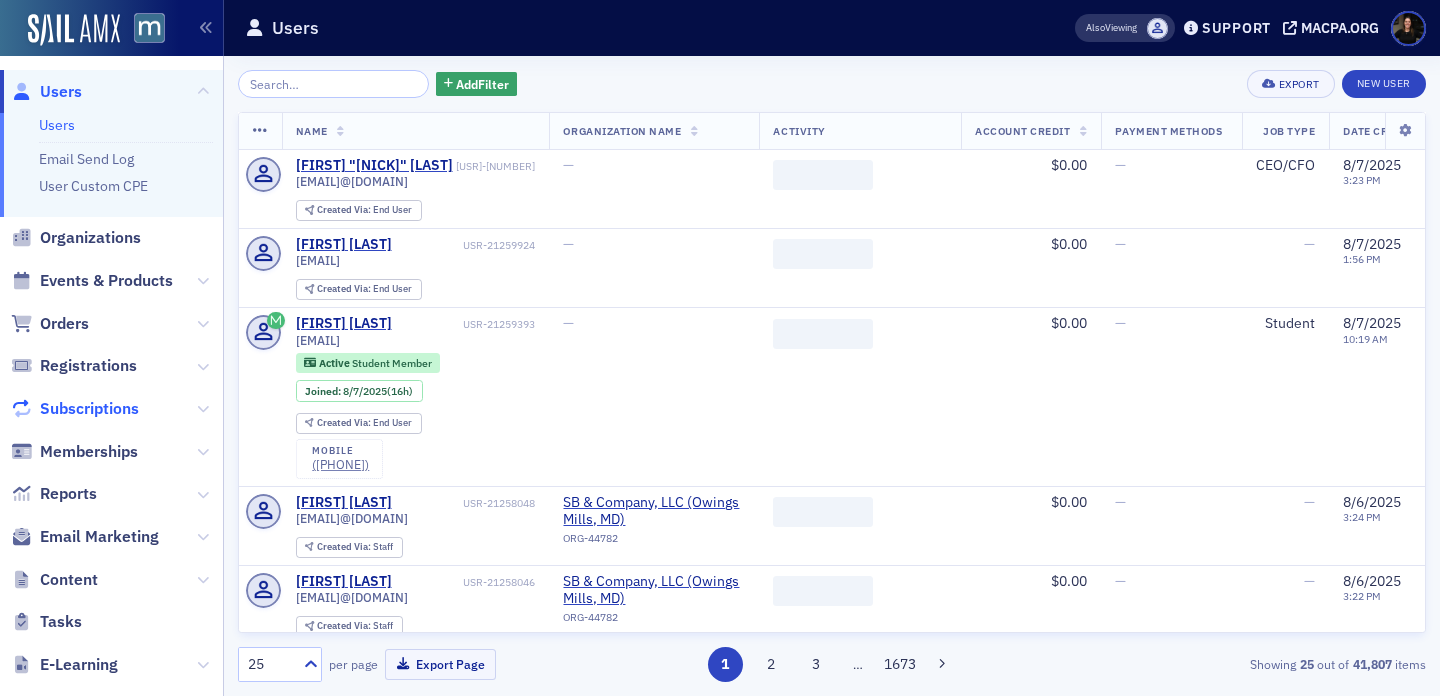 scroll, scrollTop: 0, scrollLeft: 0, axis: both 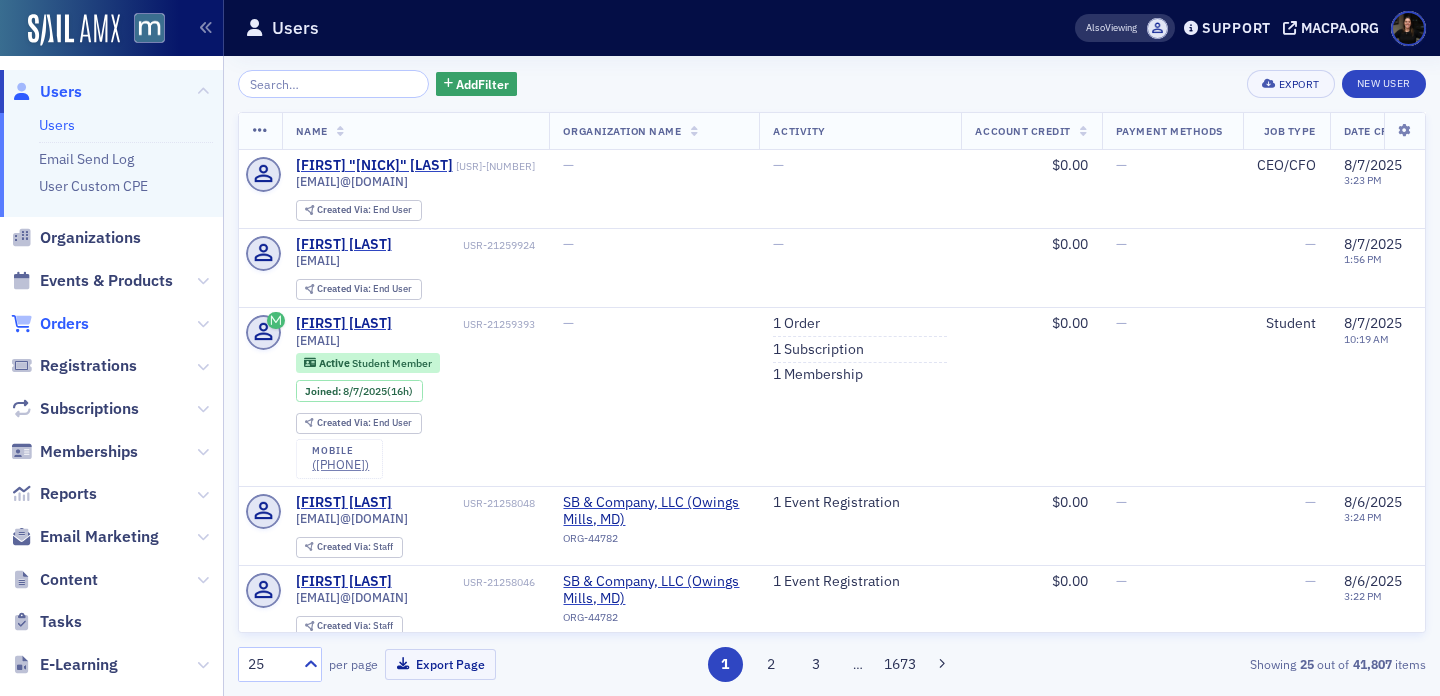 click on "Orders" 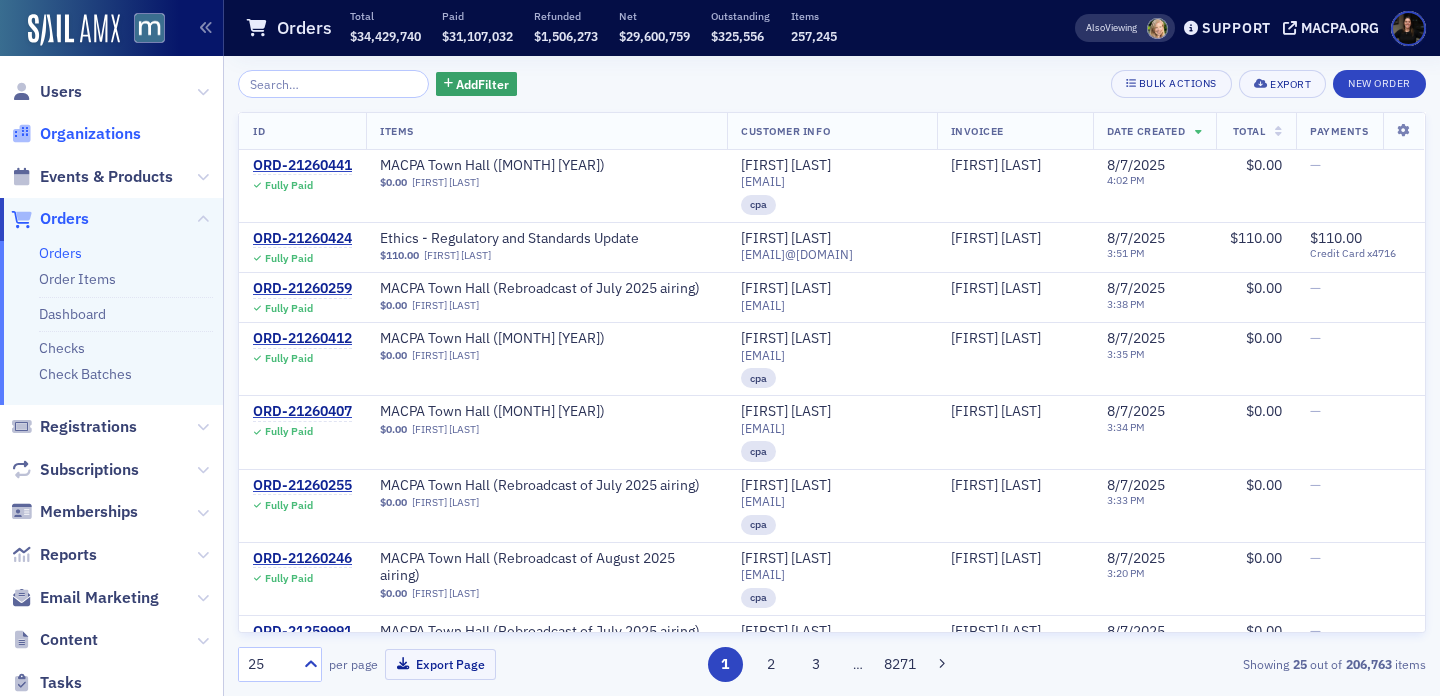 click on "Organizations" 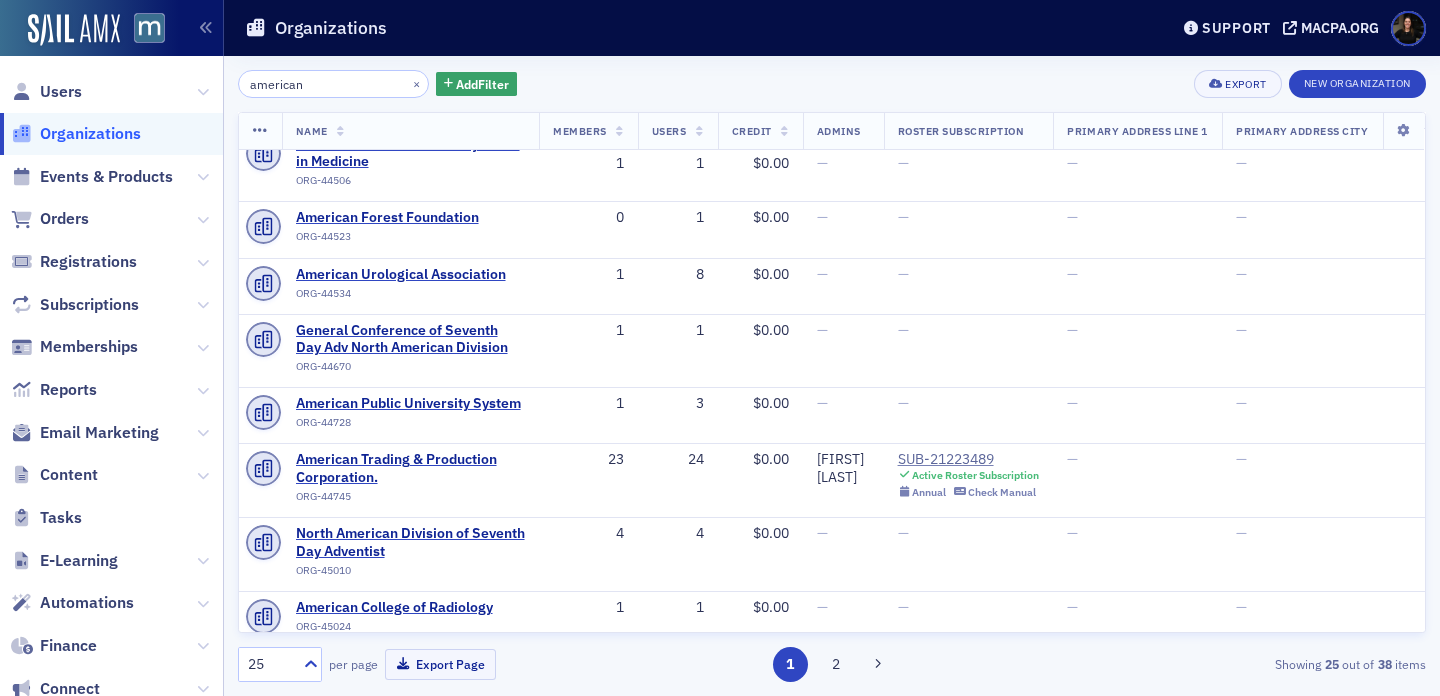 scroll, scrollTop: 275, scrollLeft: 0, axis: vertical 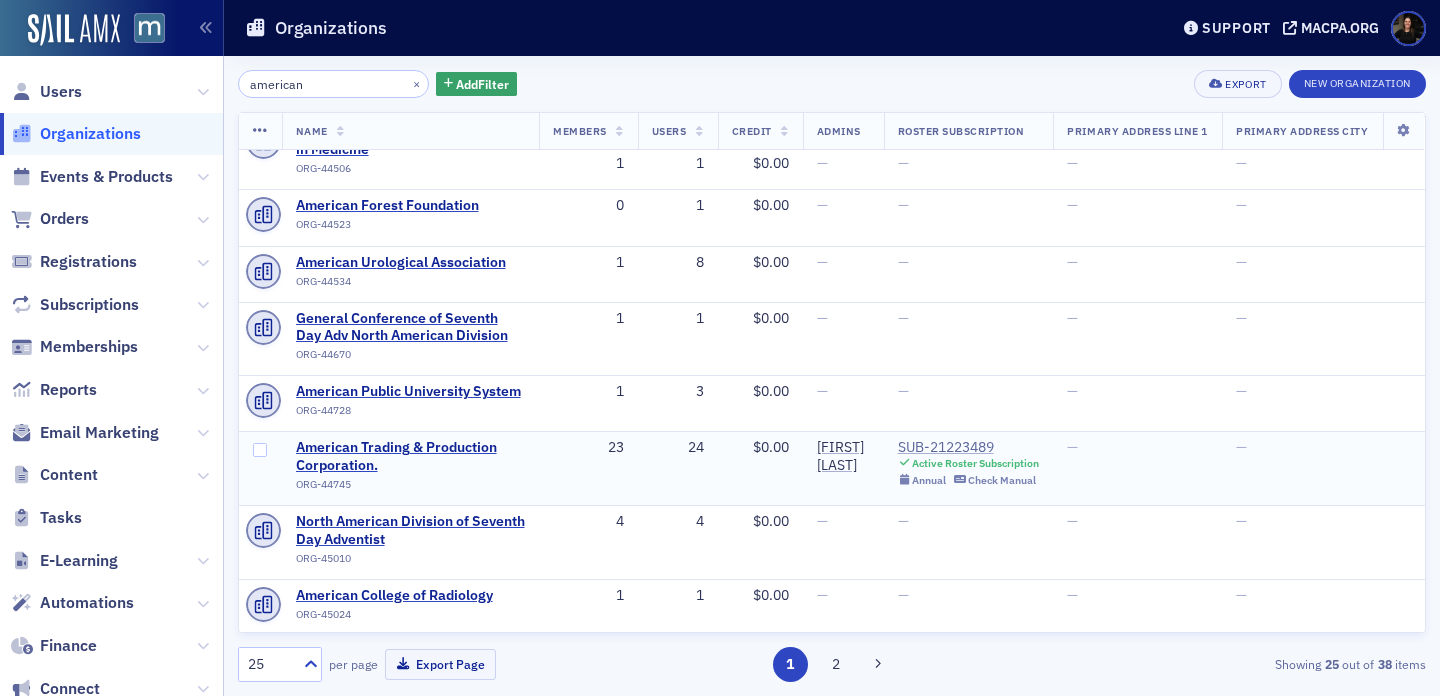 type on "american" 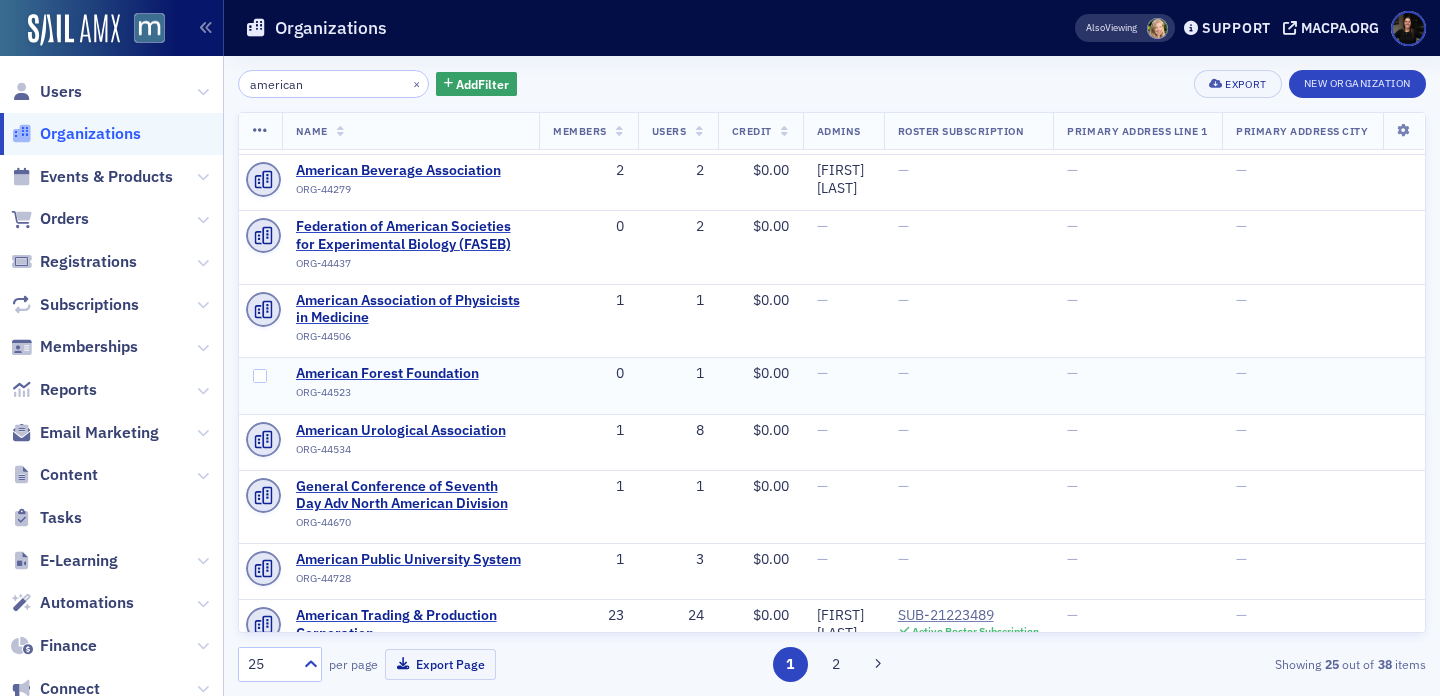scroll, scrollTop: 0, scrollLeft: 0, axis: both 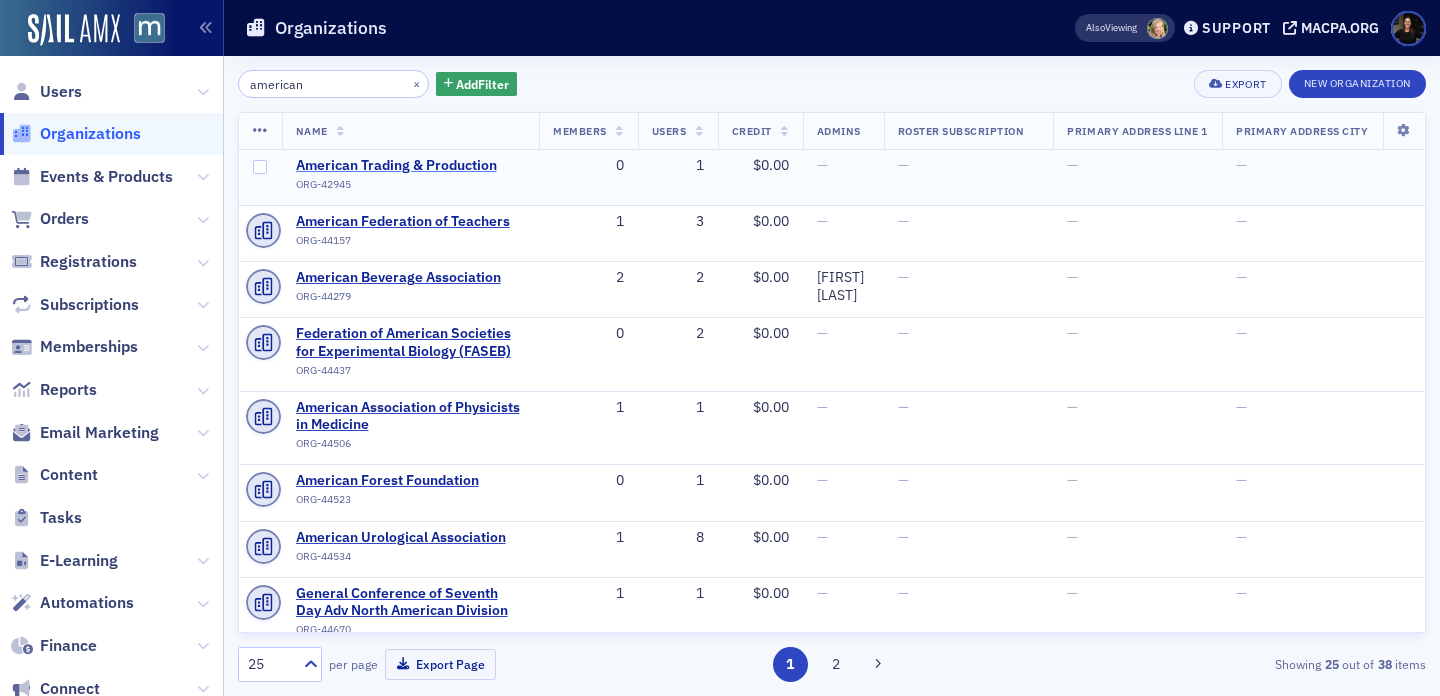 click on "American Trading & Production" 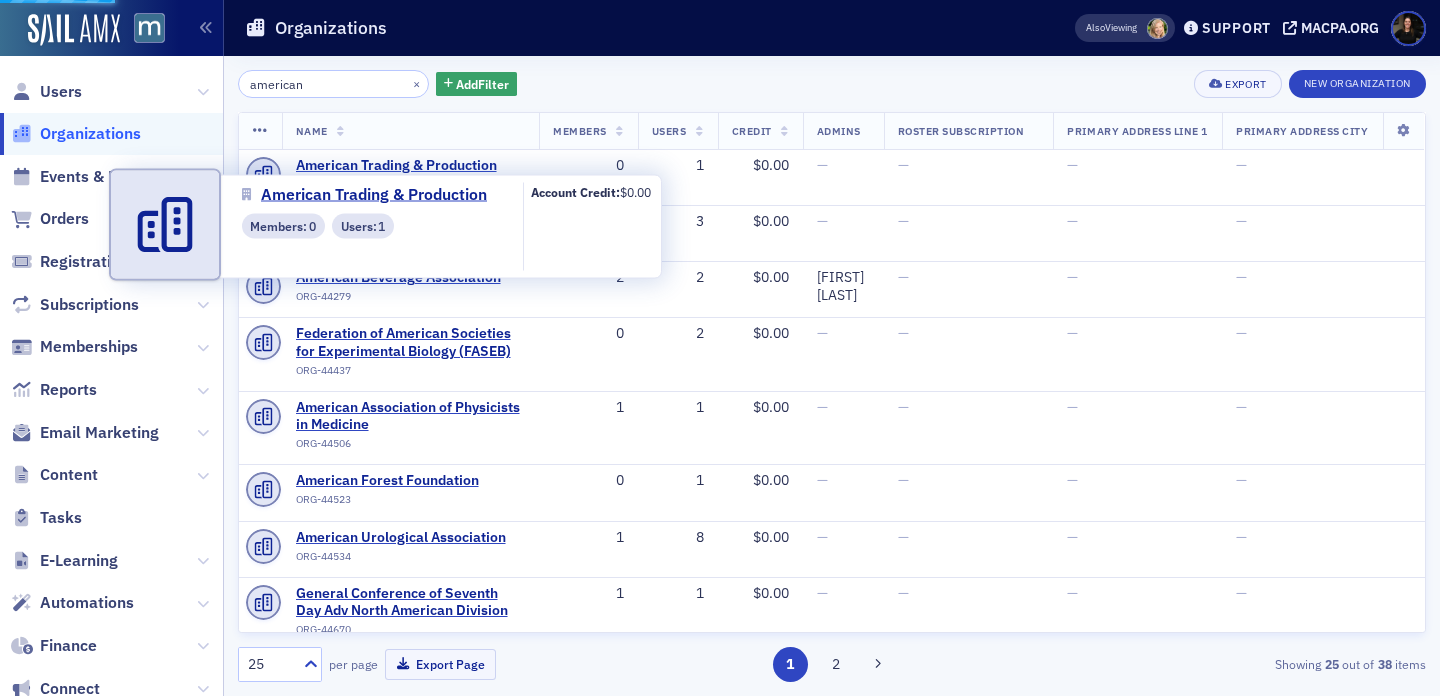 select on "US" 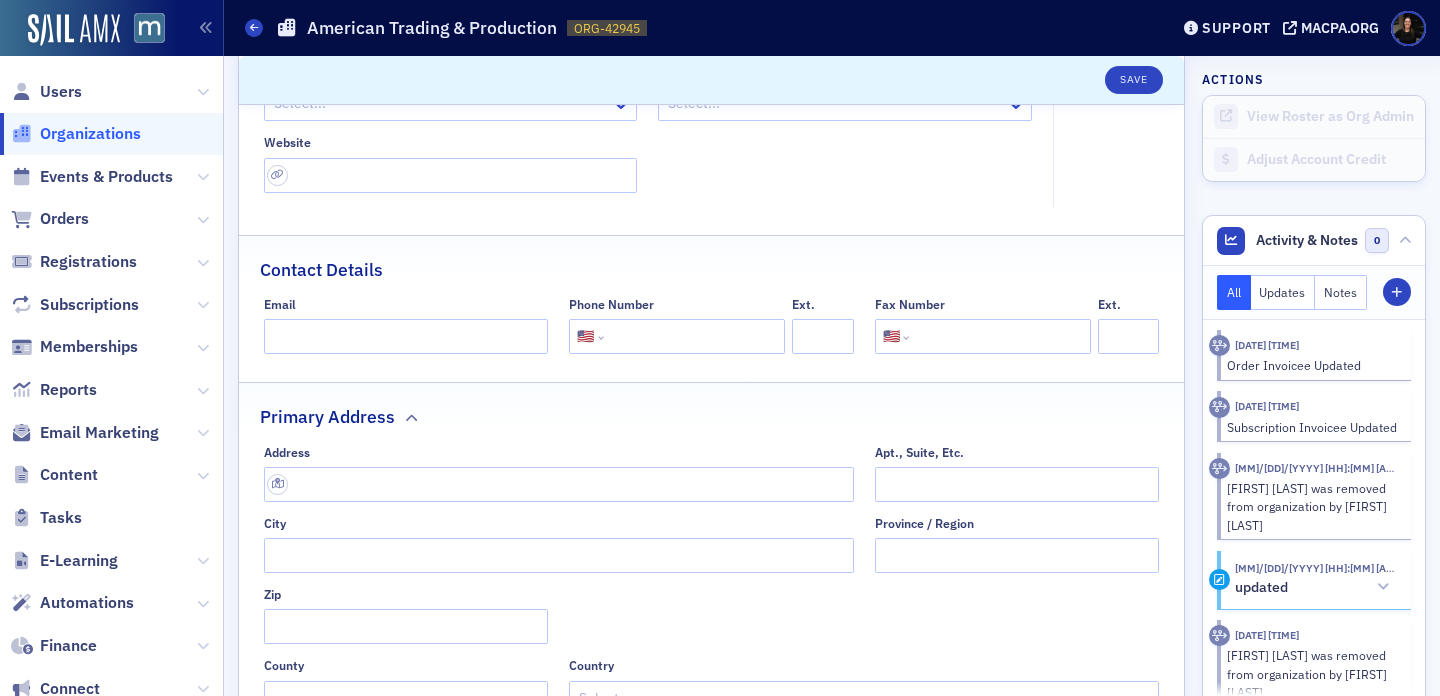 scroll, scrollTop: 302, scrollLeft: 0, axis: vertical 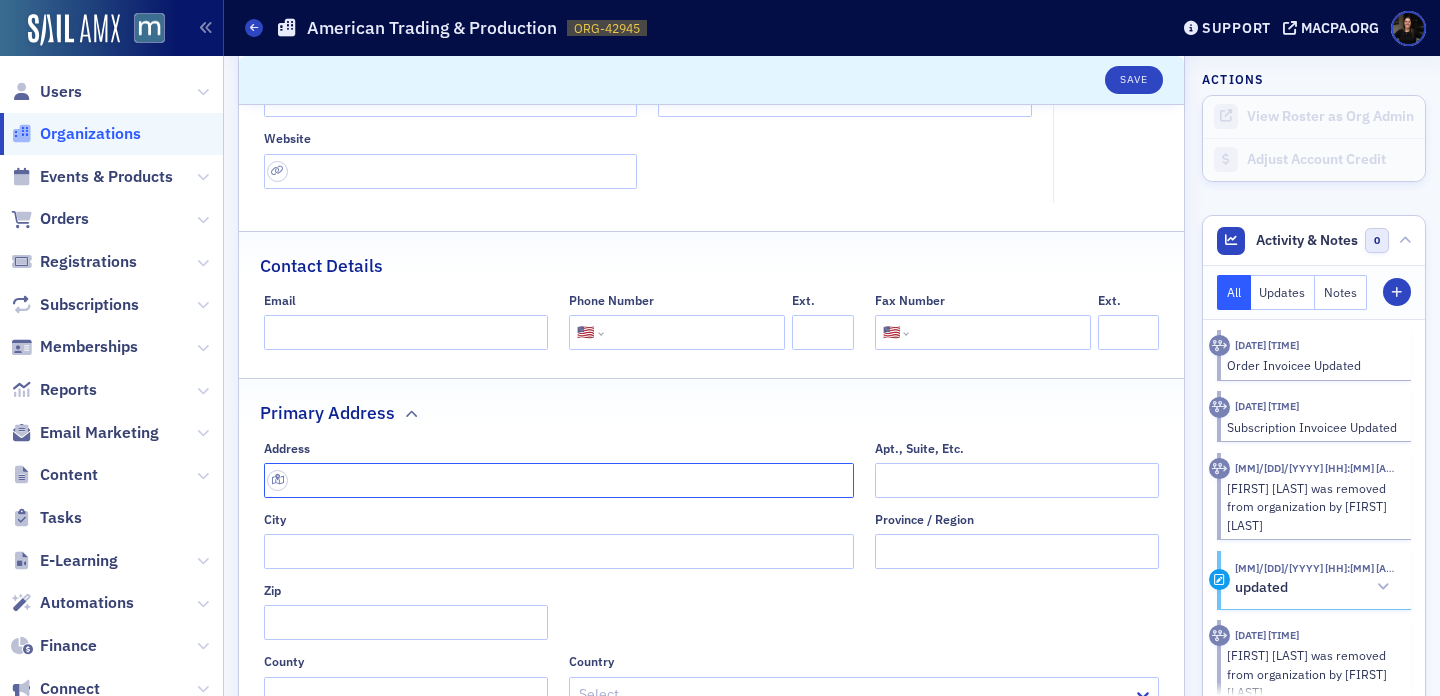 click 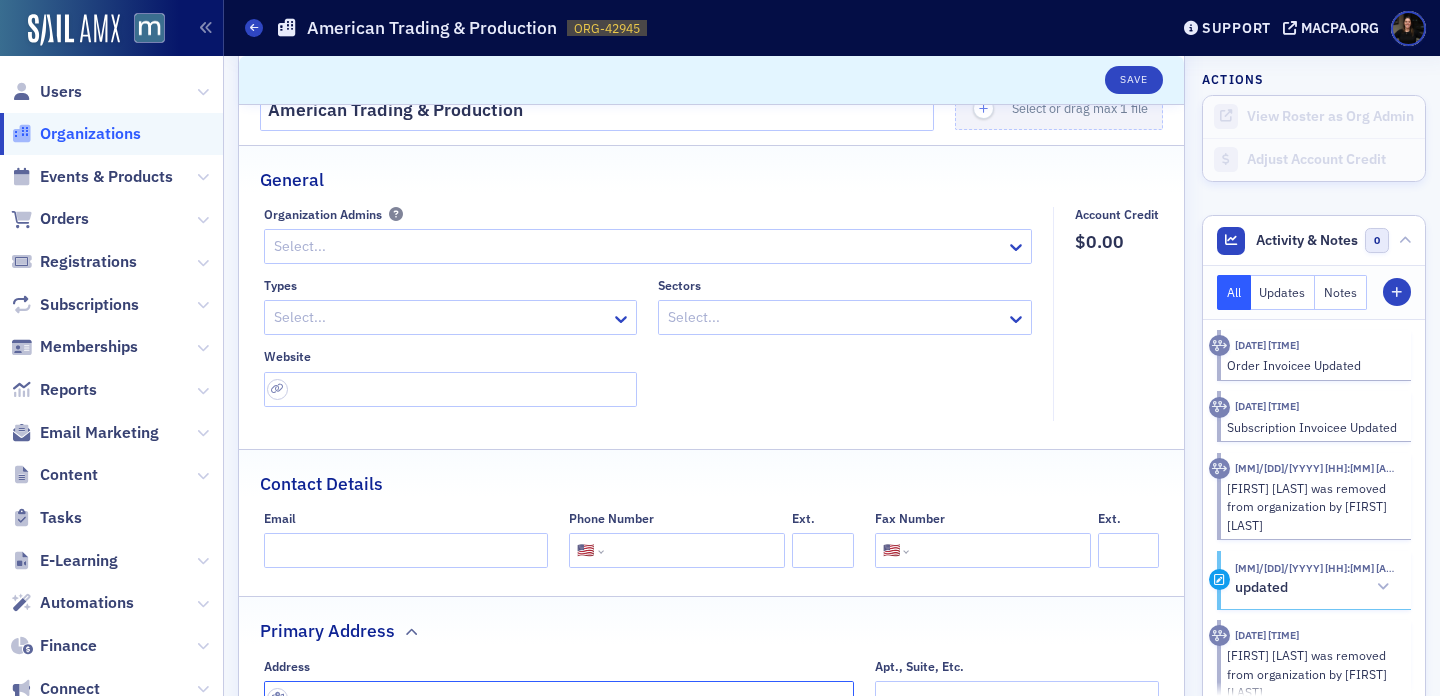 scroll, scrollTop: 0, scrollLeft: 0, axis: both 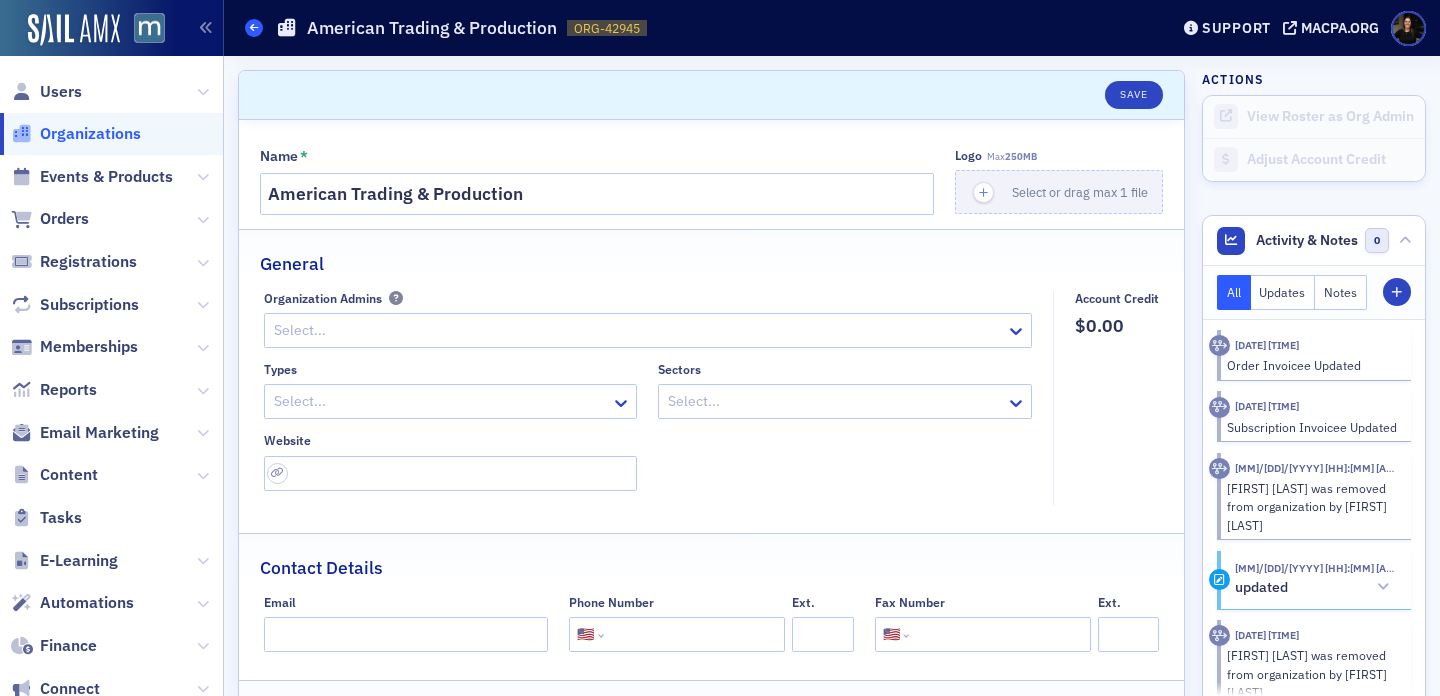 click 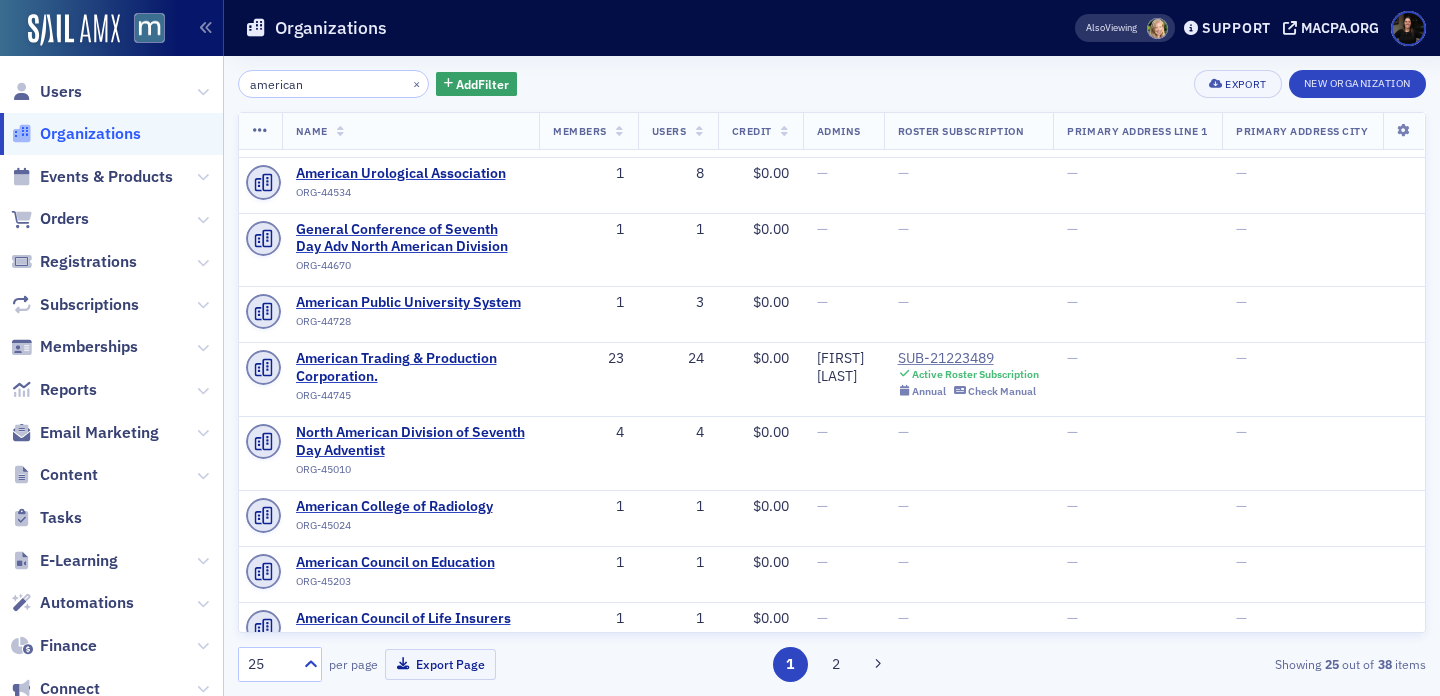 scroll, scrollTop: 462, scrollLeft: 0, axis: vertical 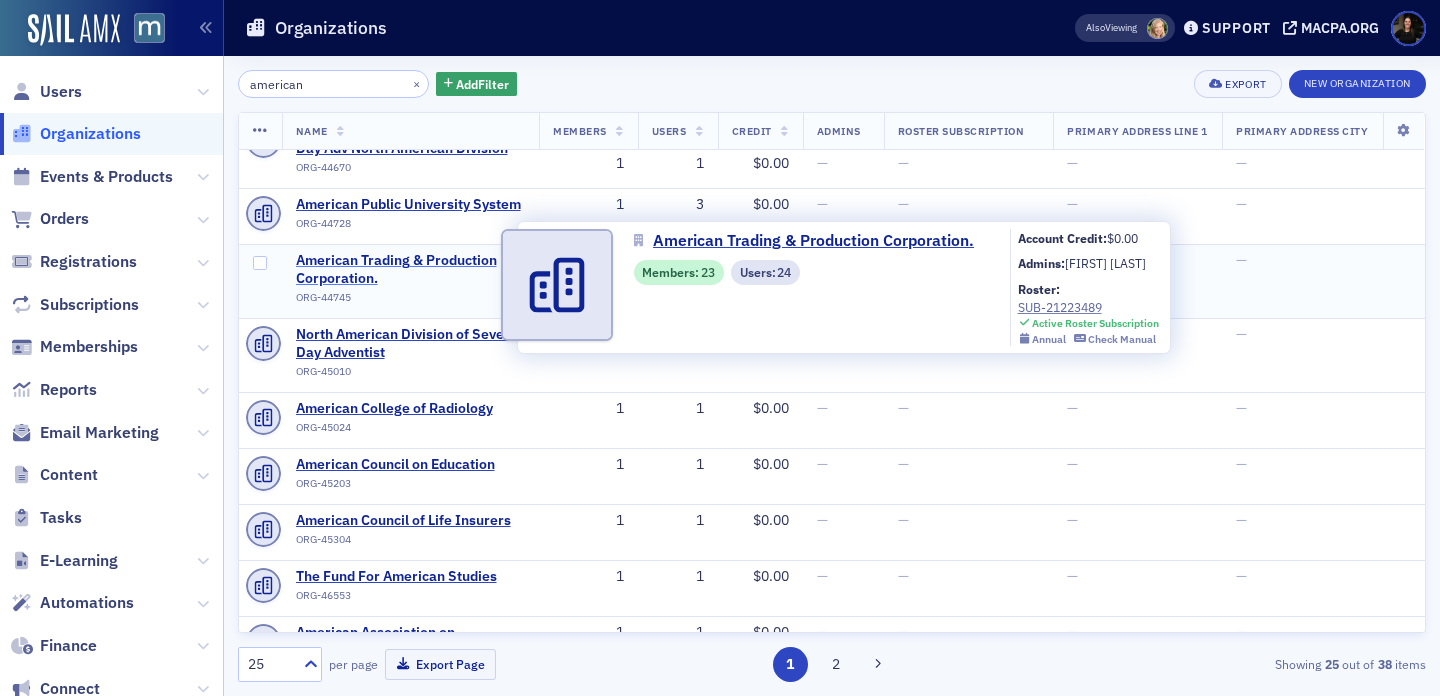 click on "American Trading & Production Corporation." 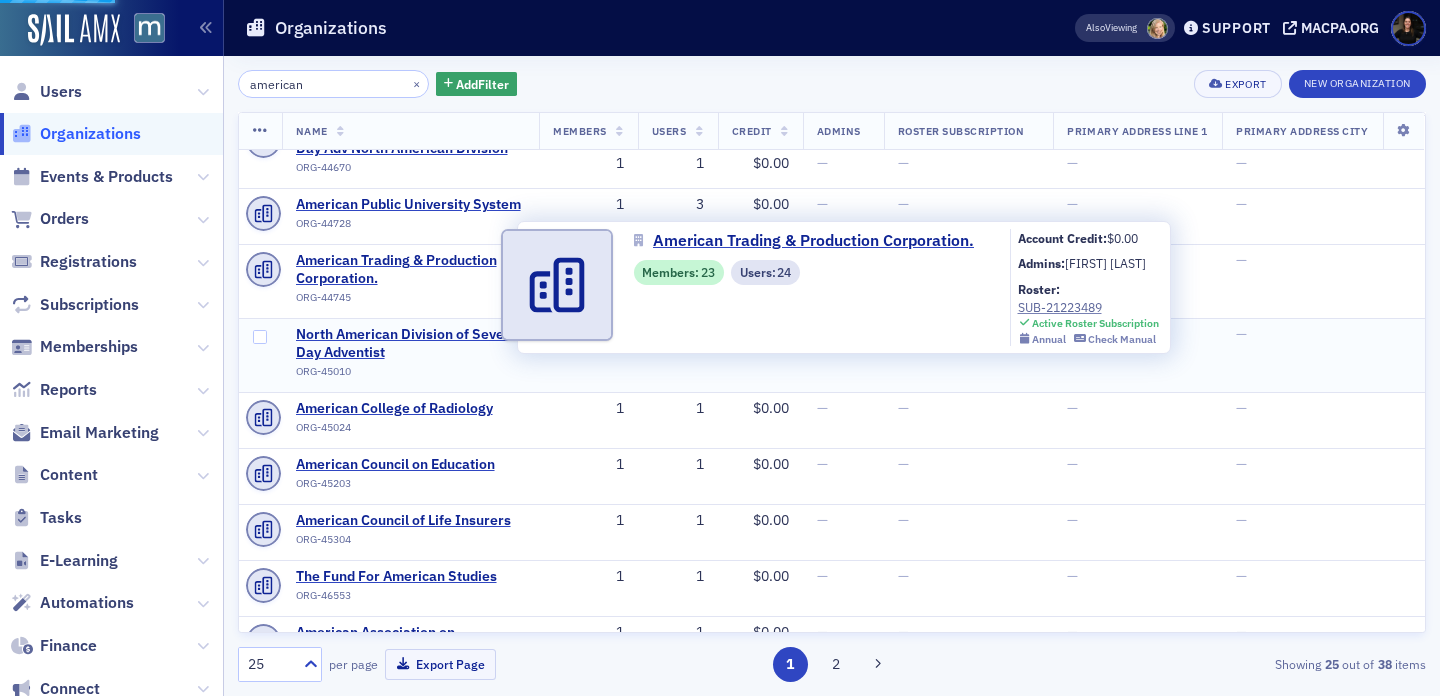 select on "US" 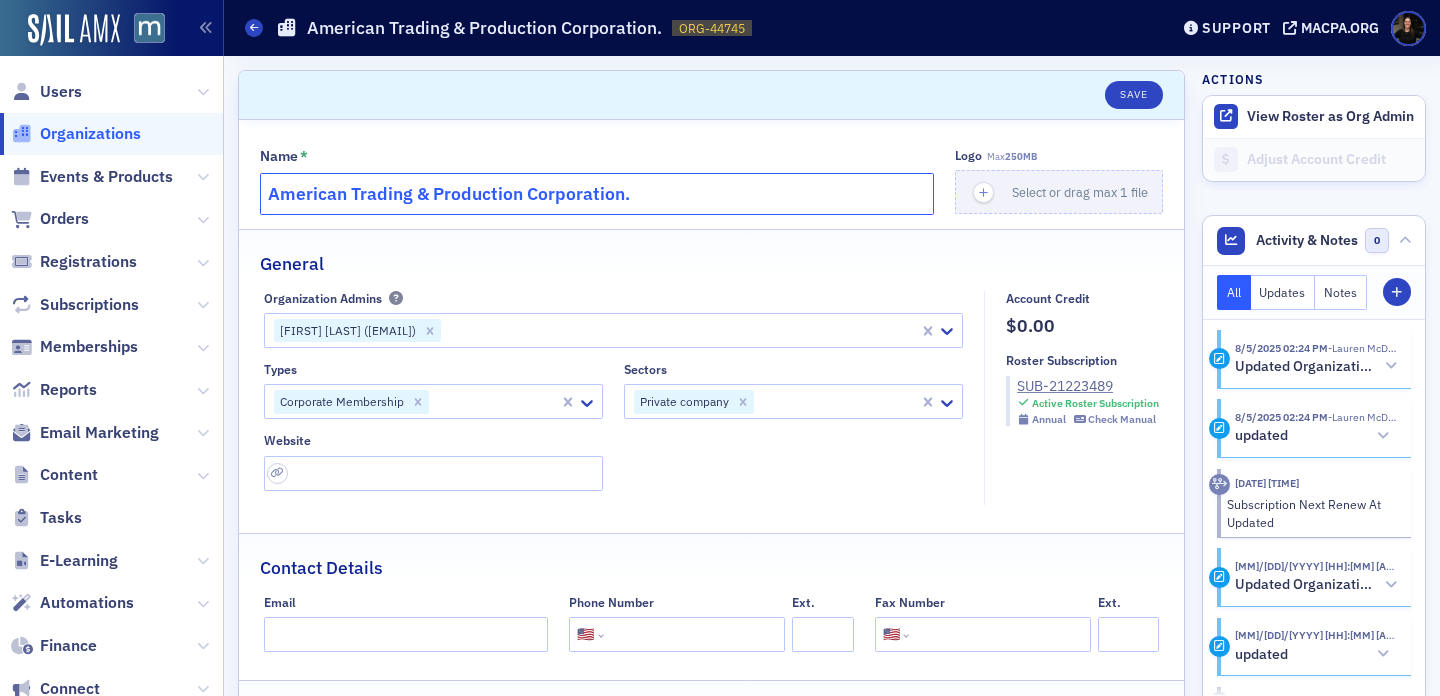 click on "American Trading & Production Corporation." 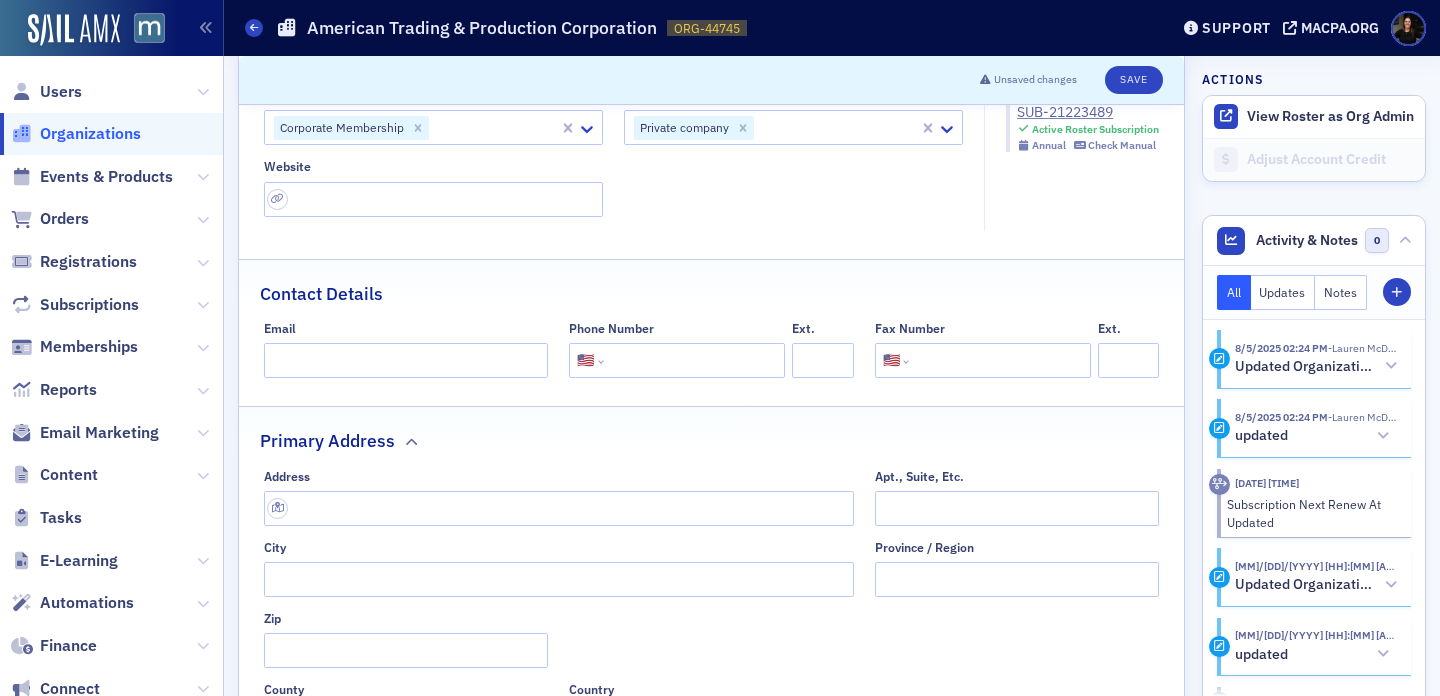scroll, scrollTop: 279, scrollLeft: 0, axis: vertical 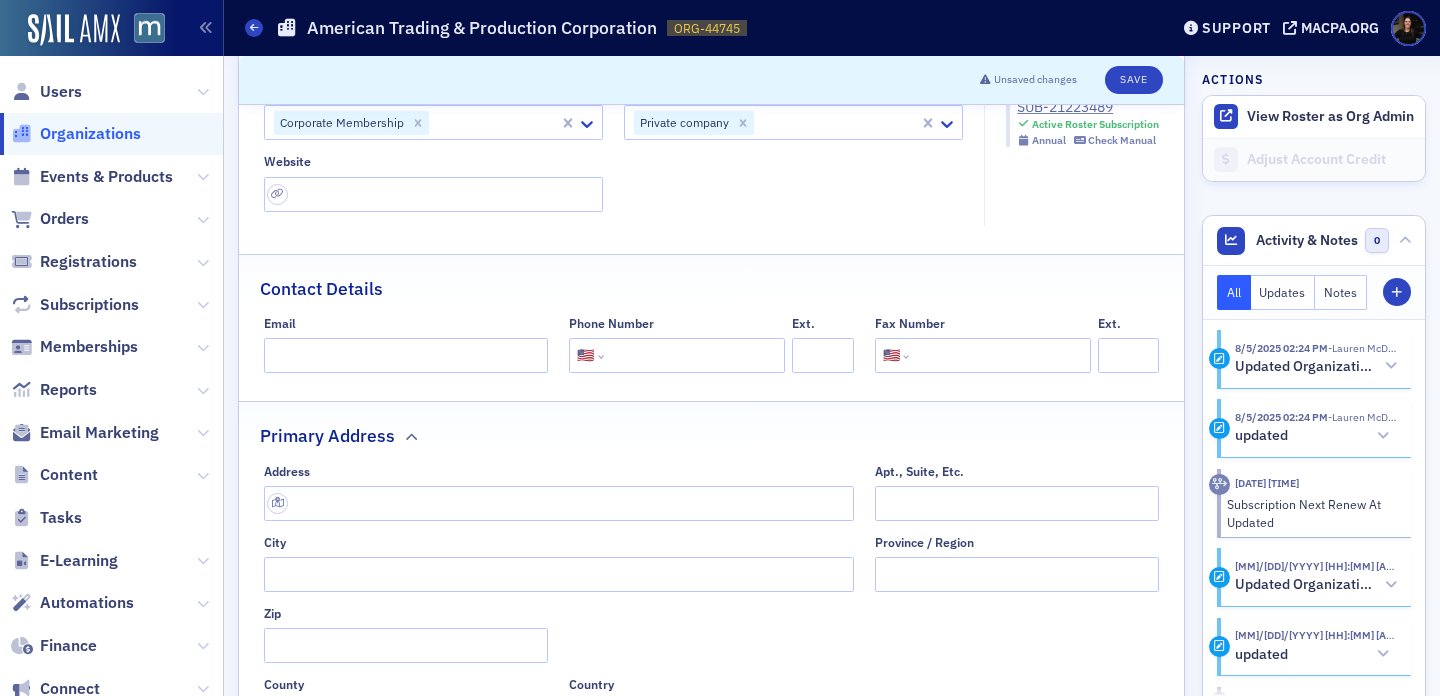 type on "American Trading & Production Corporation" 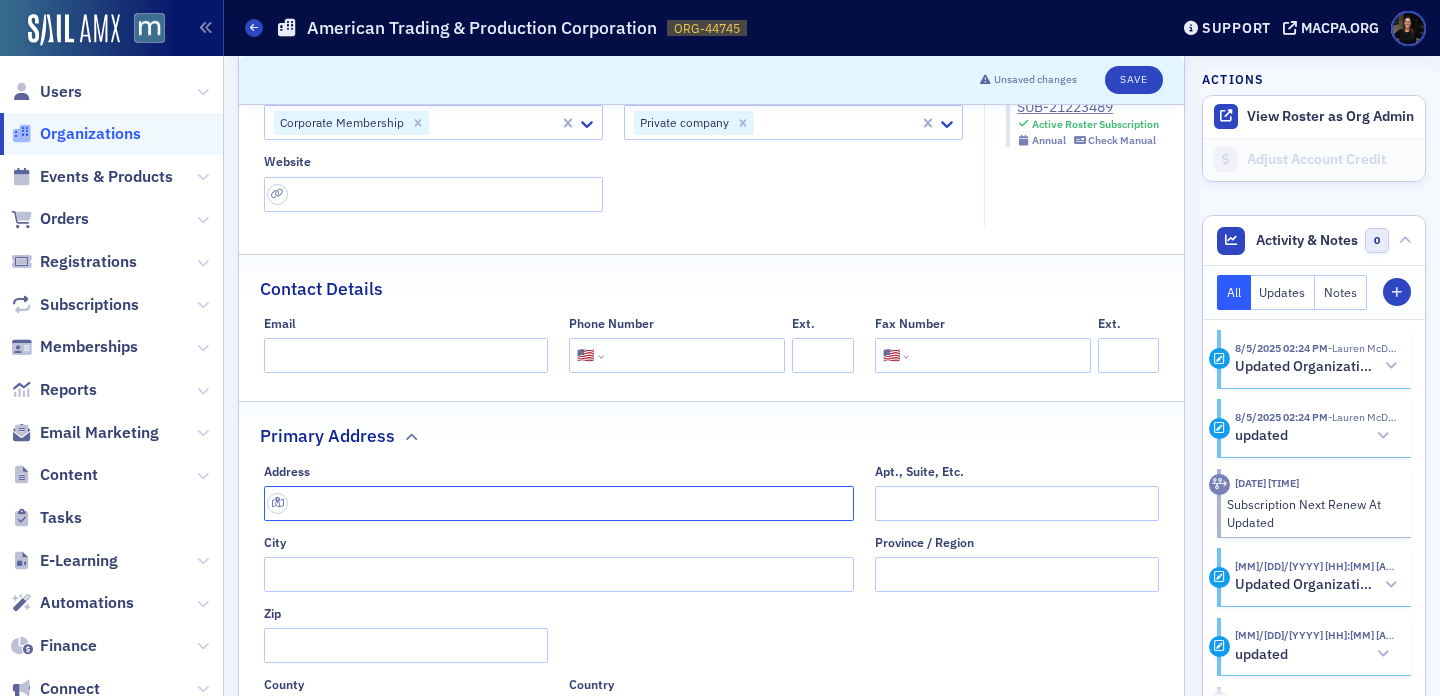 click 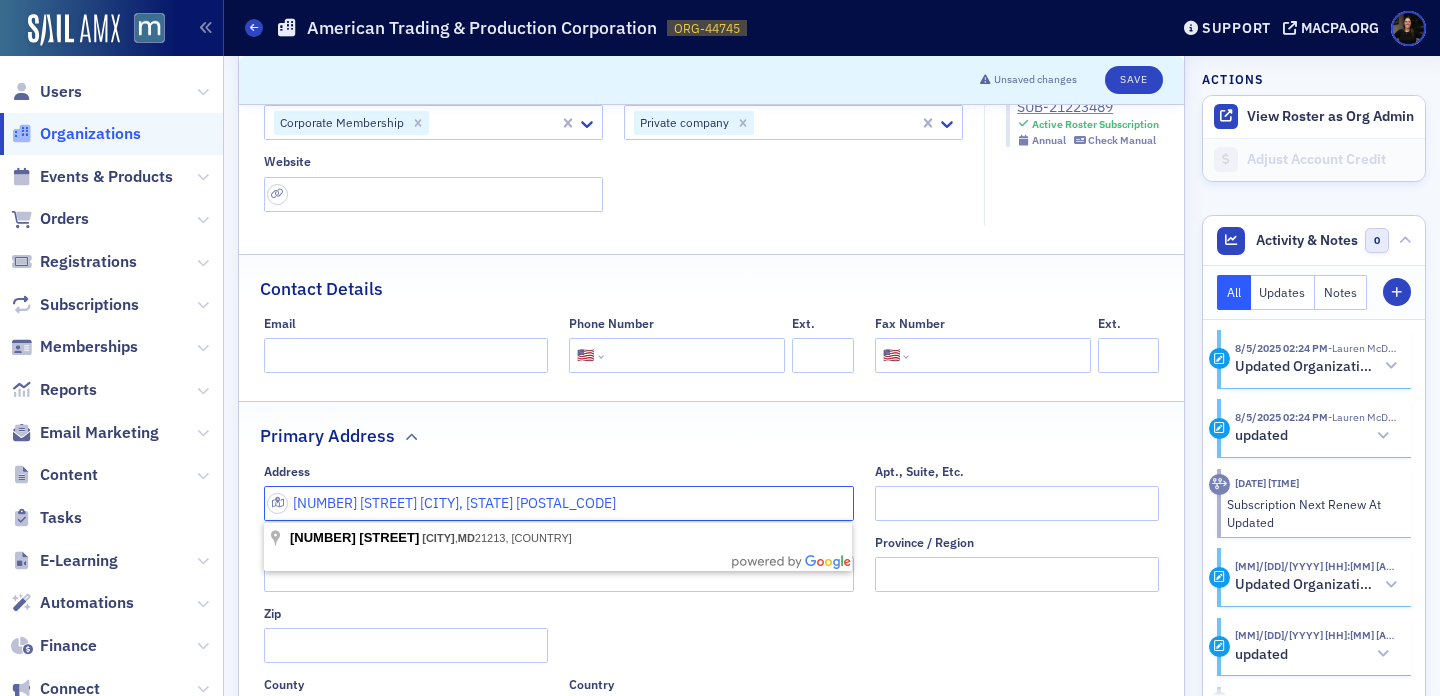 drag, startPoint x: 359, startPoint y: 504, endPoint x: 561, endPoint y: 506, distance: 202.0099 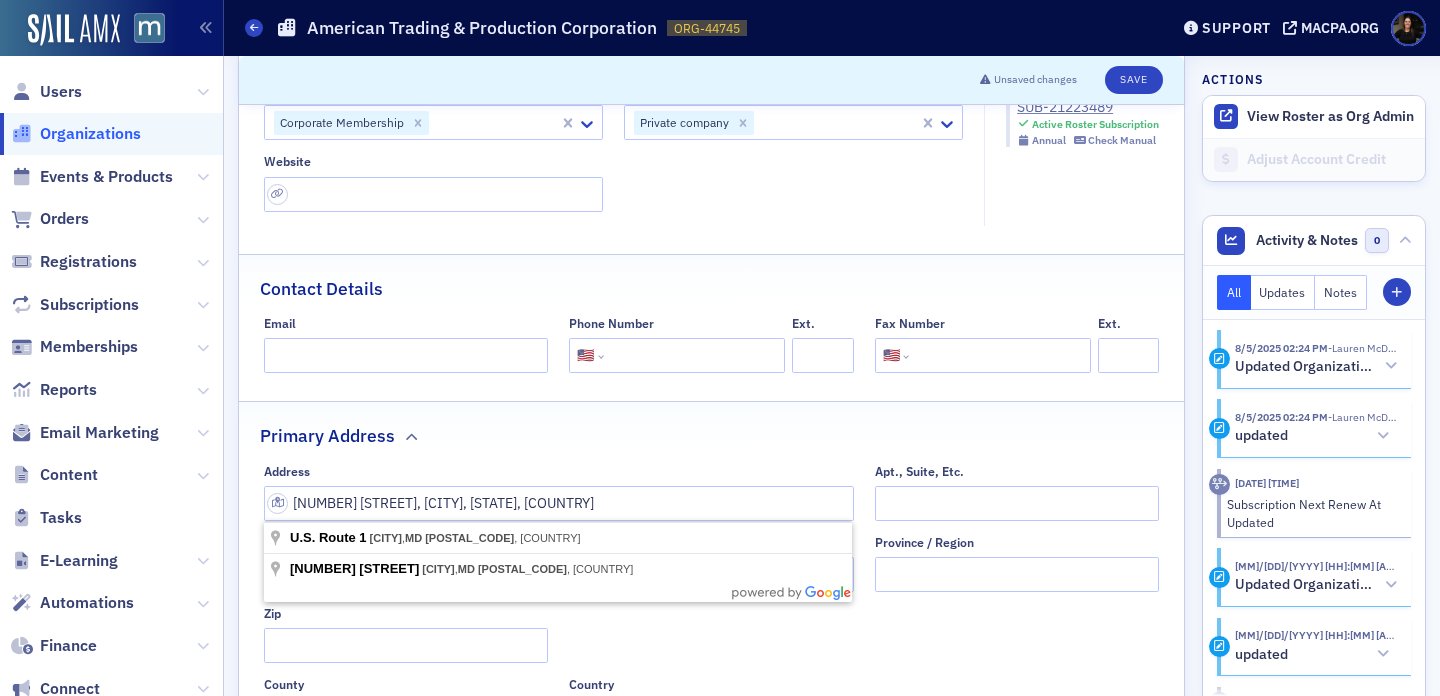 type on "1 South St" 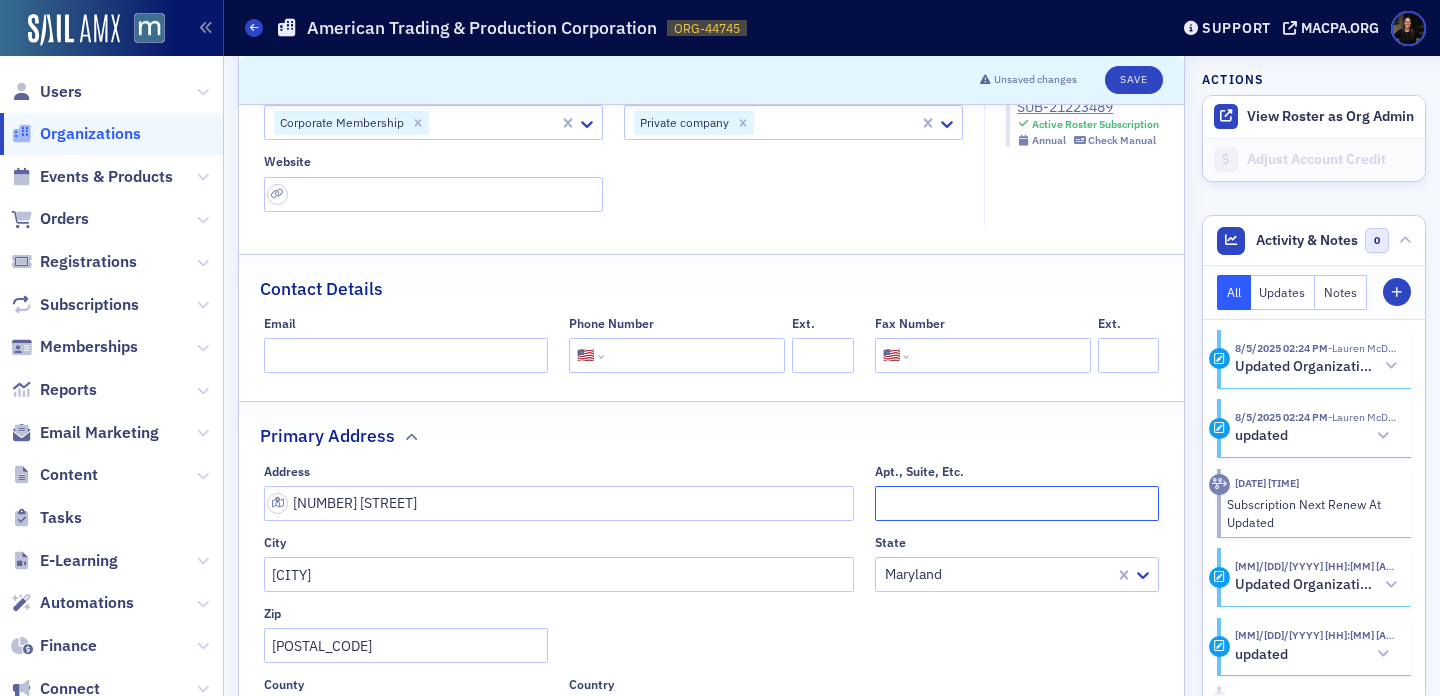 click on "Apt., Suite, Etc." 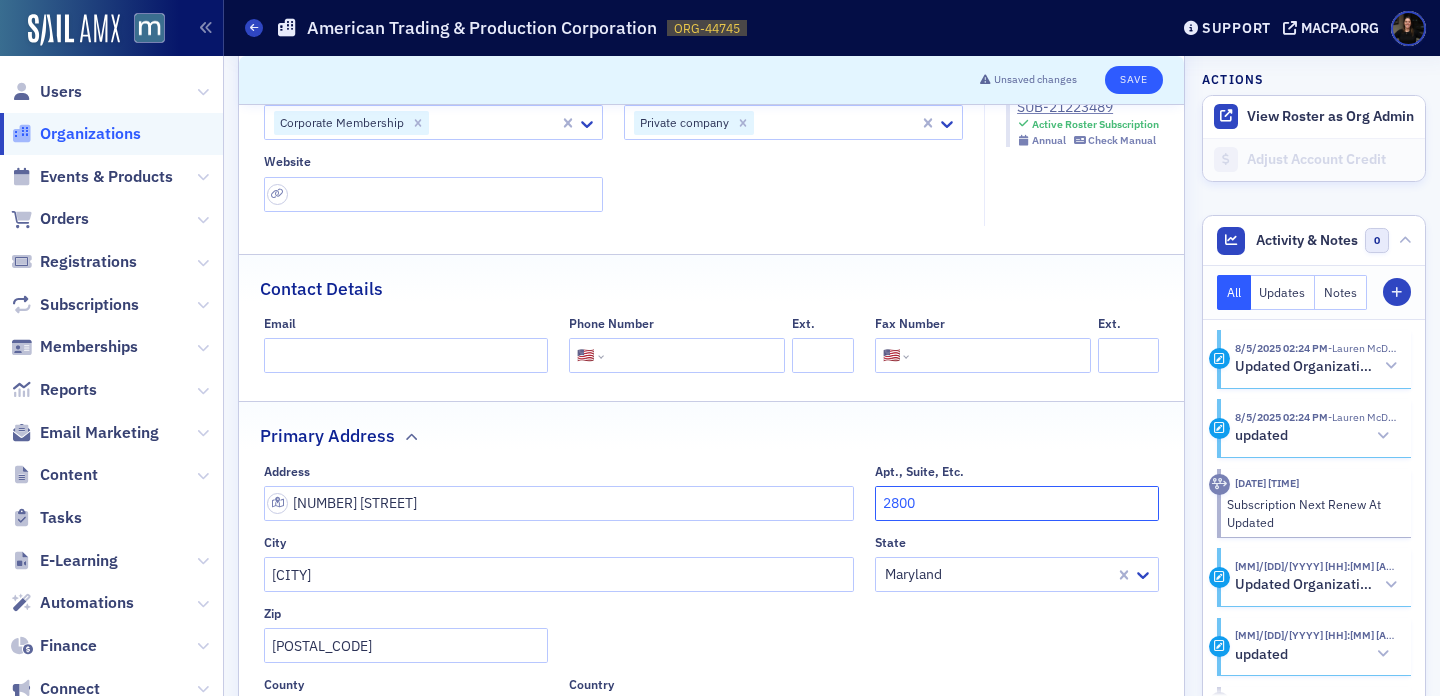 type on "2800" 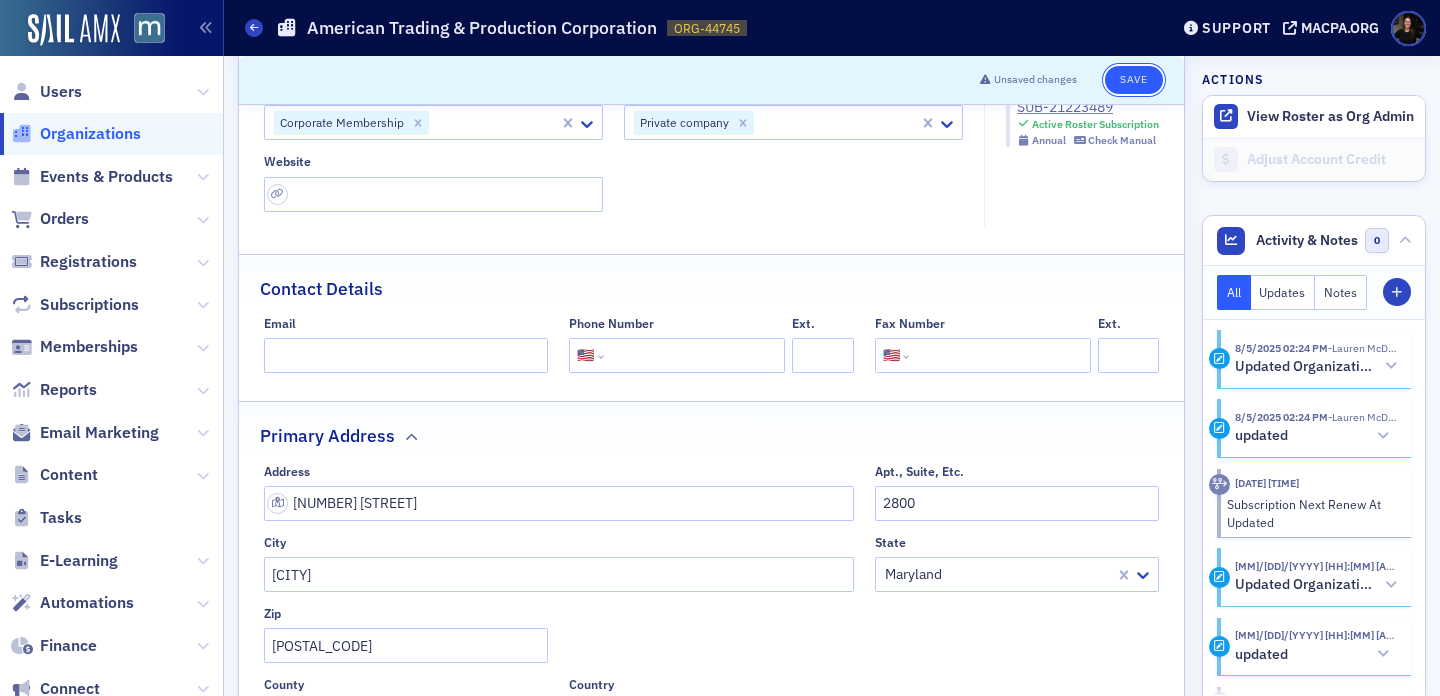 click on "Save" 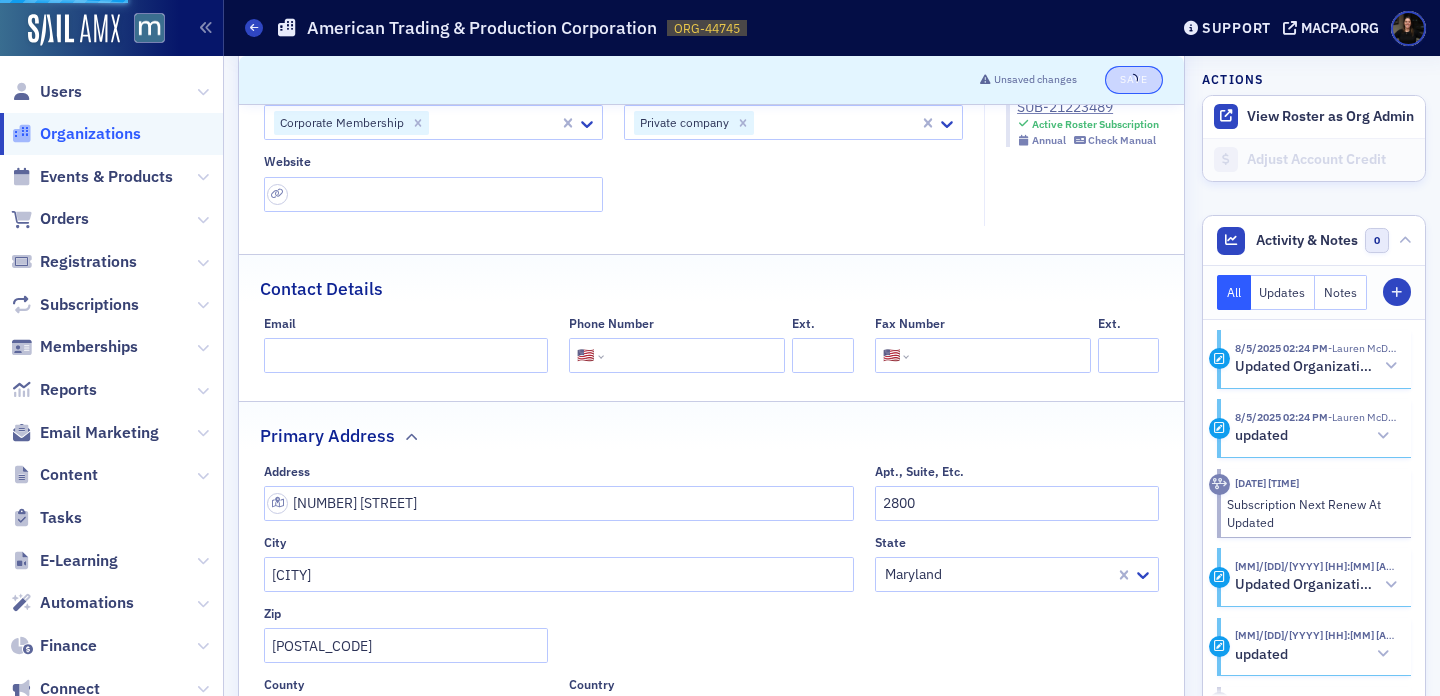 select on "US" 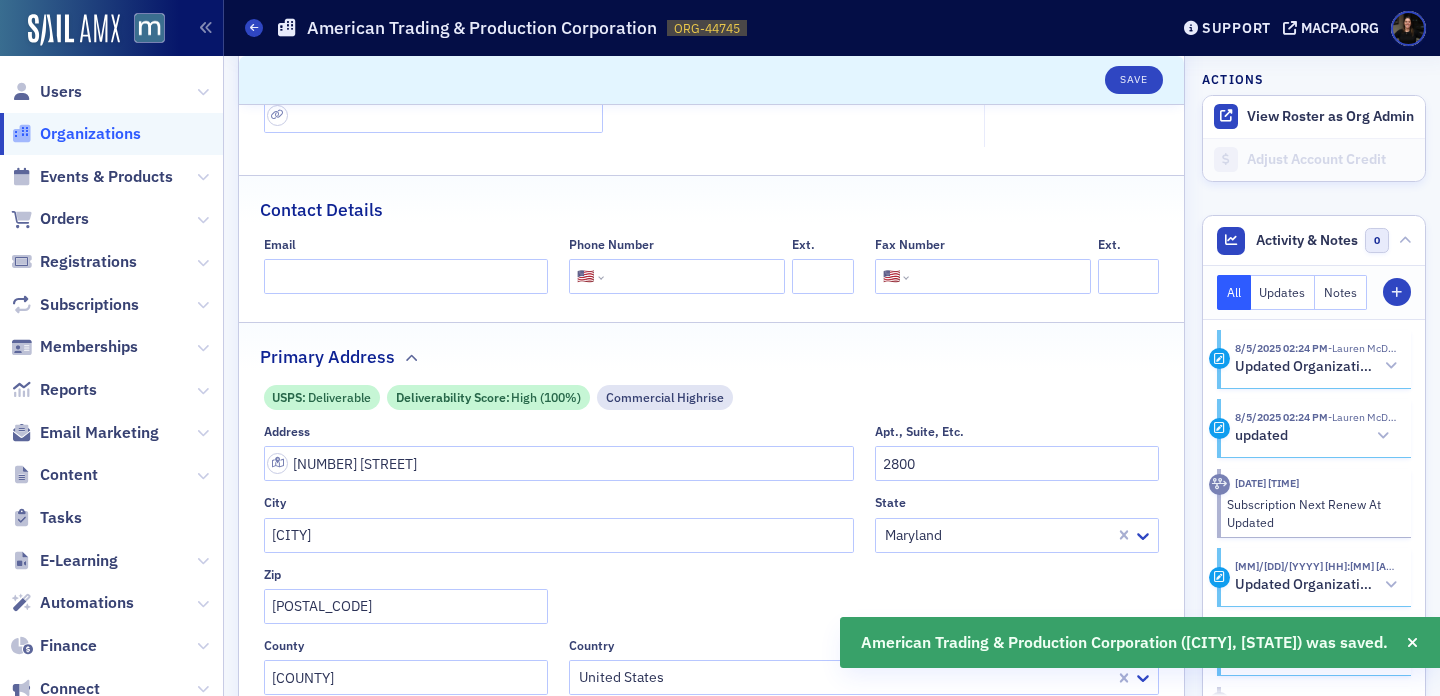 scroll, scrollTop: 369, scrollLeft: 0, axis: vertical 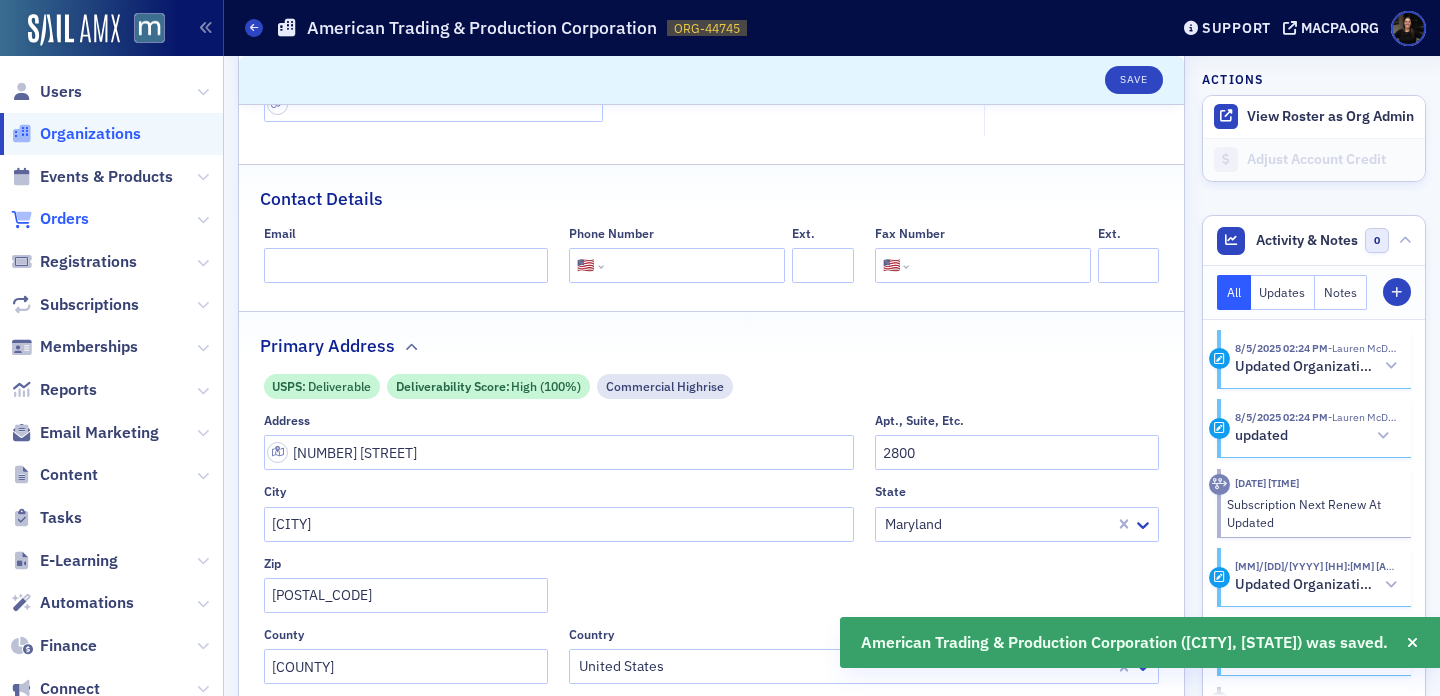 click on "Orders" 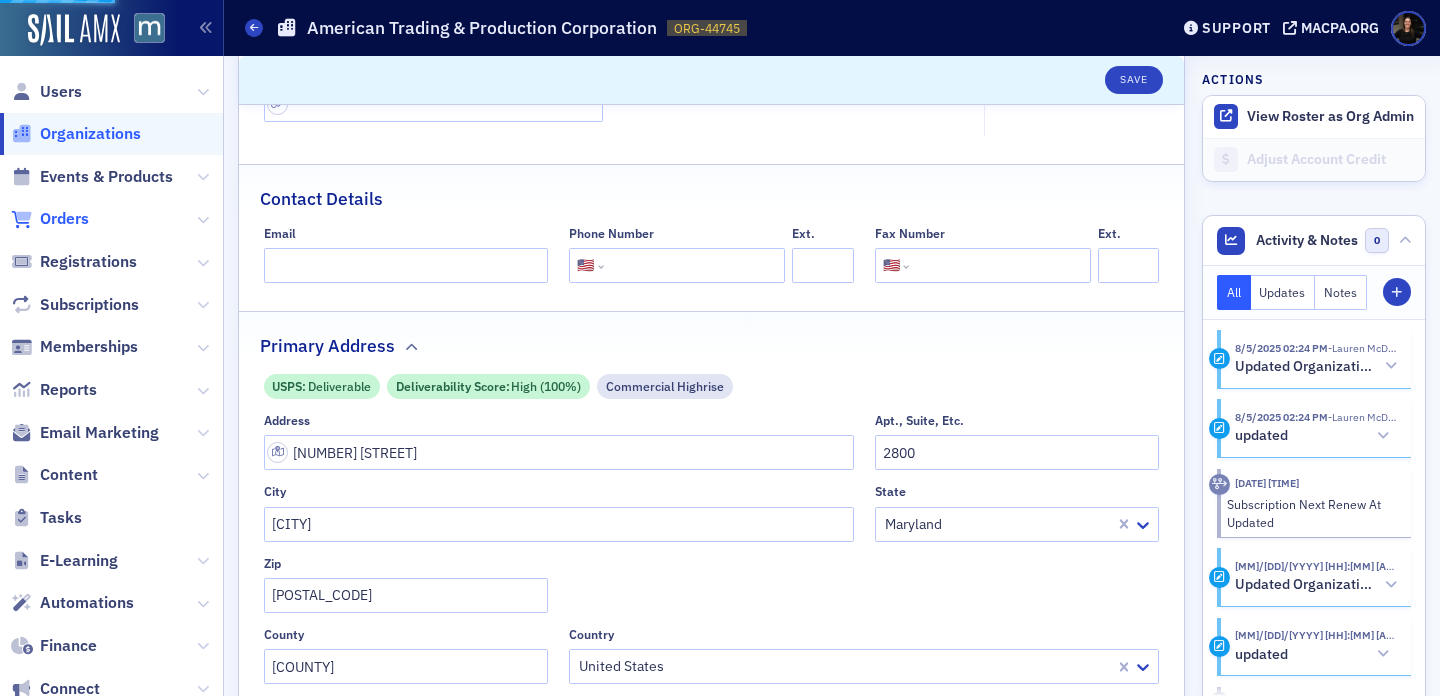 scroll, scrollTop: 0, scrollLeft: 0, axis: both 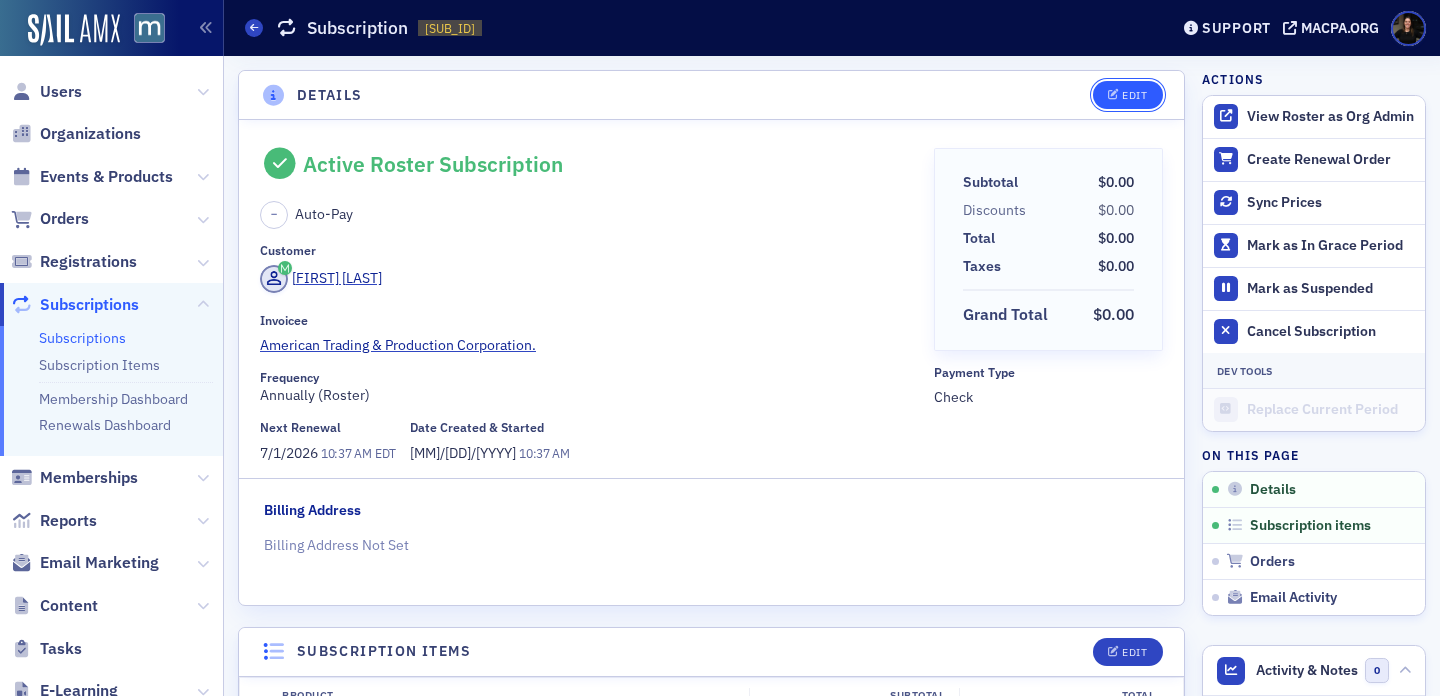 click on "Edit" 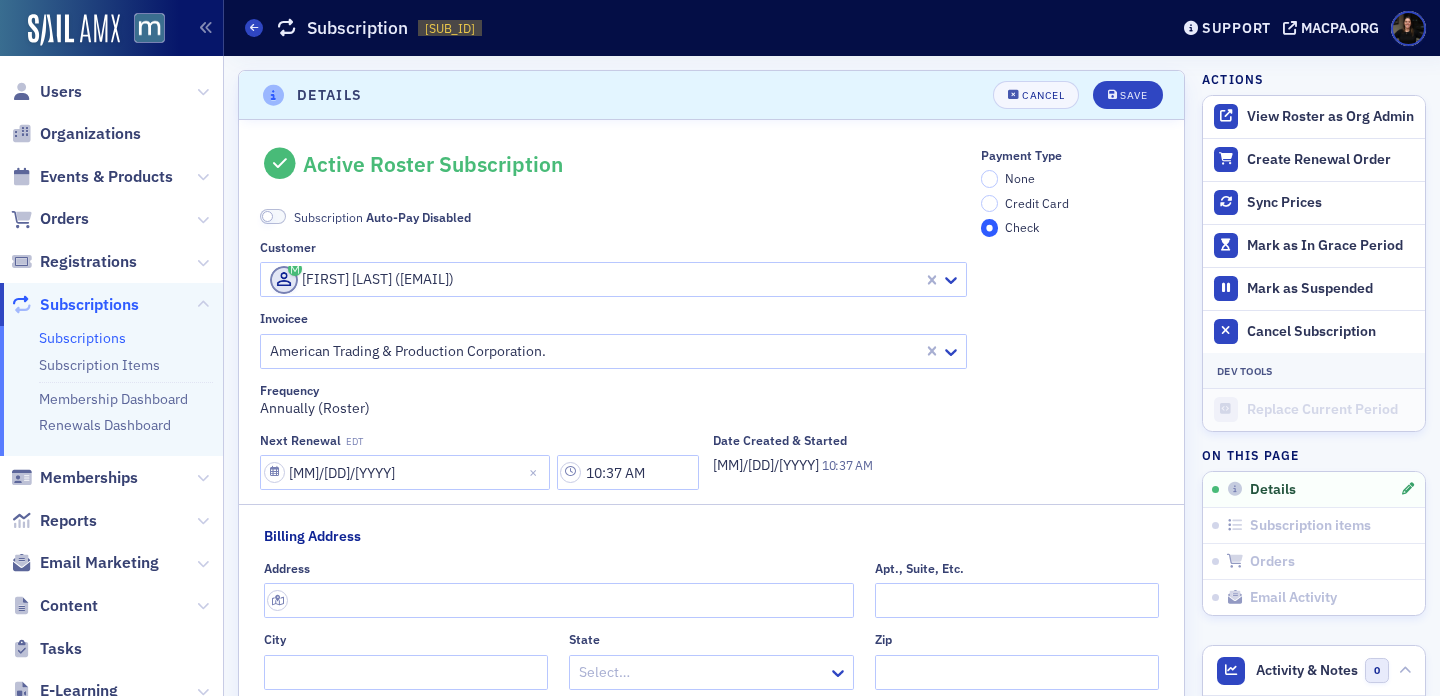 scroll, scrollTop: 4, scrollLeft: 0, axis: vertical 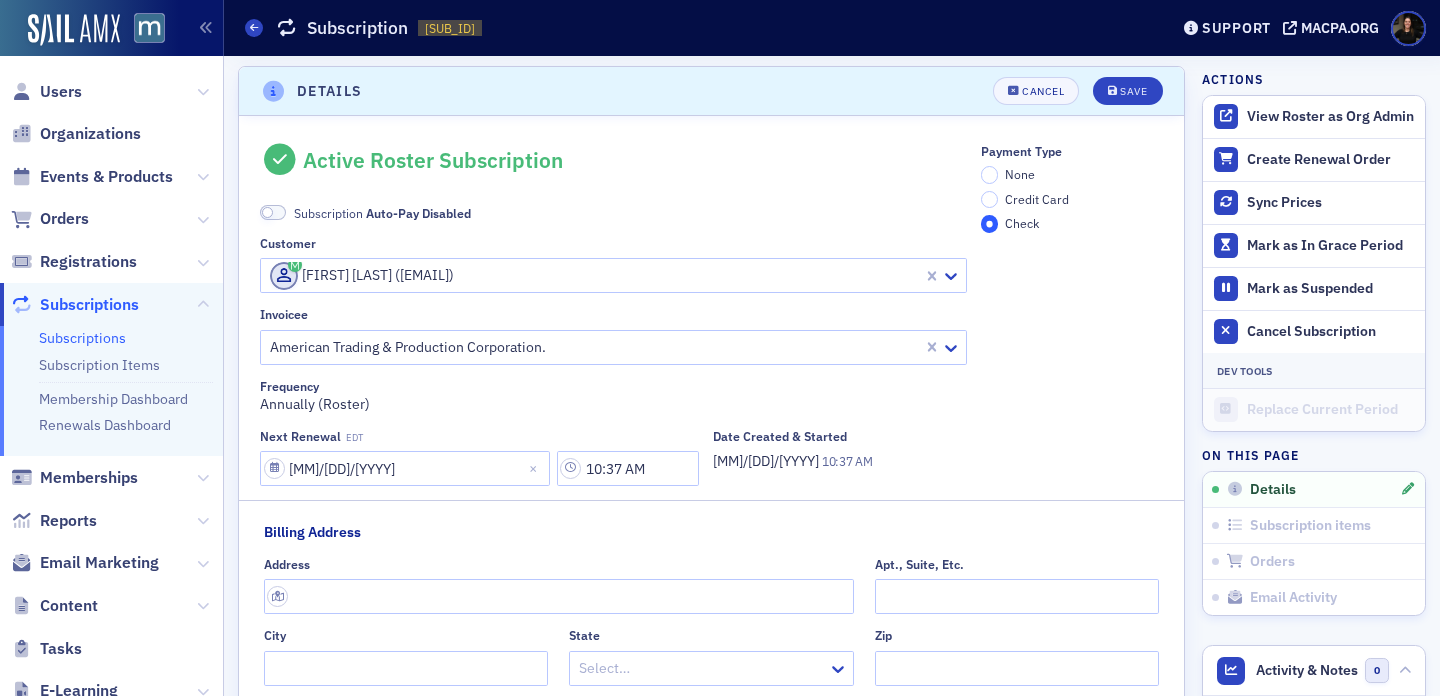 click on "Active Roster Subscription" 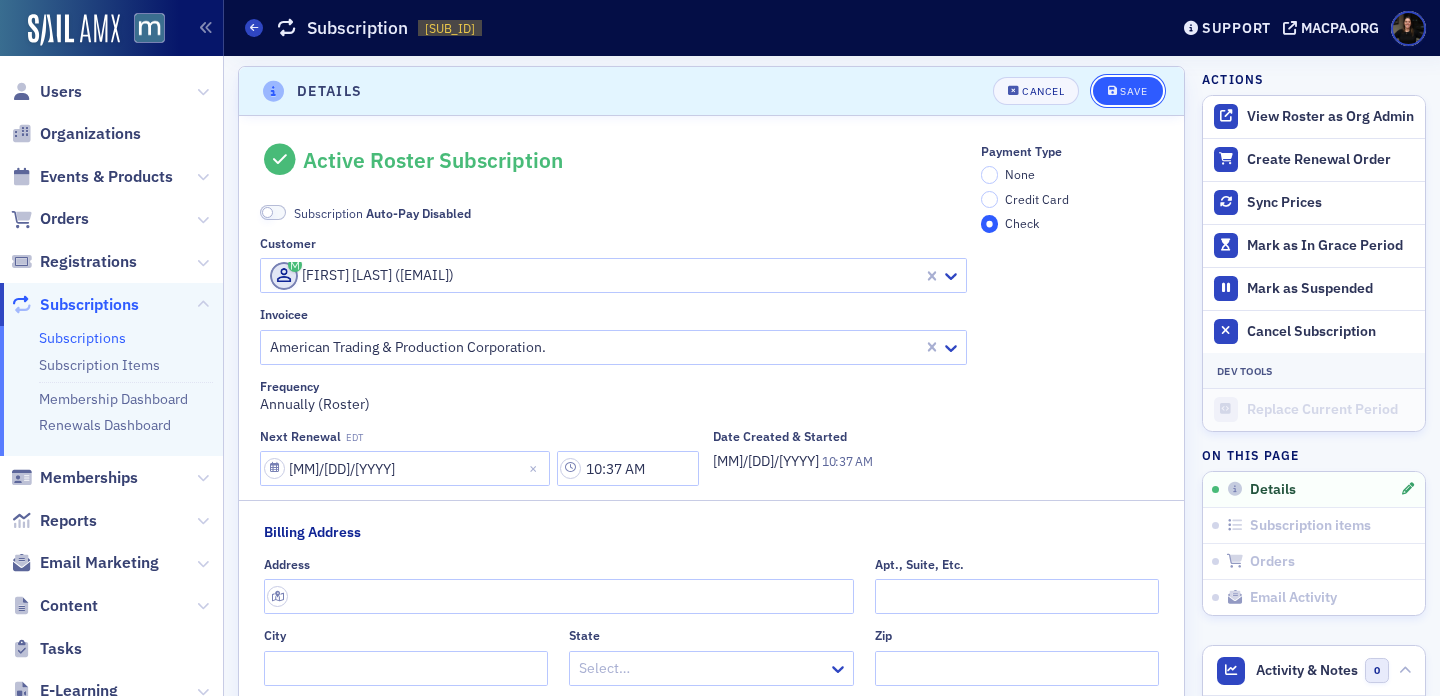 click on "Save" 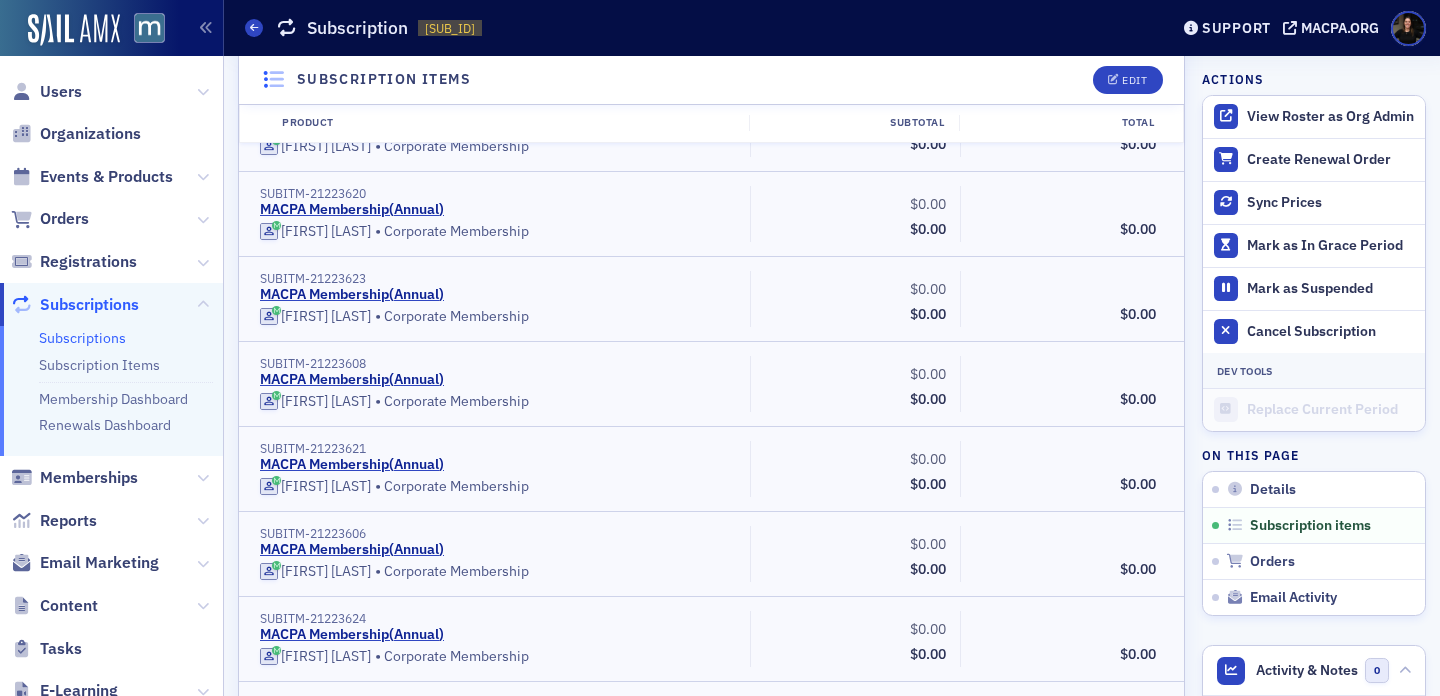 scroll, scrollTop: 721, scrollLeft: 0, axis: vertical 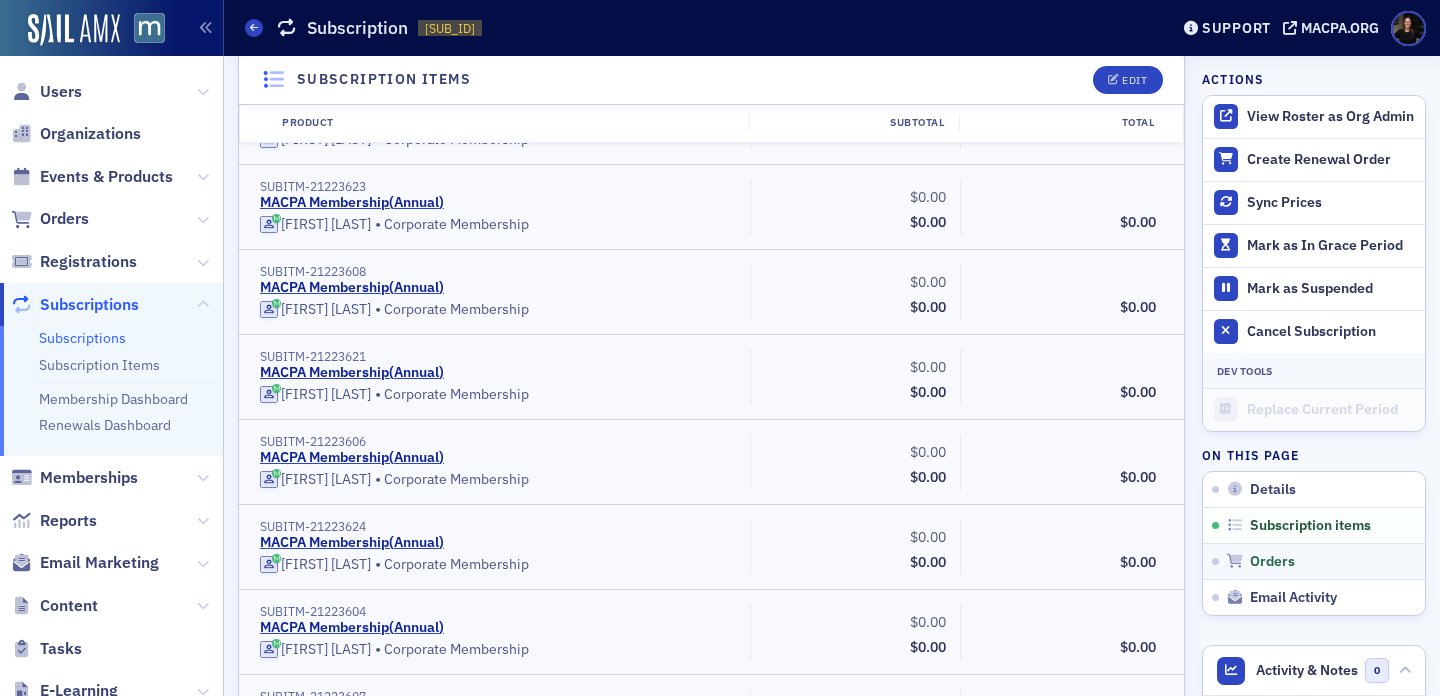 click on "Orders" 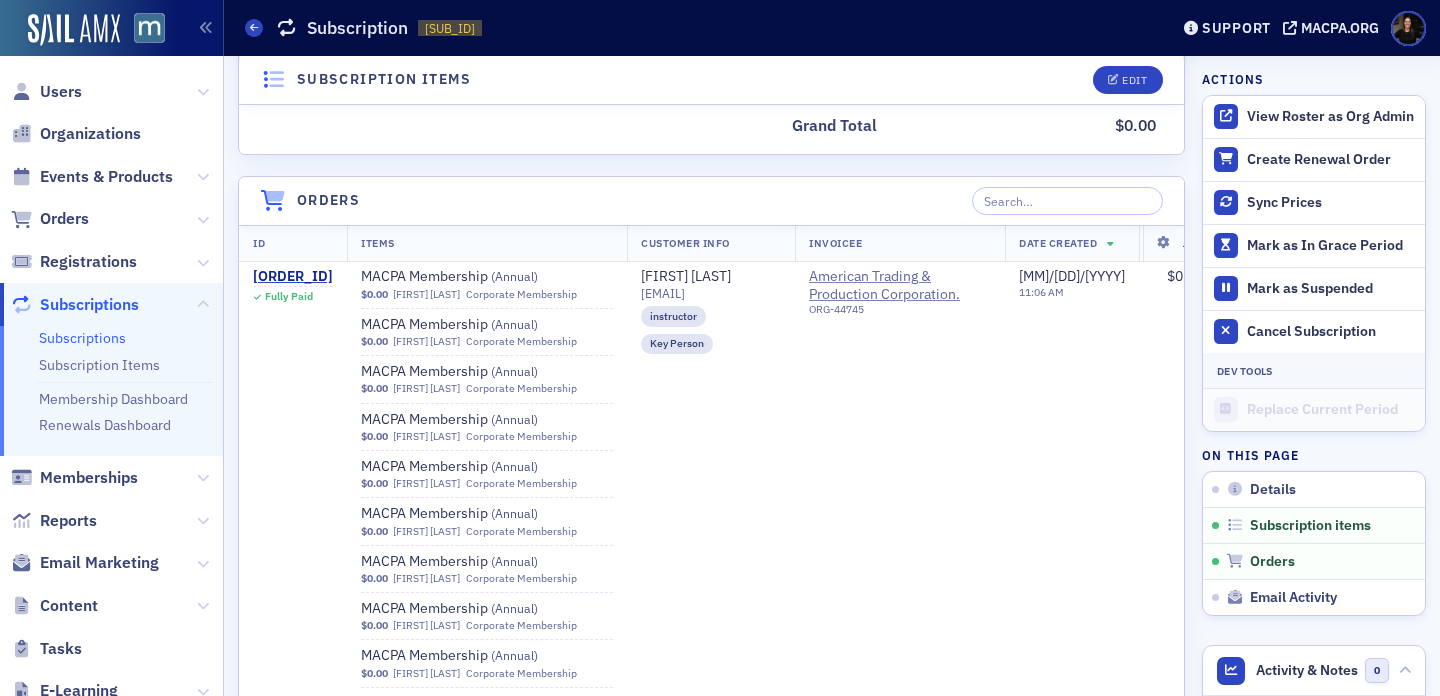 scroll, scrollTop: 2667, scrollLeft: 0, axis: vertical 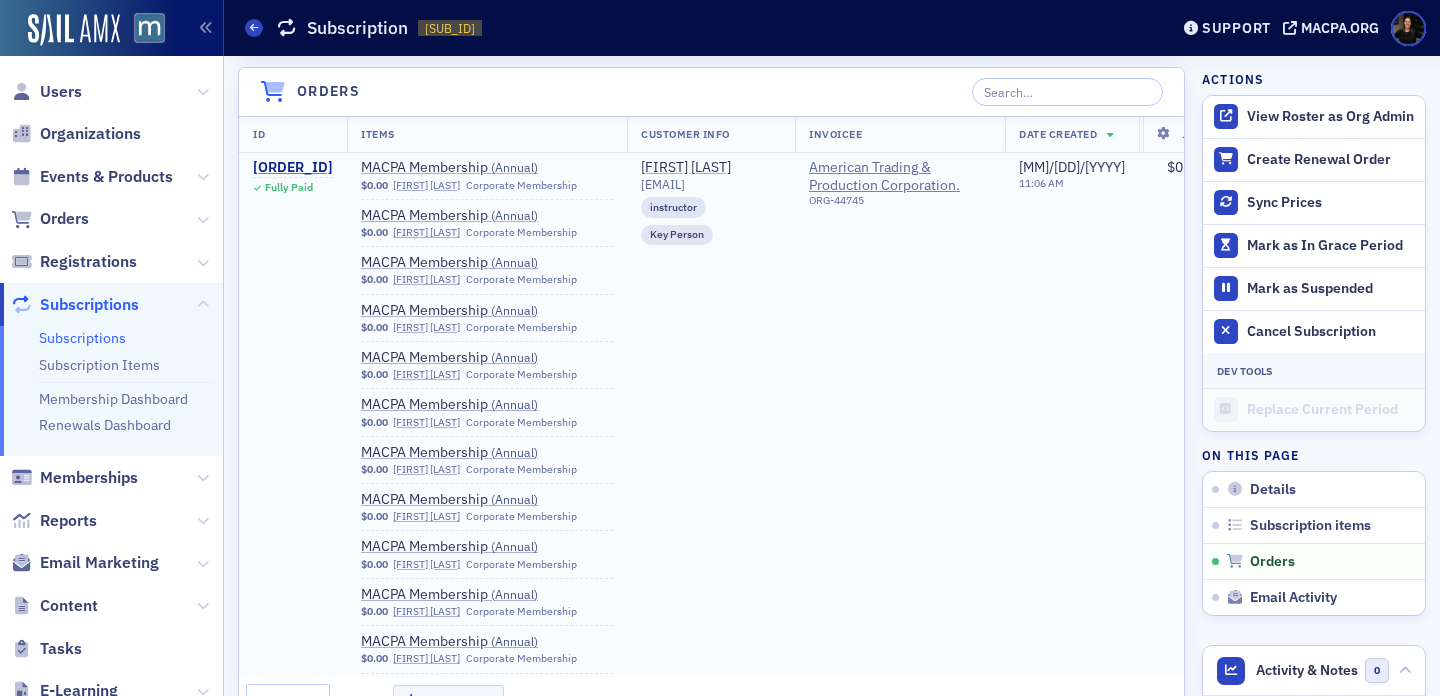 click on "ORD-21223679" 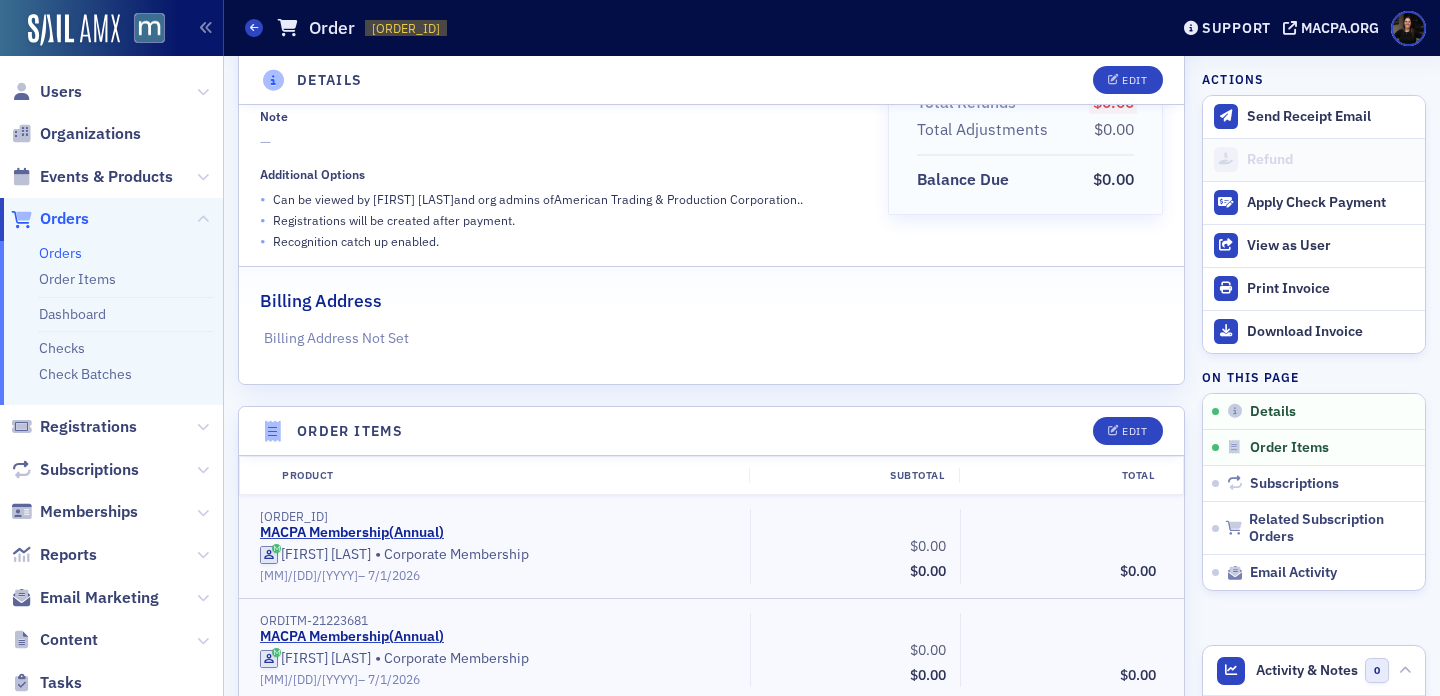 scroll, scrollTop: 0, scrollLeft: 0, axis: both 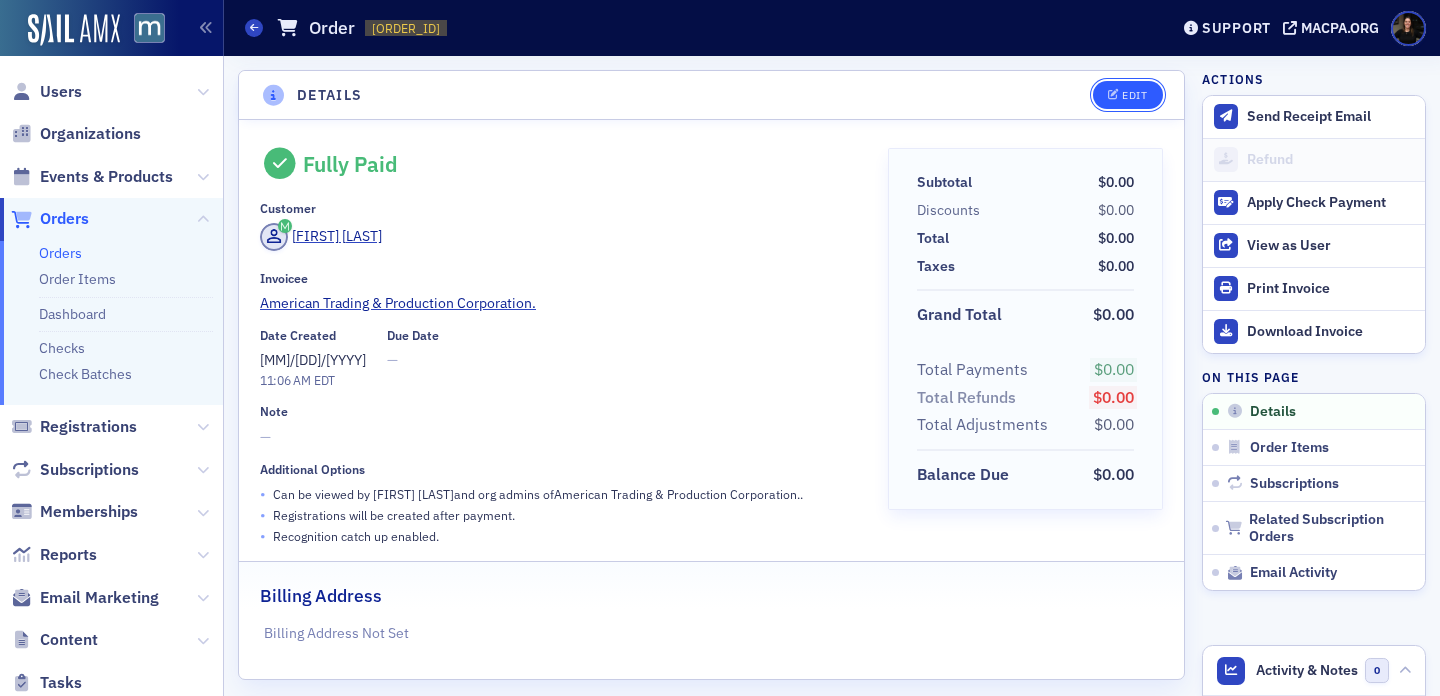 click on "Edit" 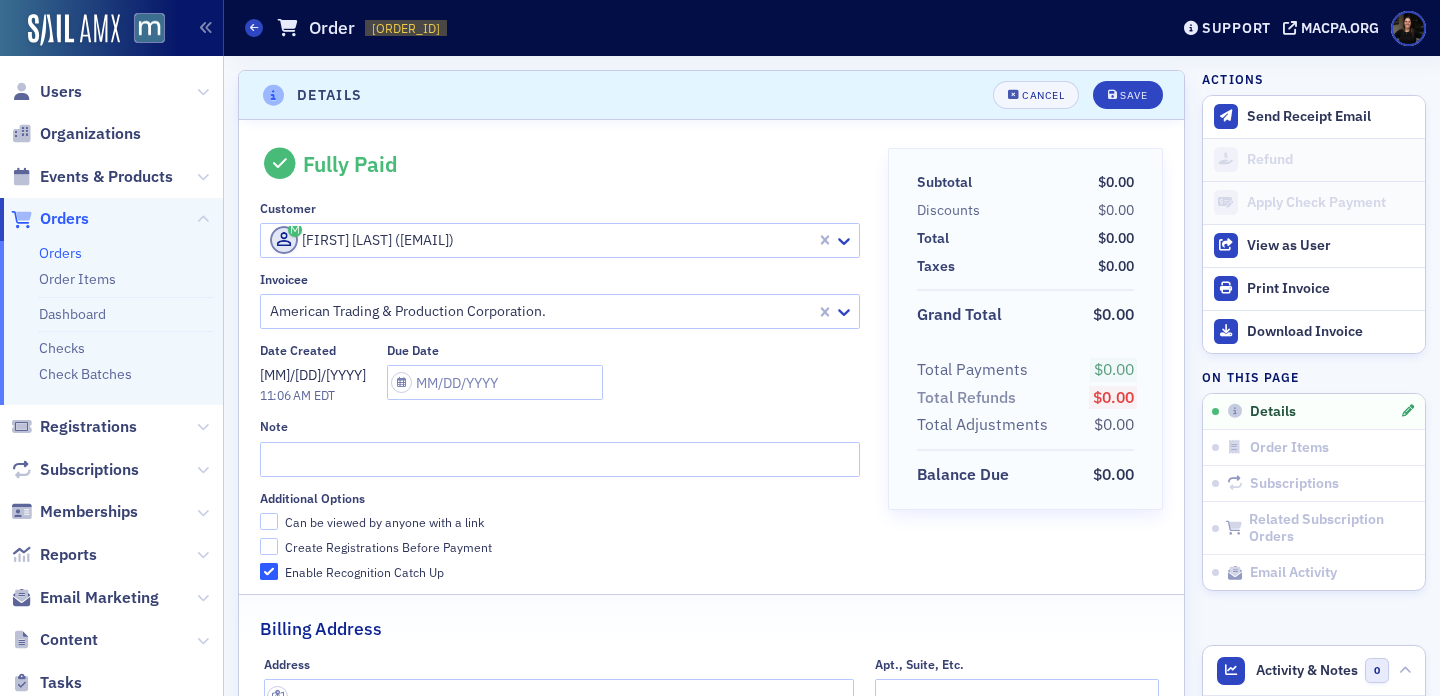 scroll, scrollTop: 4, scrollLeft: 0, axis: vertical 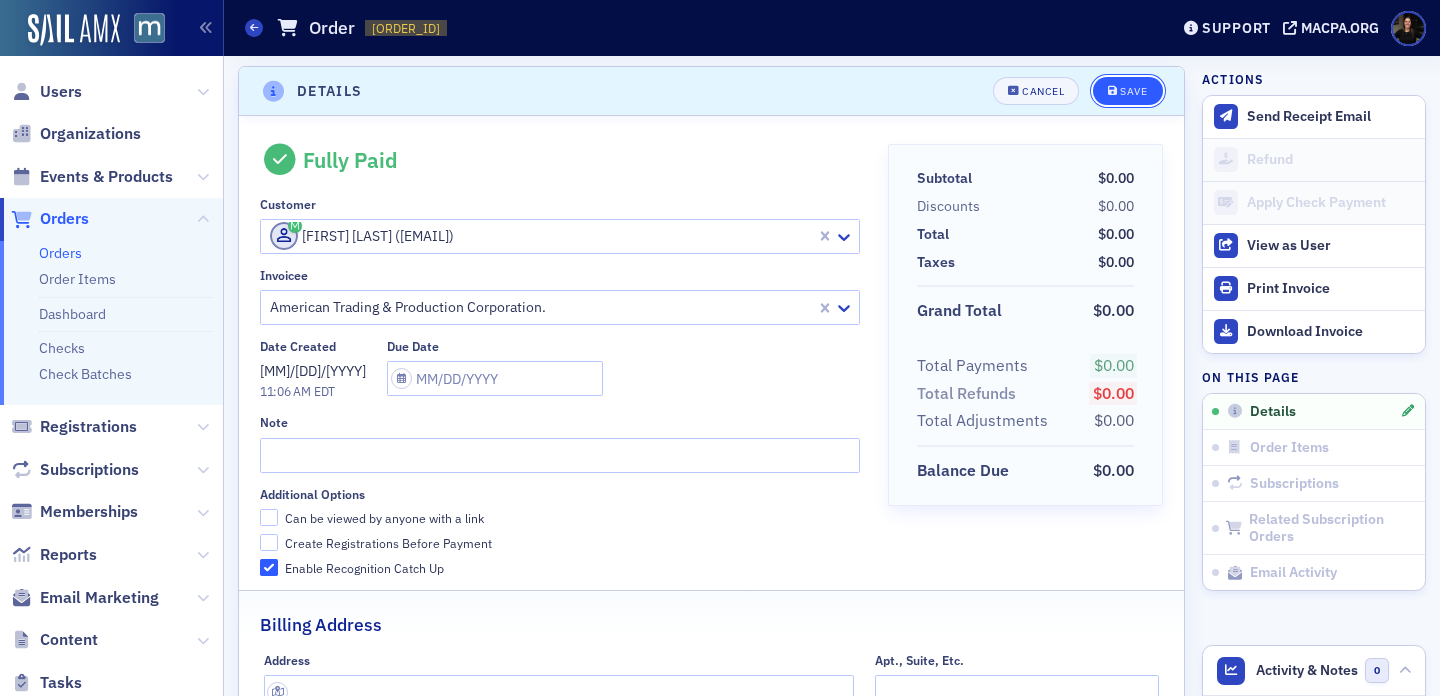 click on "Save" 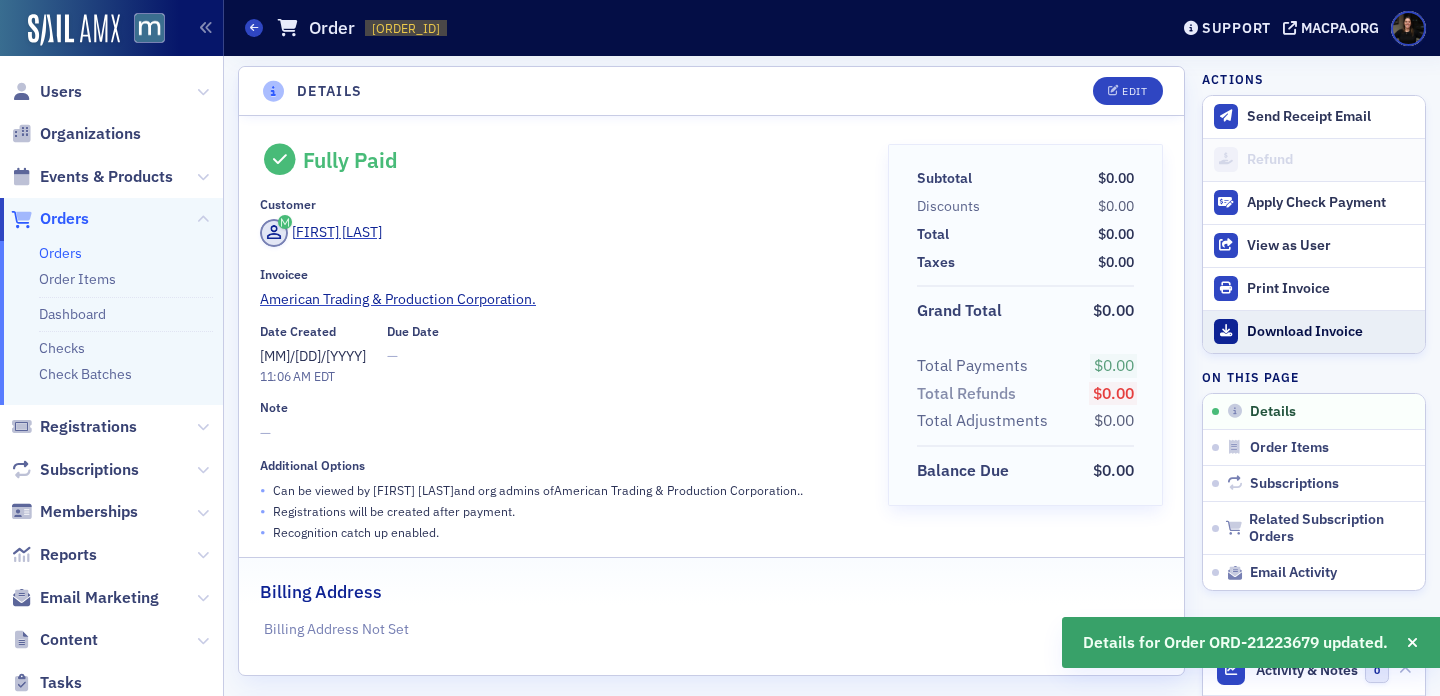 click on "Download Invoice" 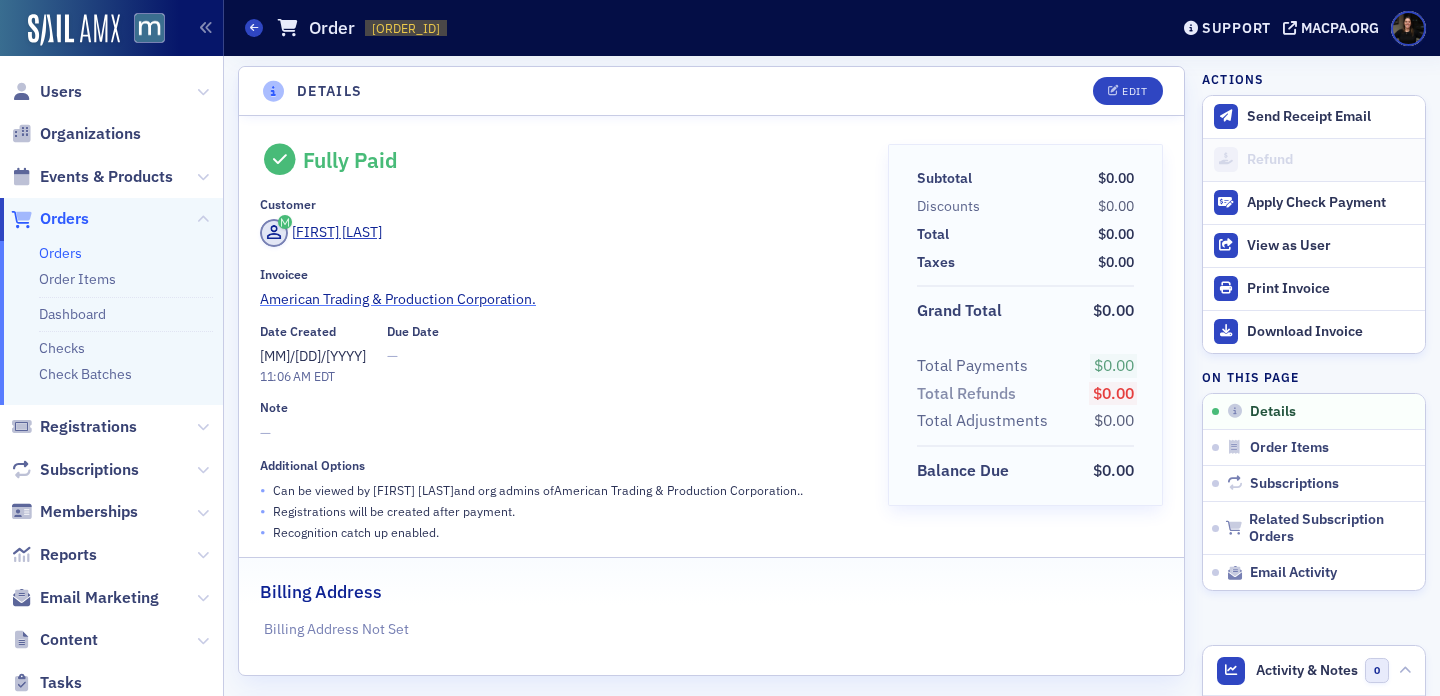 click on "American Trading & Production Corporation." 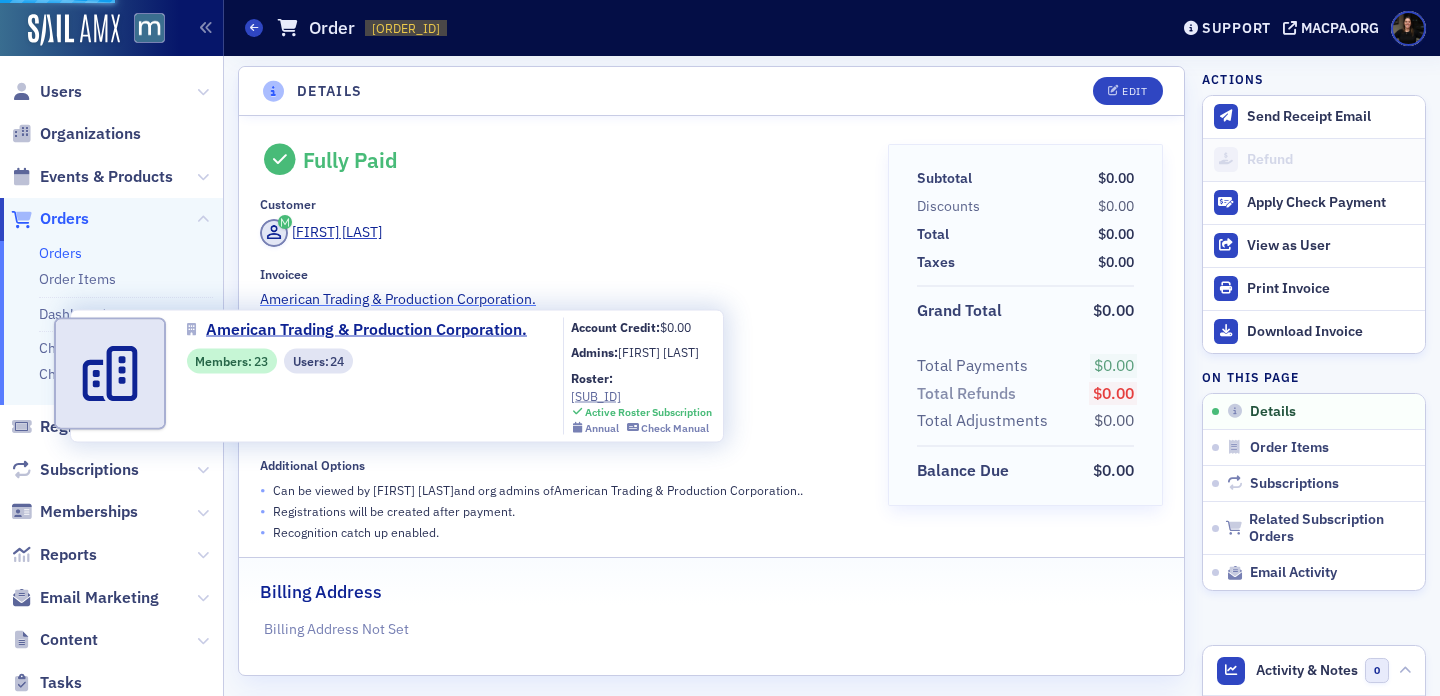 select on "US" 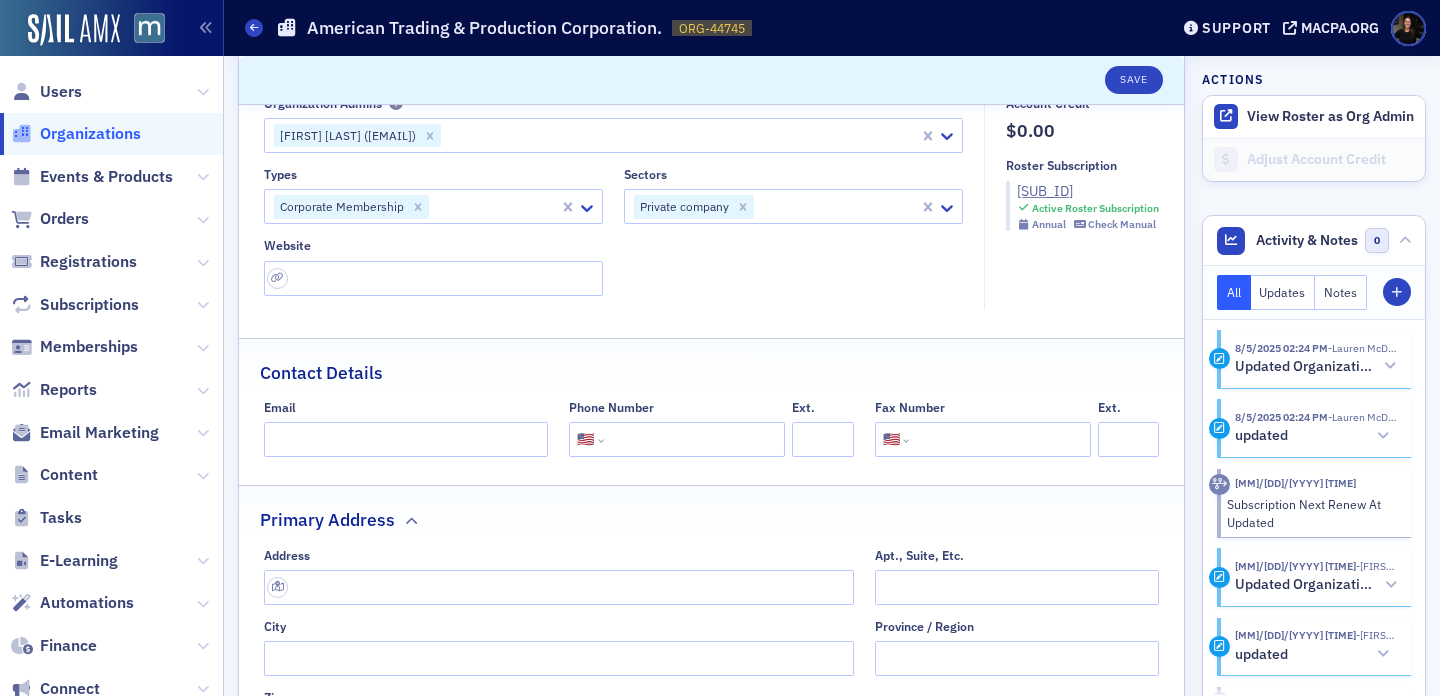 scroll, scrollTop: 198, scrollLeft: 0, axis: vertical 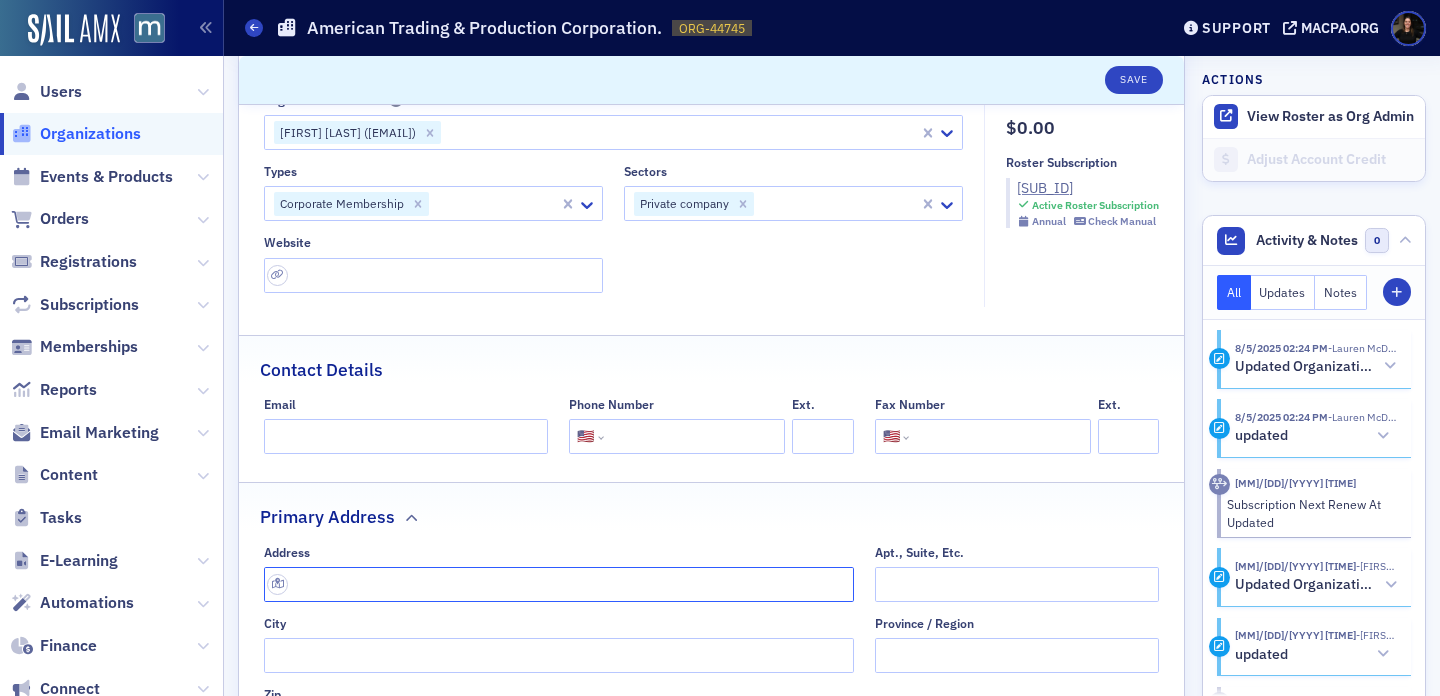 click 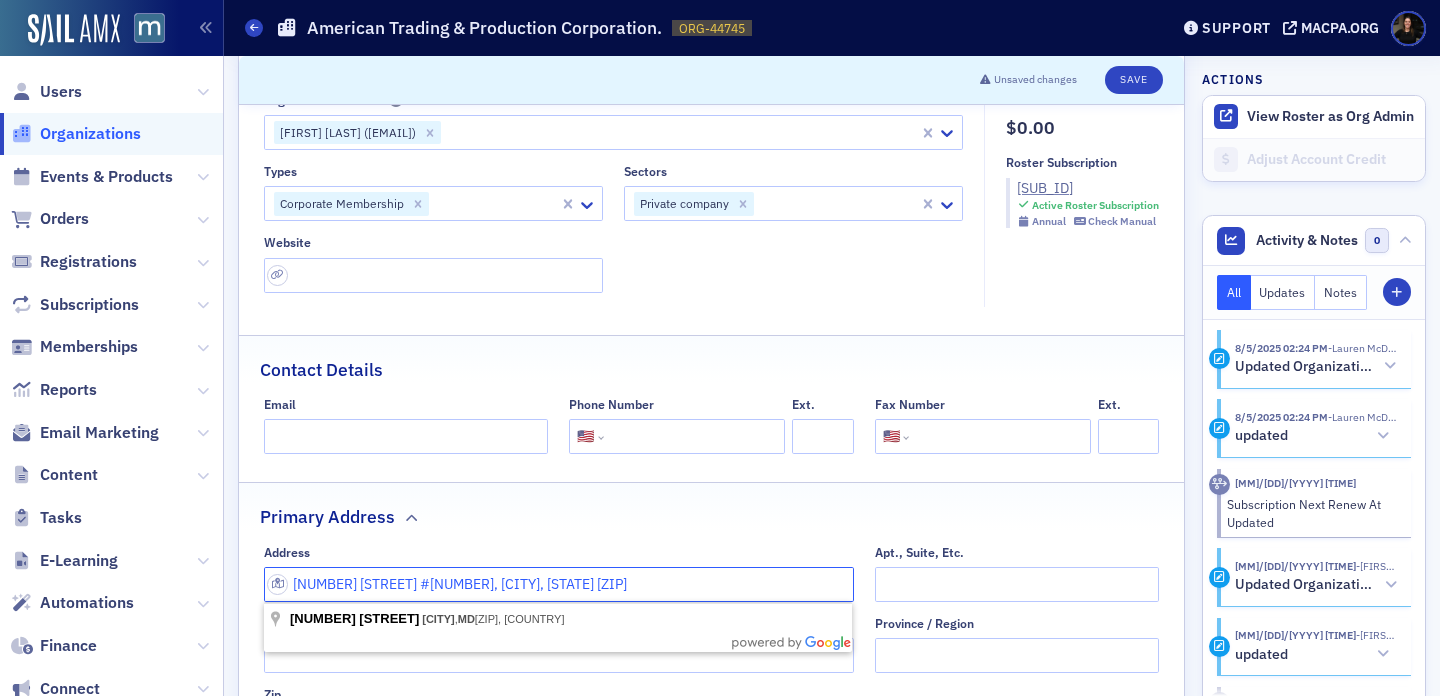 drag, startPoint x: 364, startPoint y: 583, endPoint x: 554, endPoint y: 582, distance: 190.00262 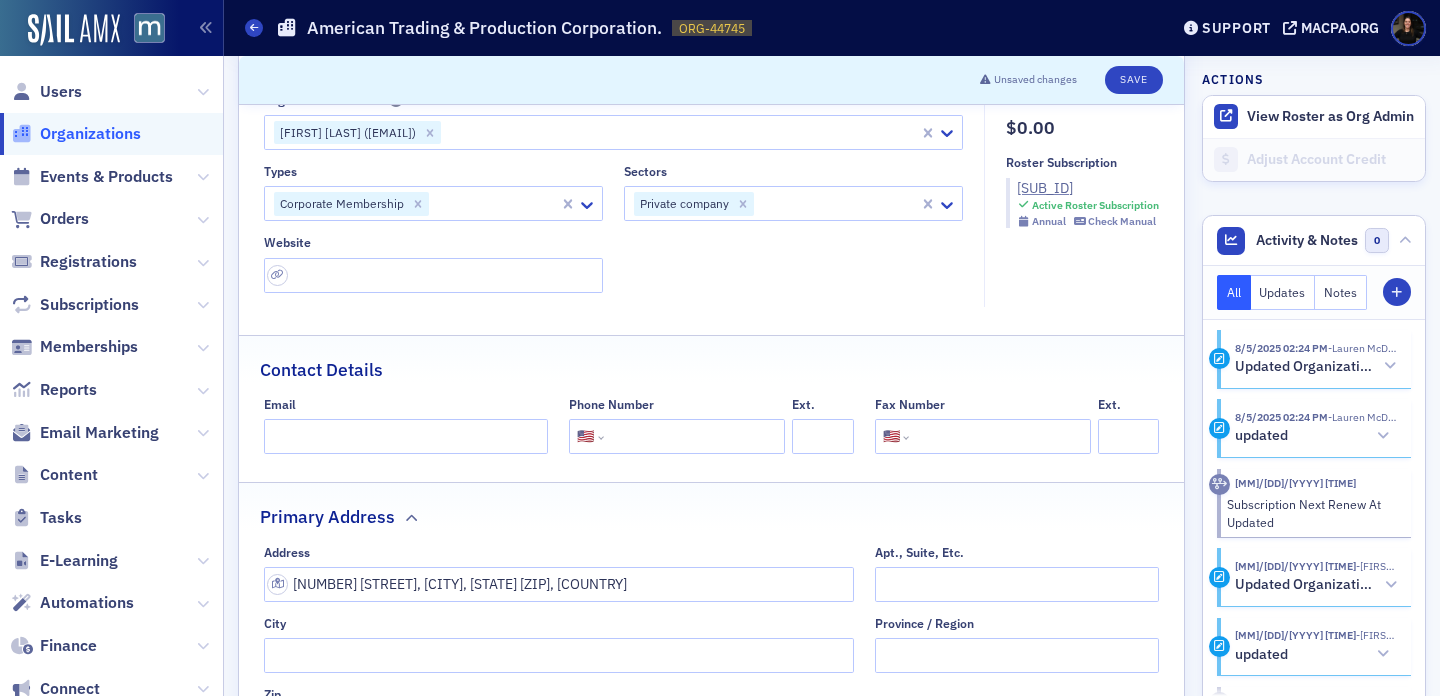 type on "2800 U.S. Rte 1" 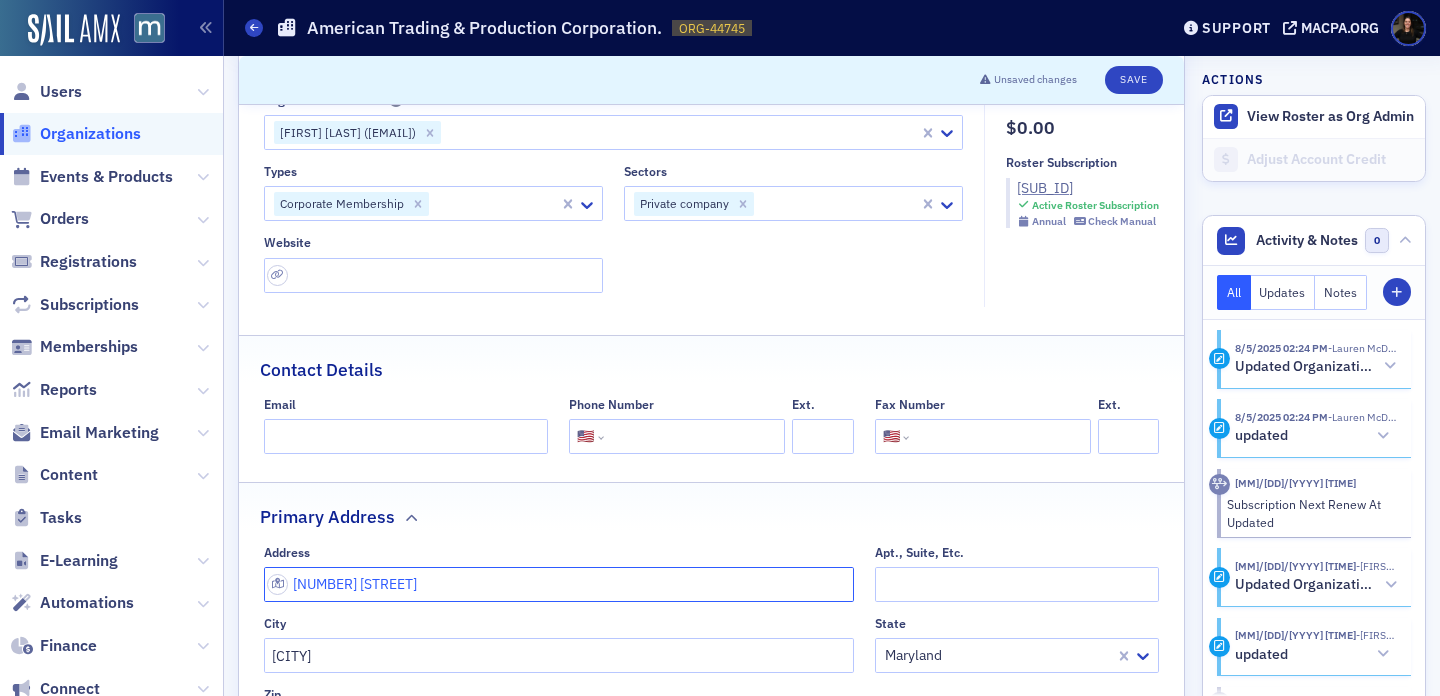 click on "2800 U.S. Rte 1" 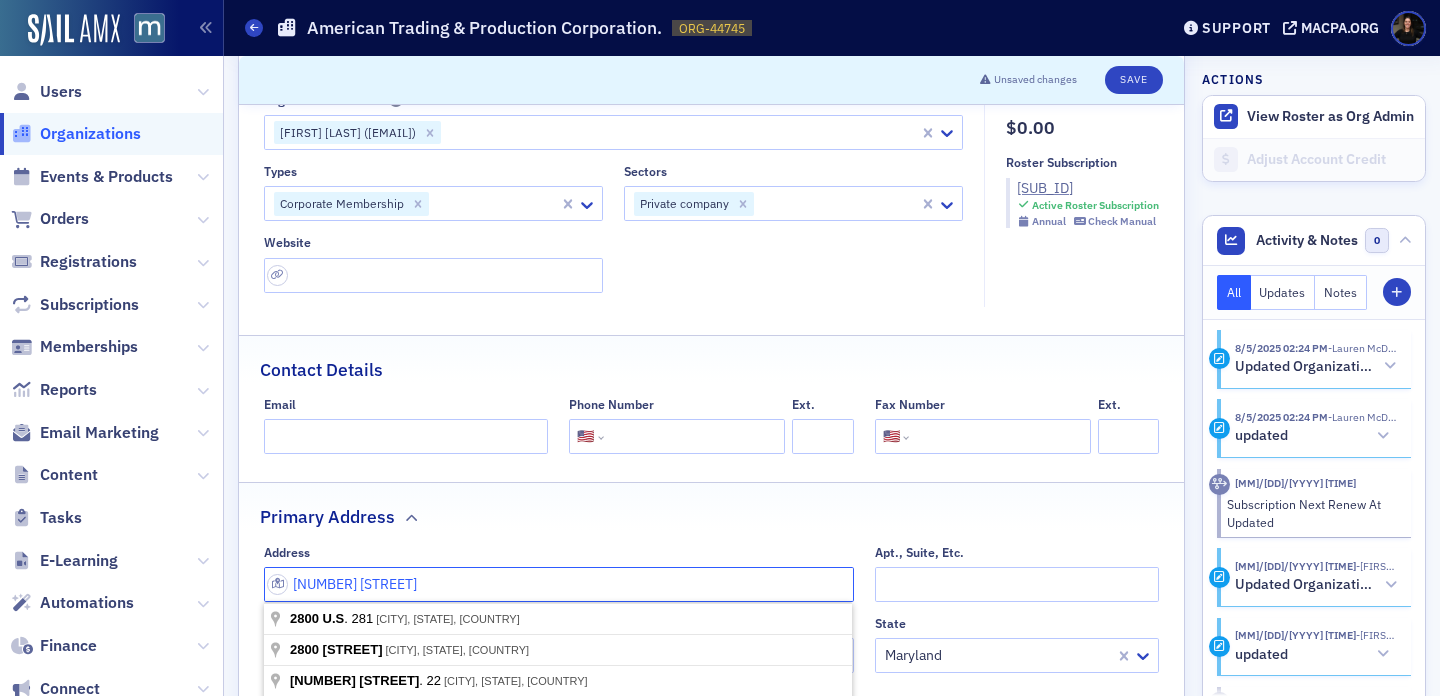 paste on "#2800, Baltimore, MD 21202" 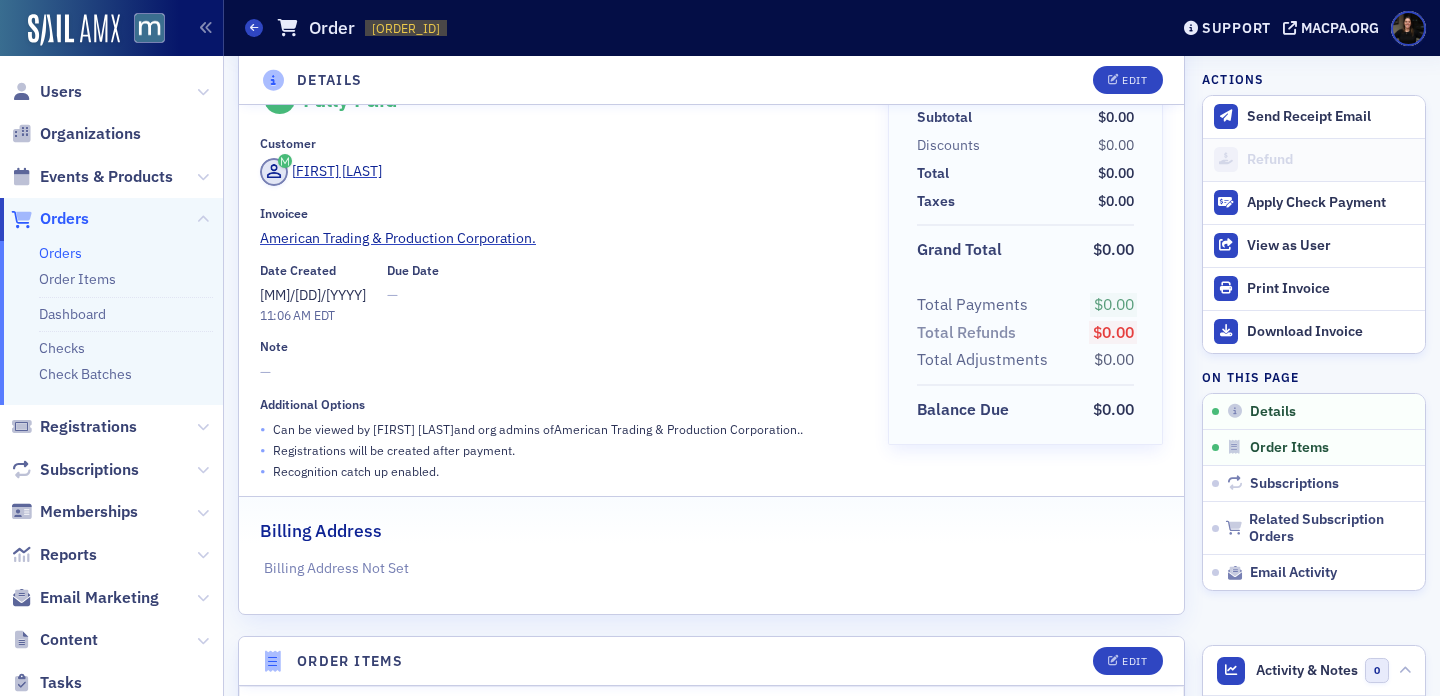 scroll, scrollTop: 54, scrollLeft: 0, axis: vertical 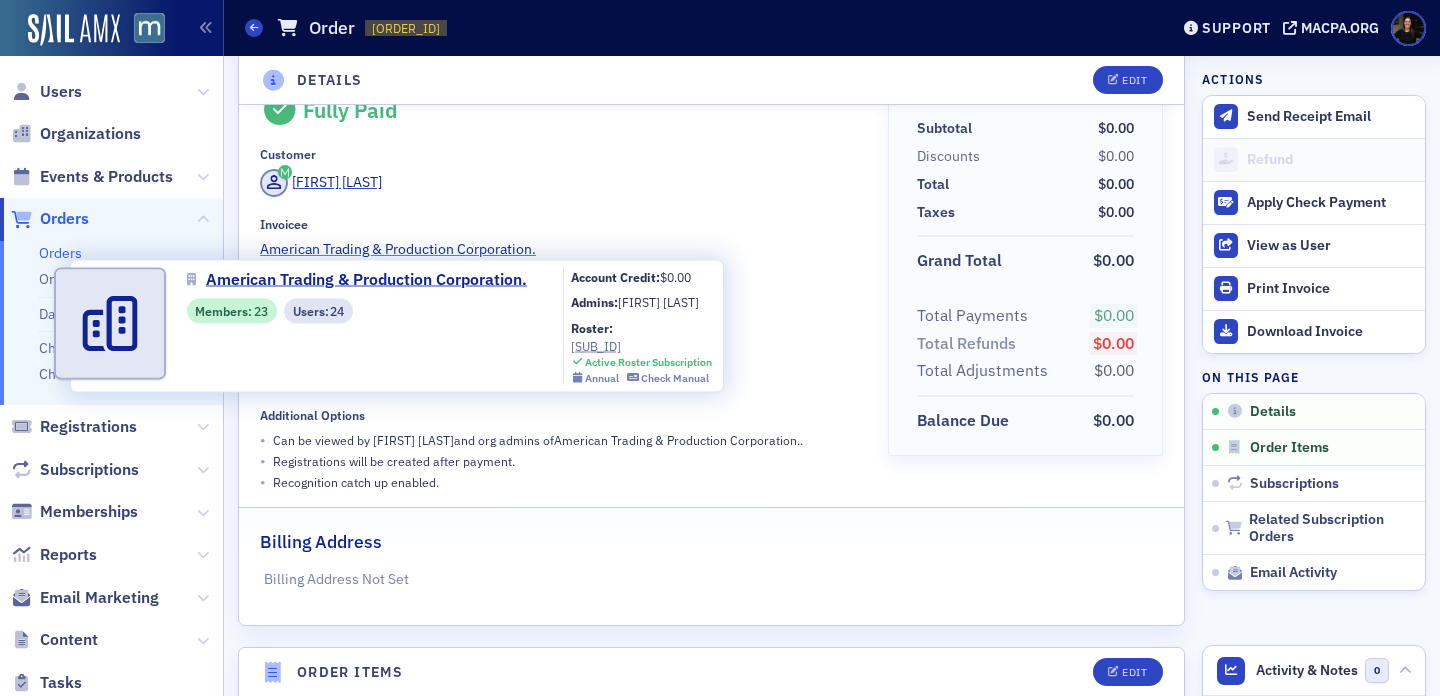 click on "American Trading & Production Corporation." 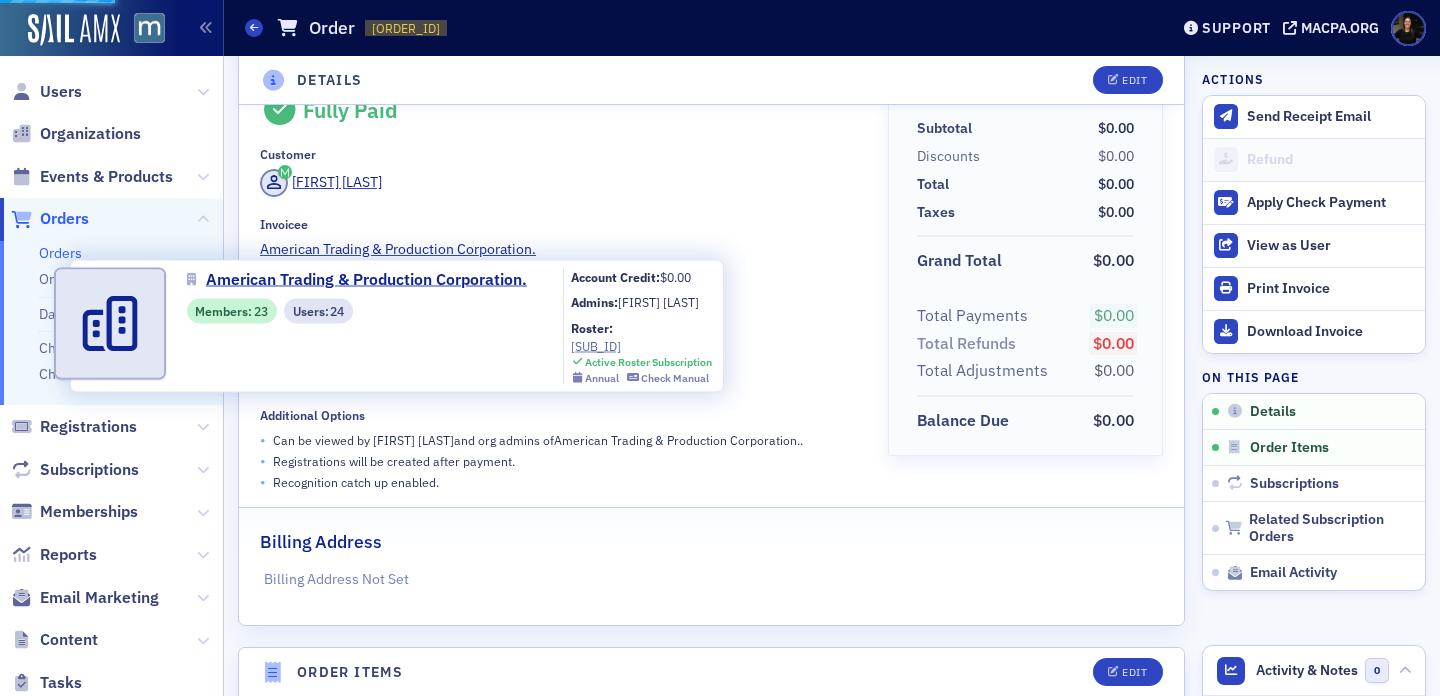 select on "US" 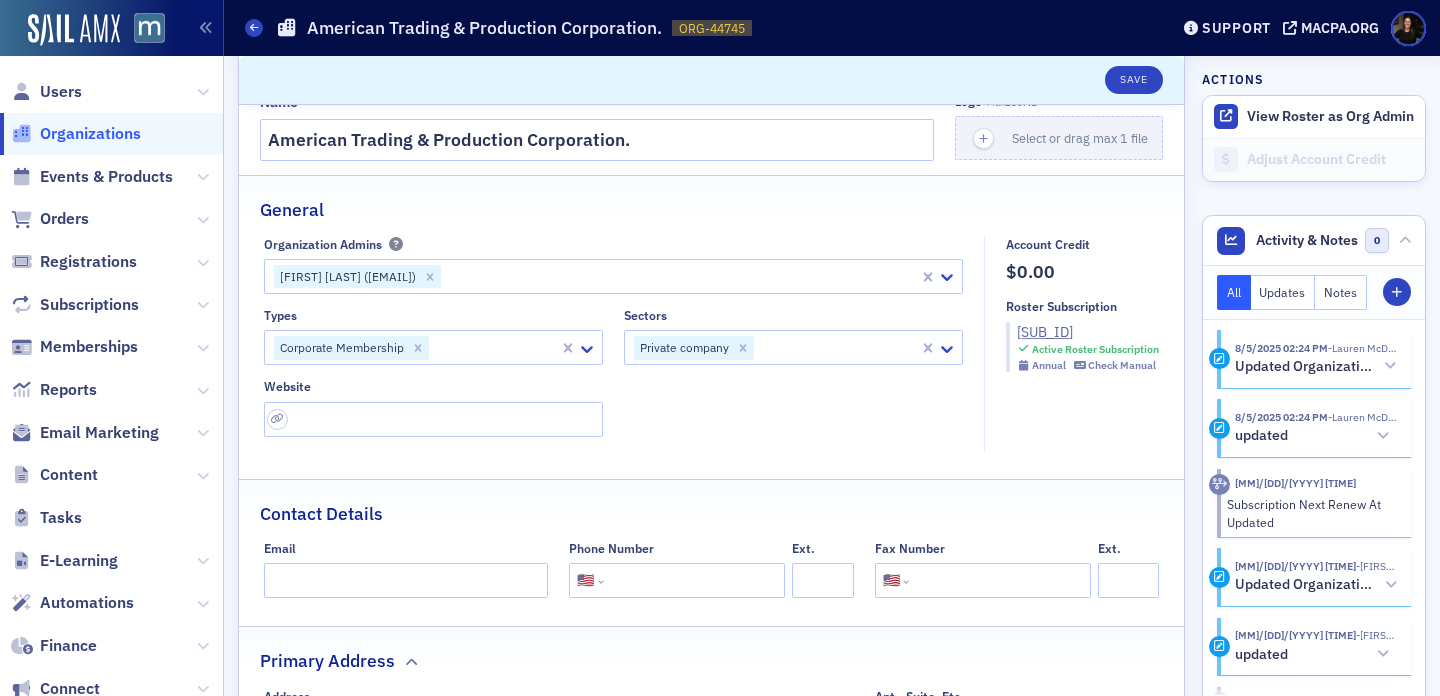 scroll, scrollTop: 35, scrollLeft: 0, axis: vertical 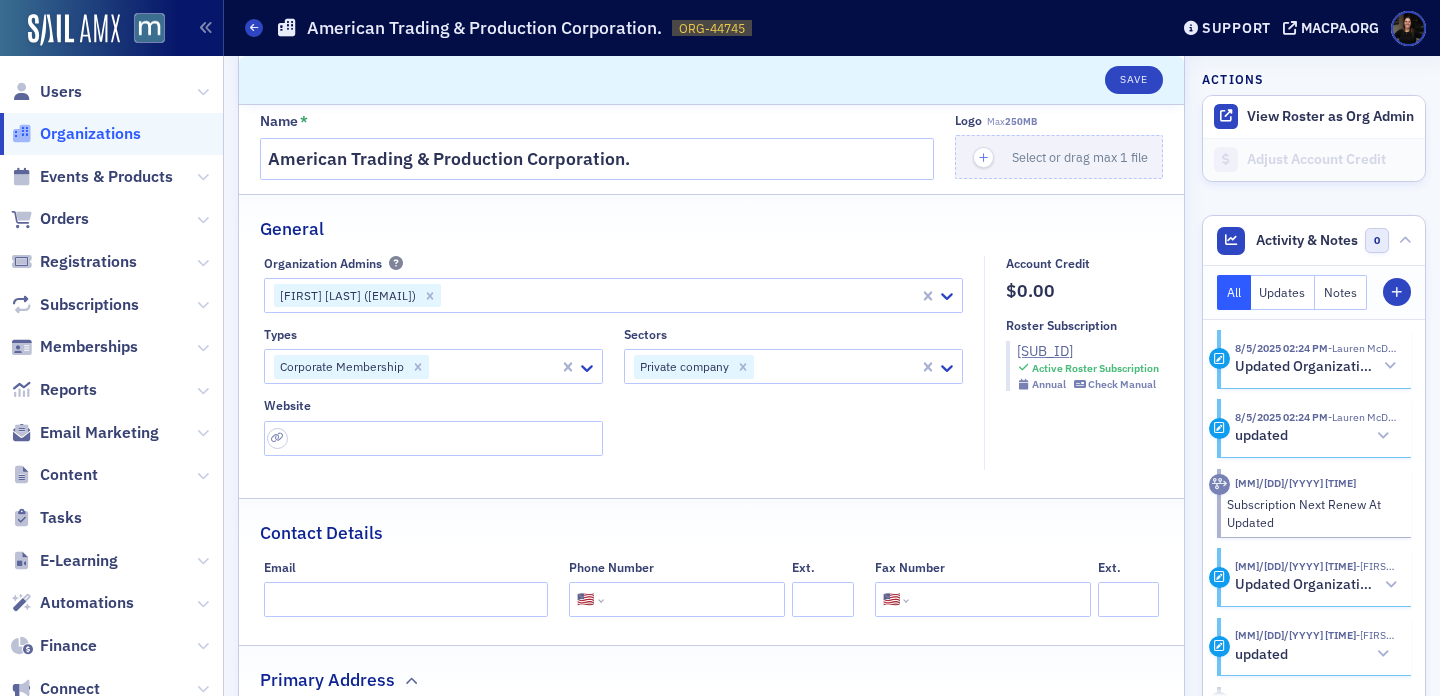click on "General Organization Admins Jeffrey Lawson (jlawson@atapco.com) Types Corporate Membership Sectors Private company Website Account Credit $0.00 Roster Subscription SUB-21223489 Active Roster Subscription Annual Check   Manual" 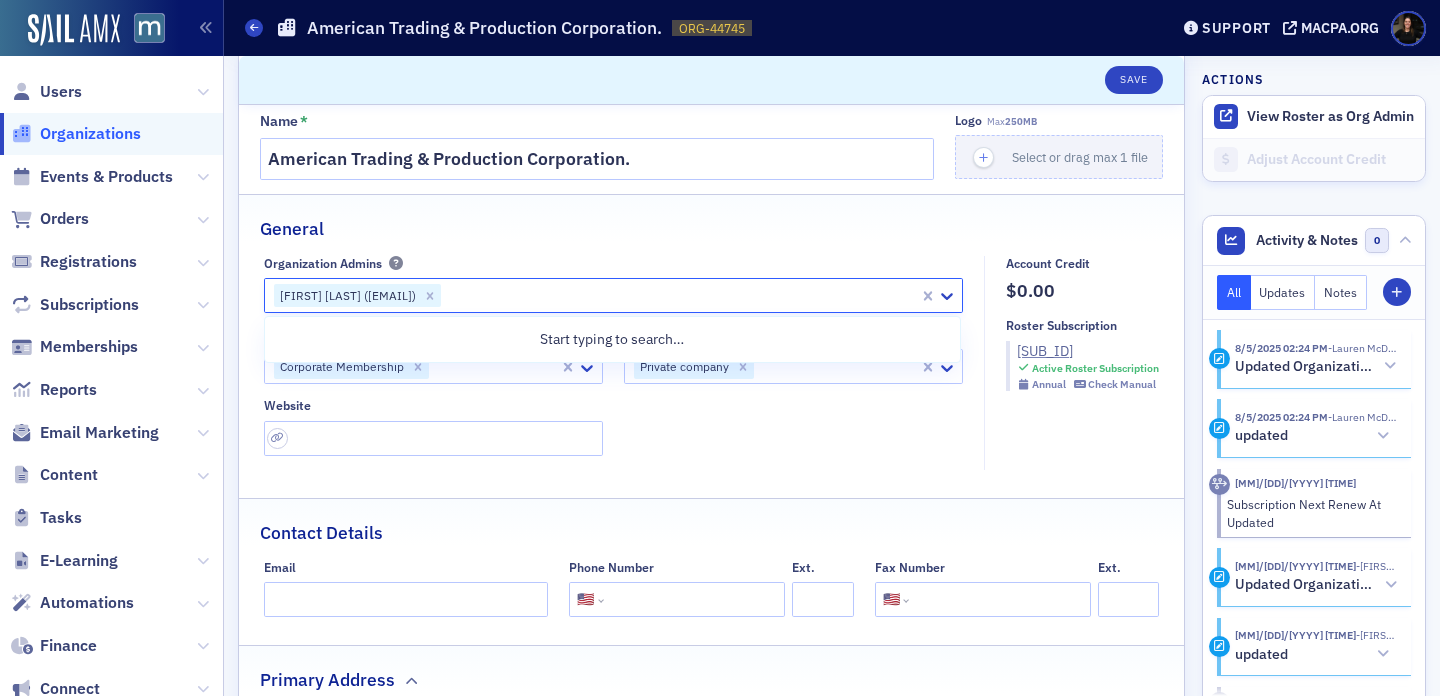 click on "[FIRST] [LAST] ([EMAIL])" 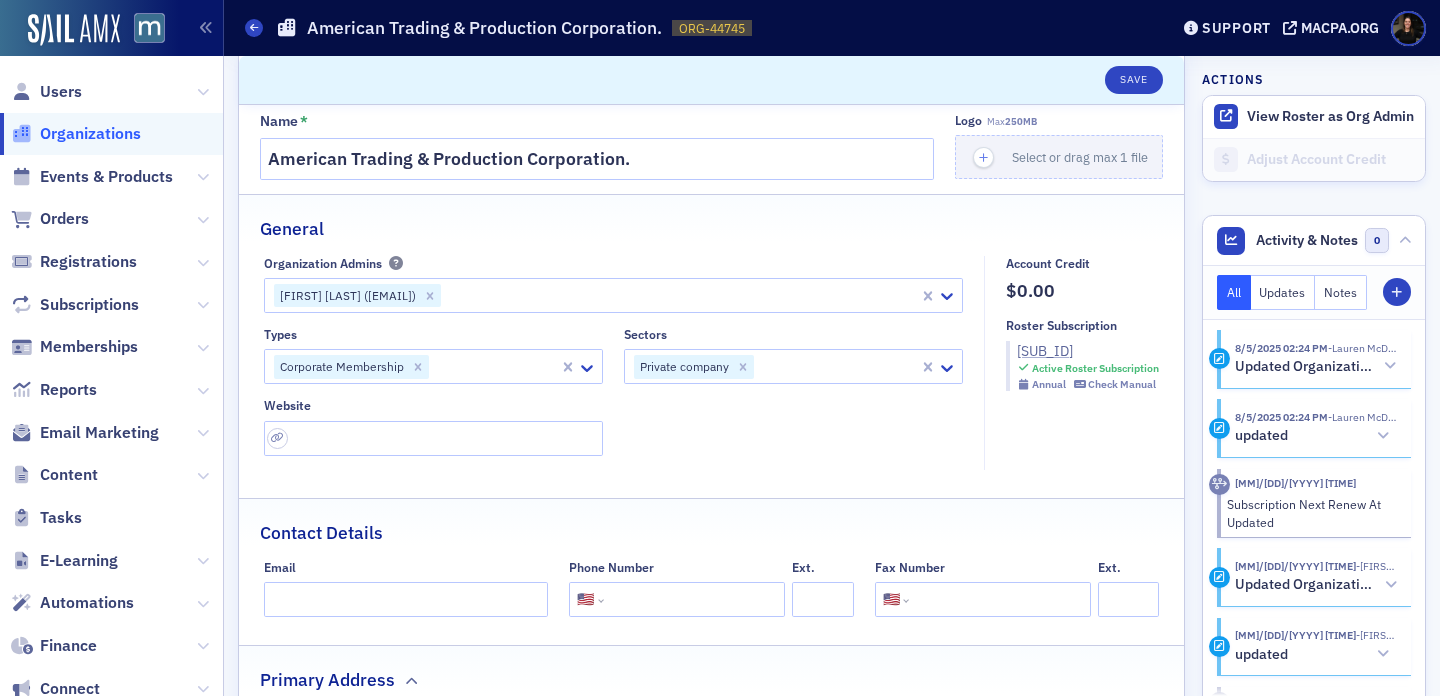 click on "SUB-21223489" 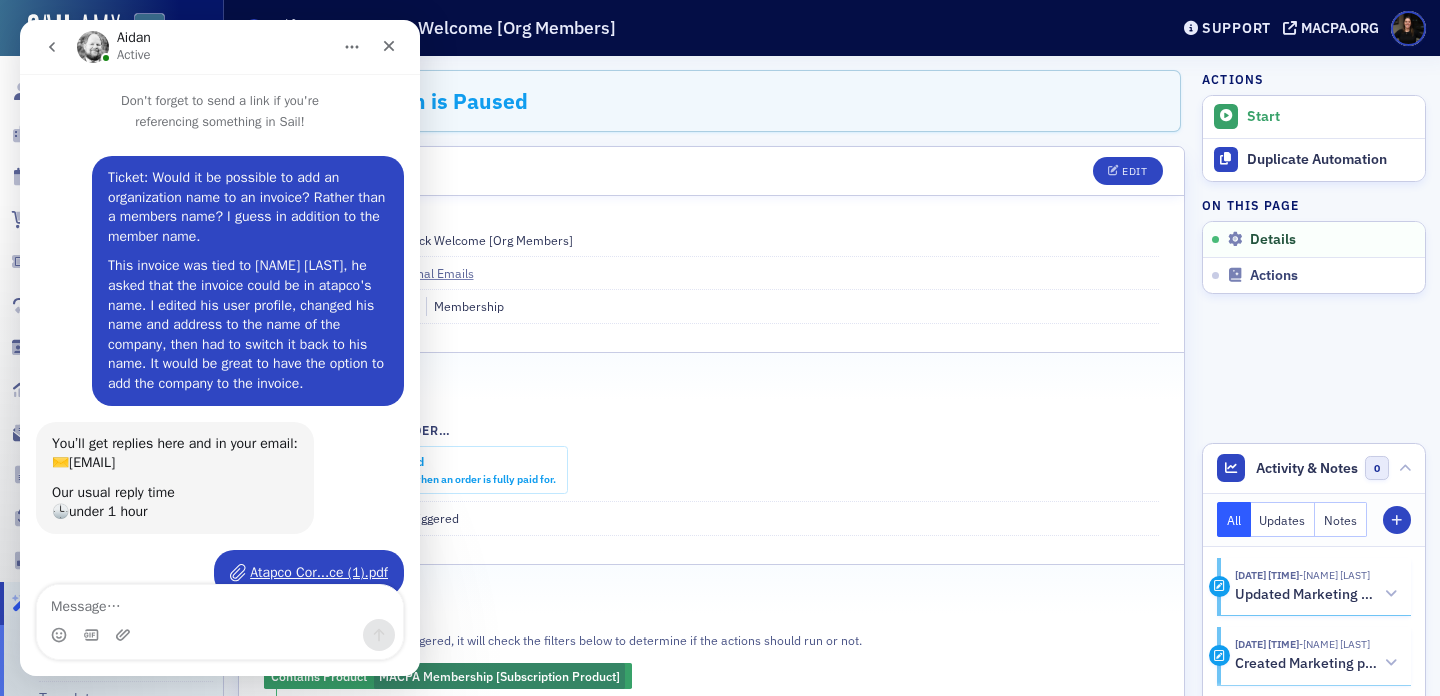 scroll, scrollTop: 0, scrollLeft: 0, axis: both 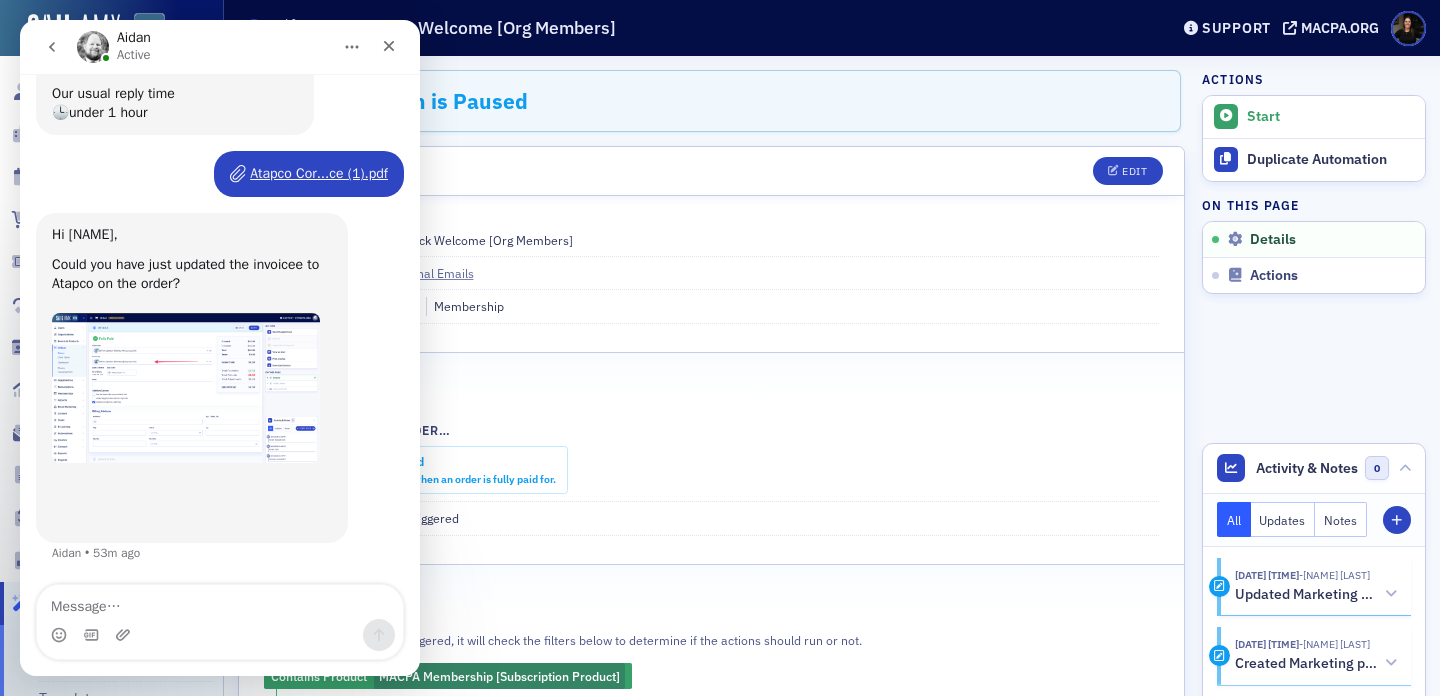 click at bounding box center [186, 387] 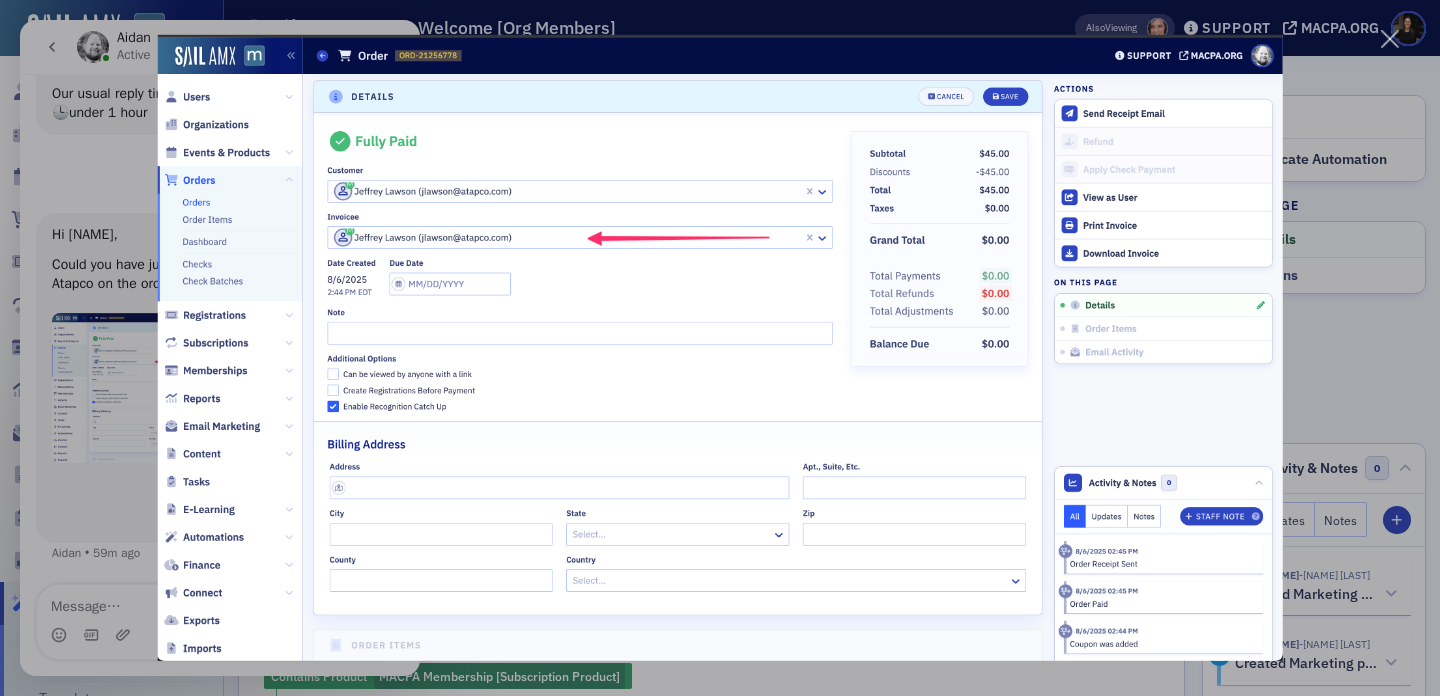 click at bounding box center [720, 348] 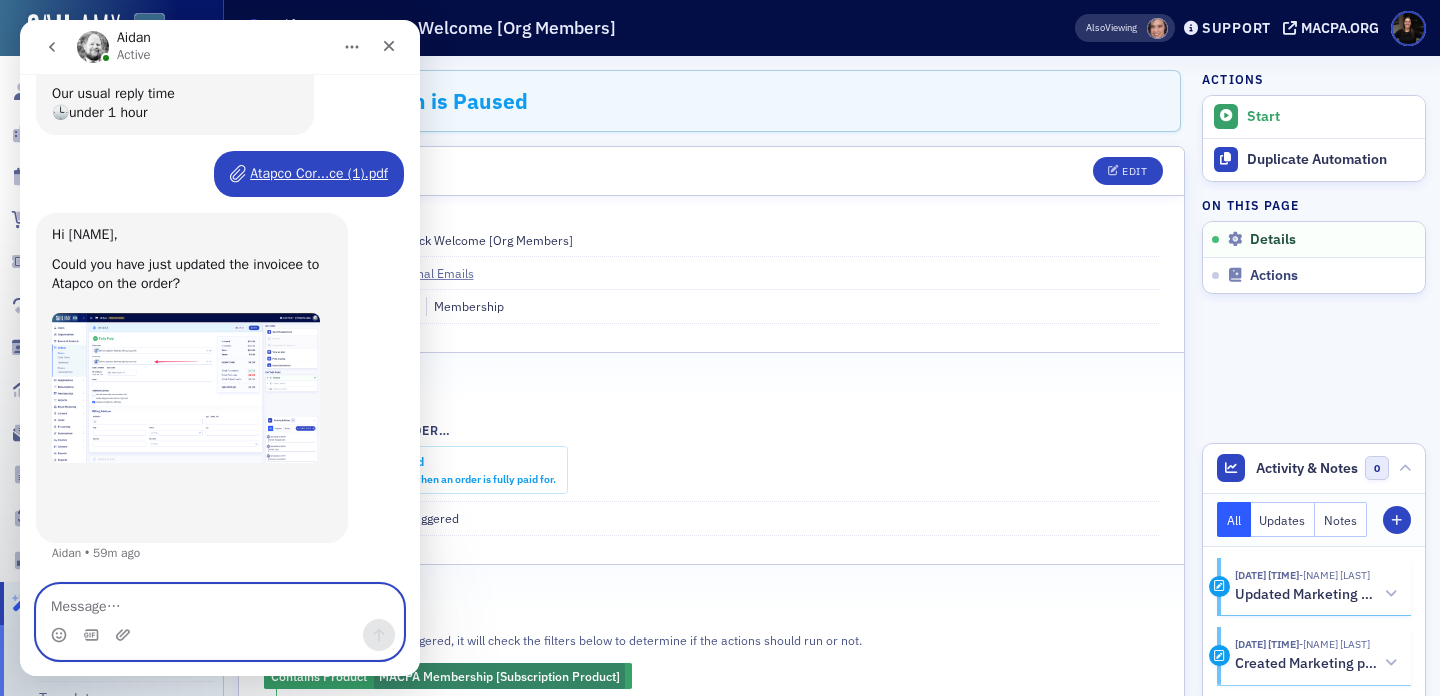 click at bounding box center (220, 602) 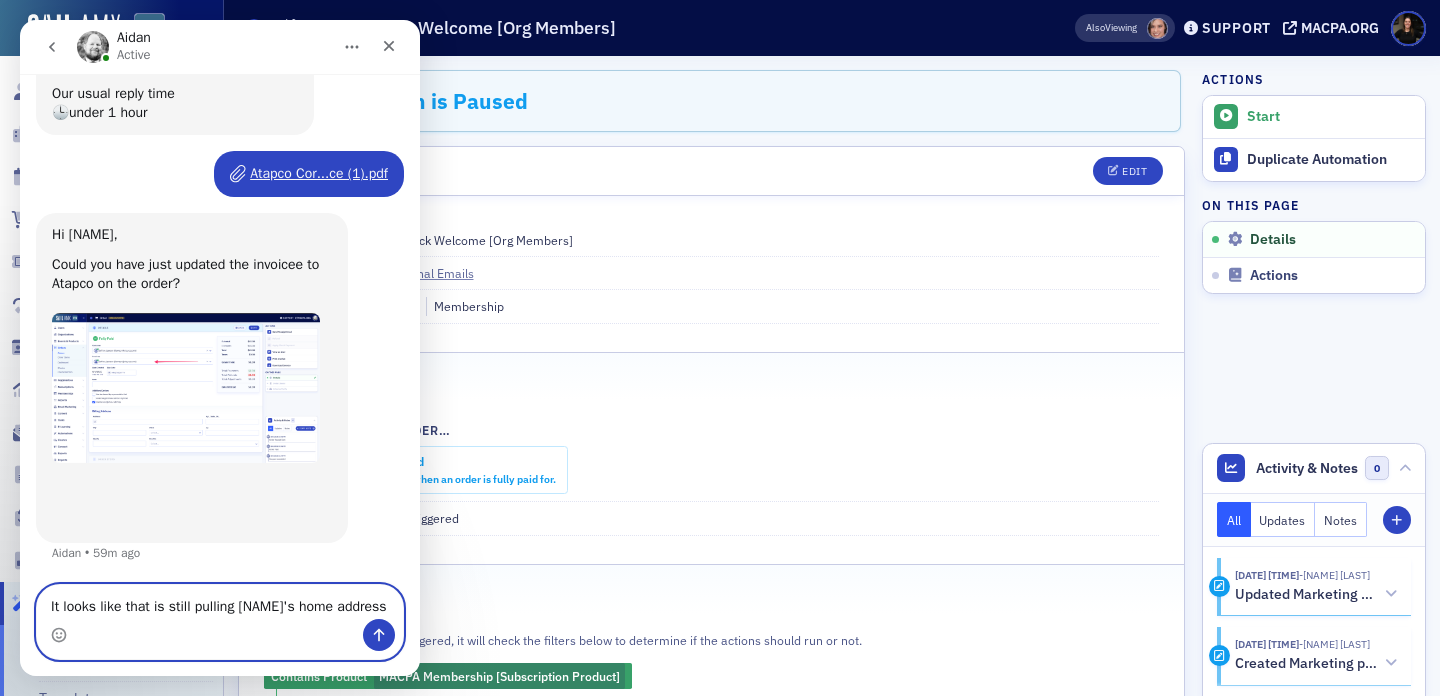 type on "It looks like that is still pulling Jeff's home address" 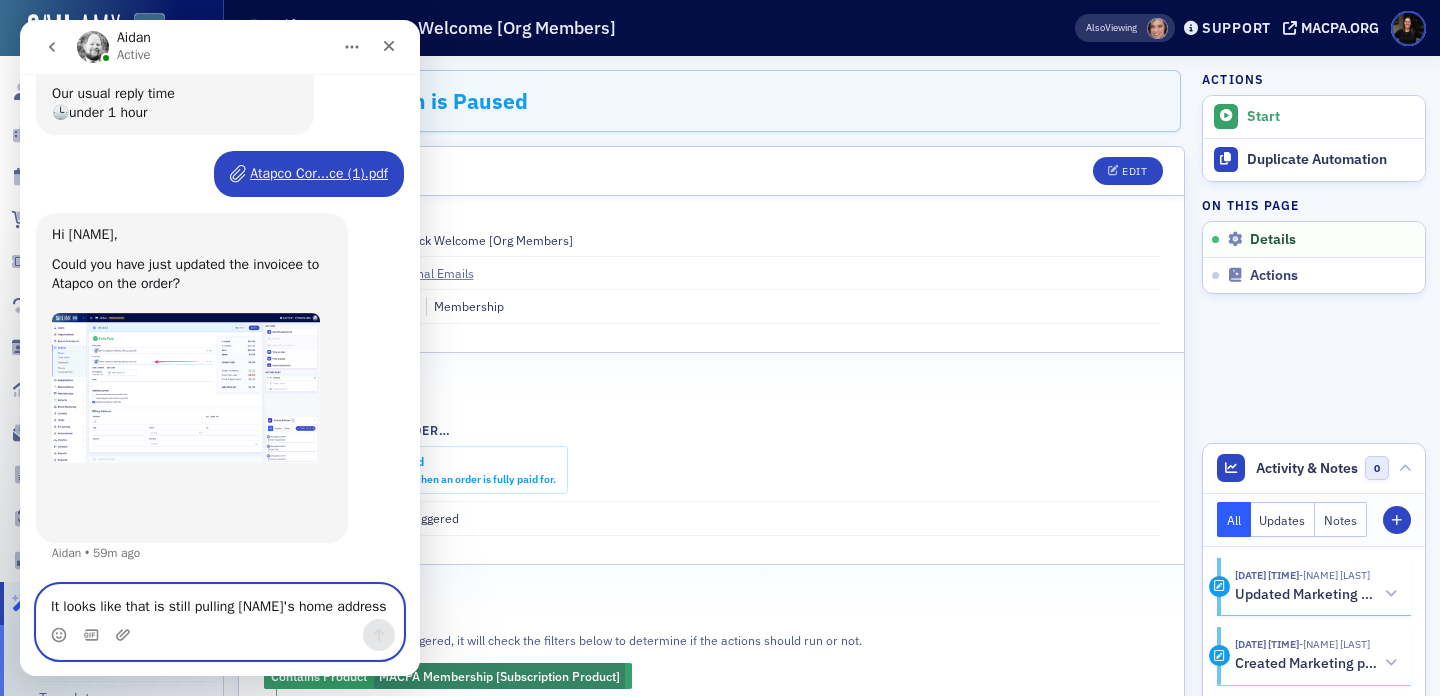 type 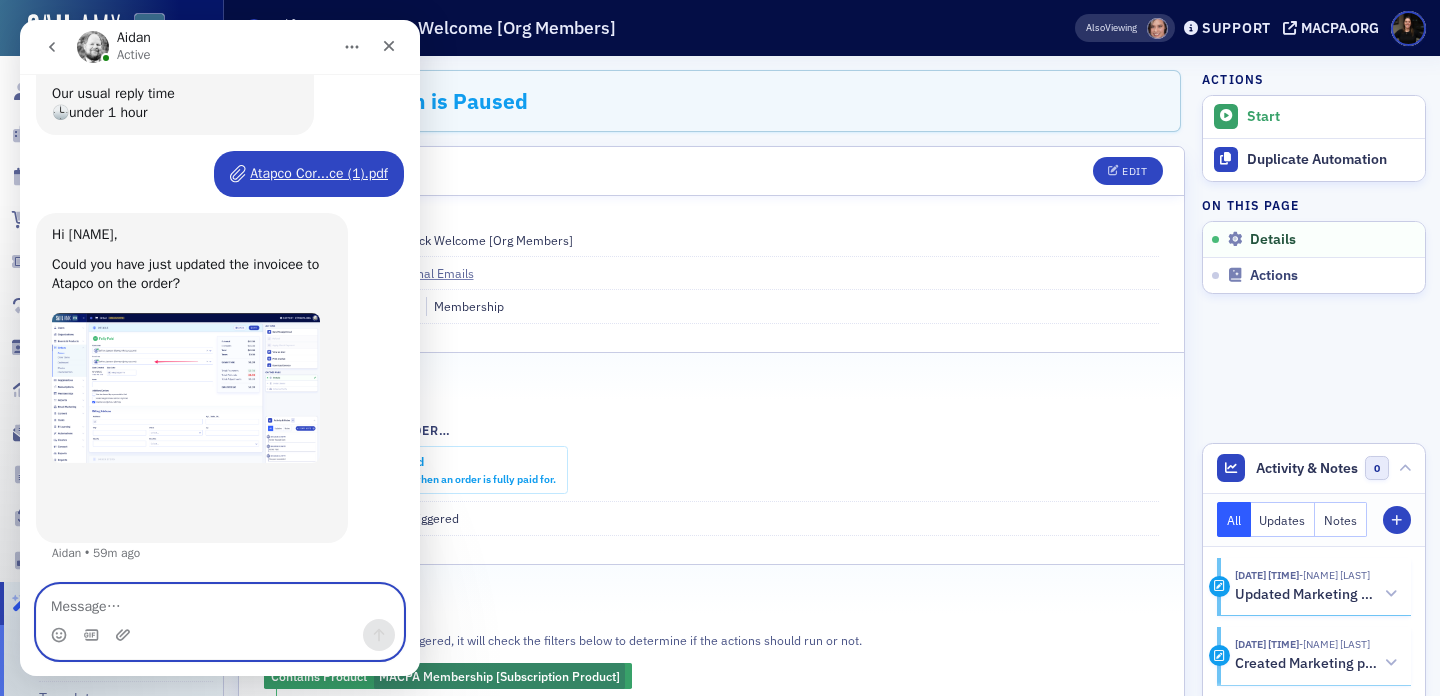 scroll, scrollTop: 478, scrollLeft: 0, axis: vertical 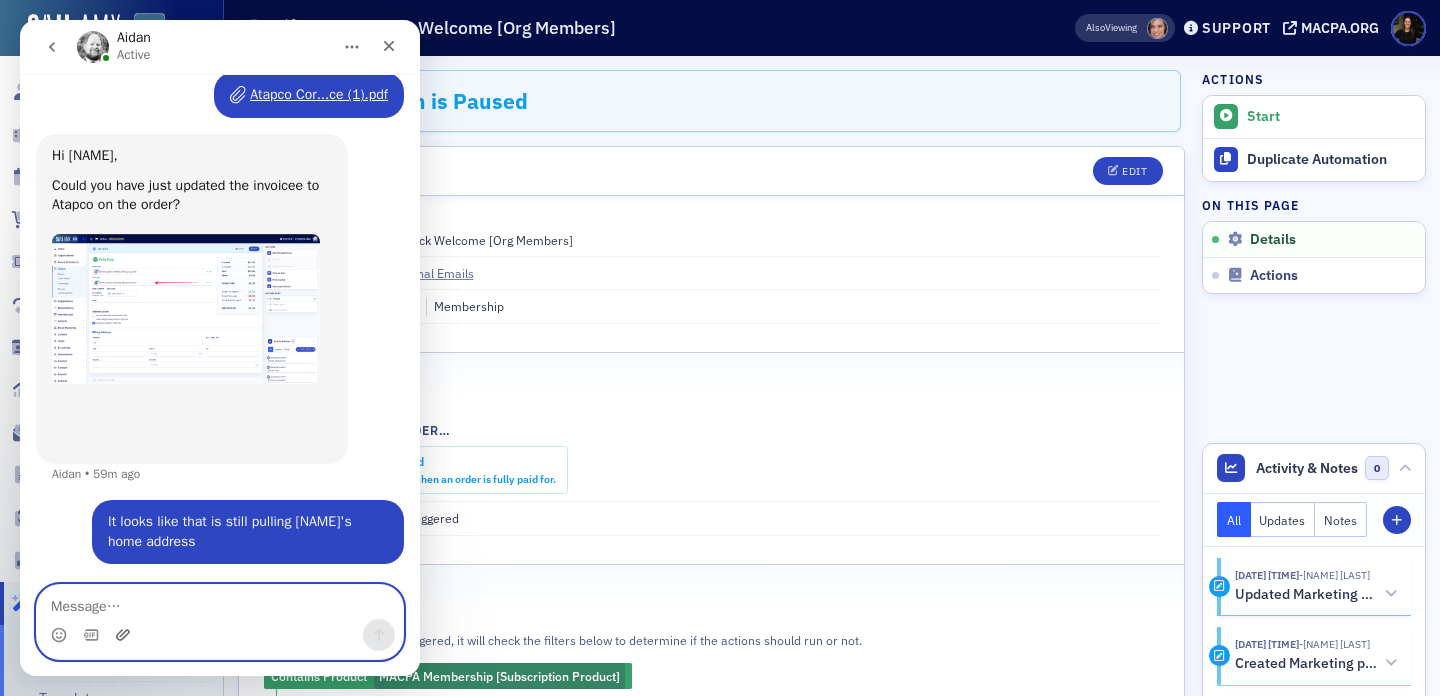 click 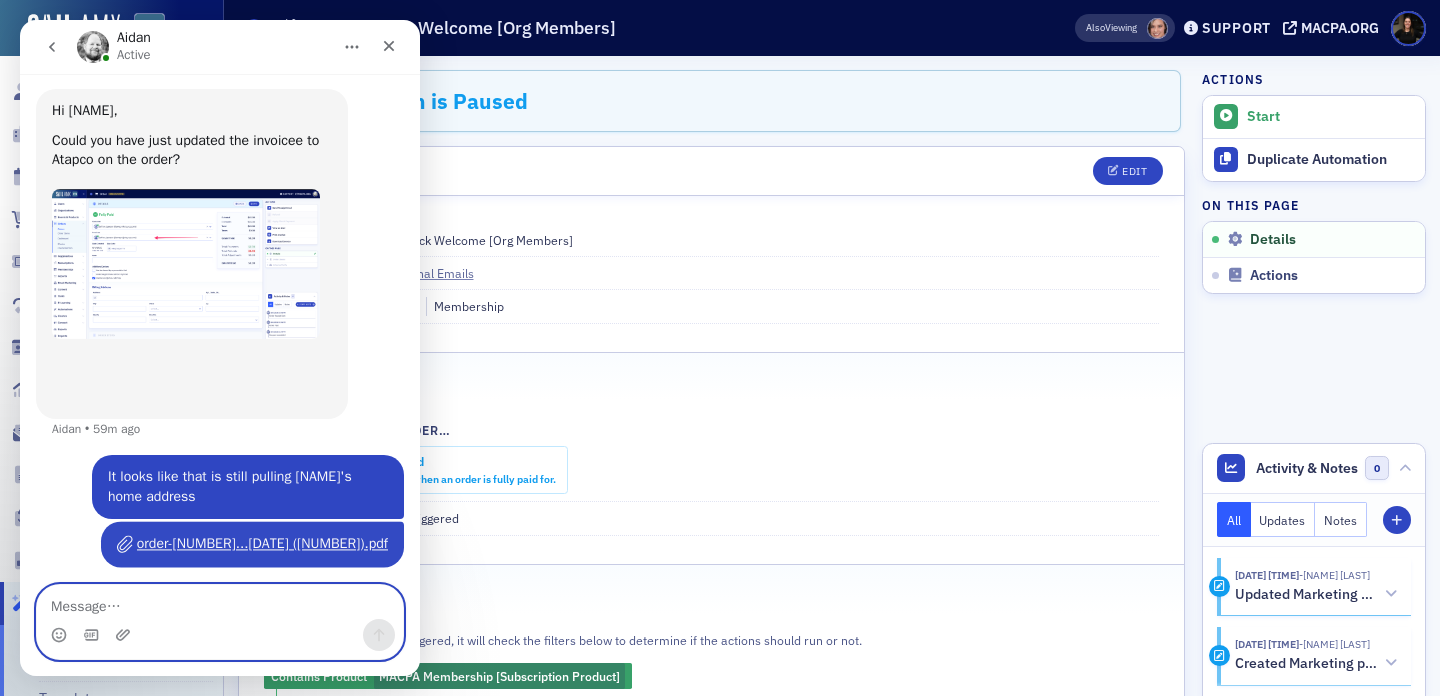 scroll, scrollTop: 526, scrollLeft: 0, axis: vertical 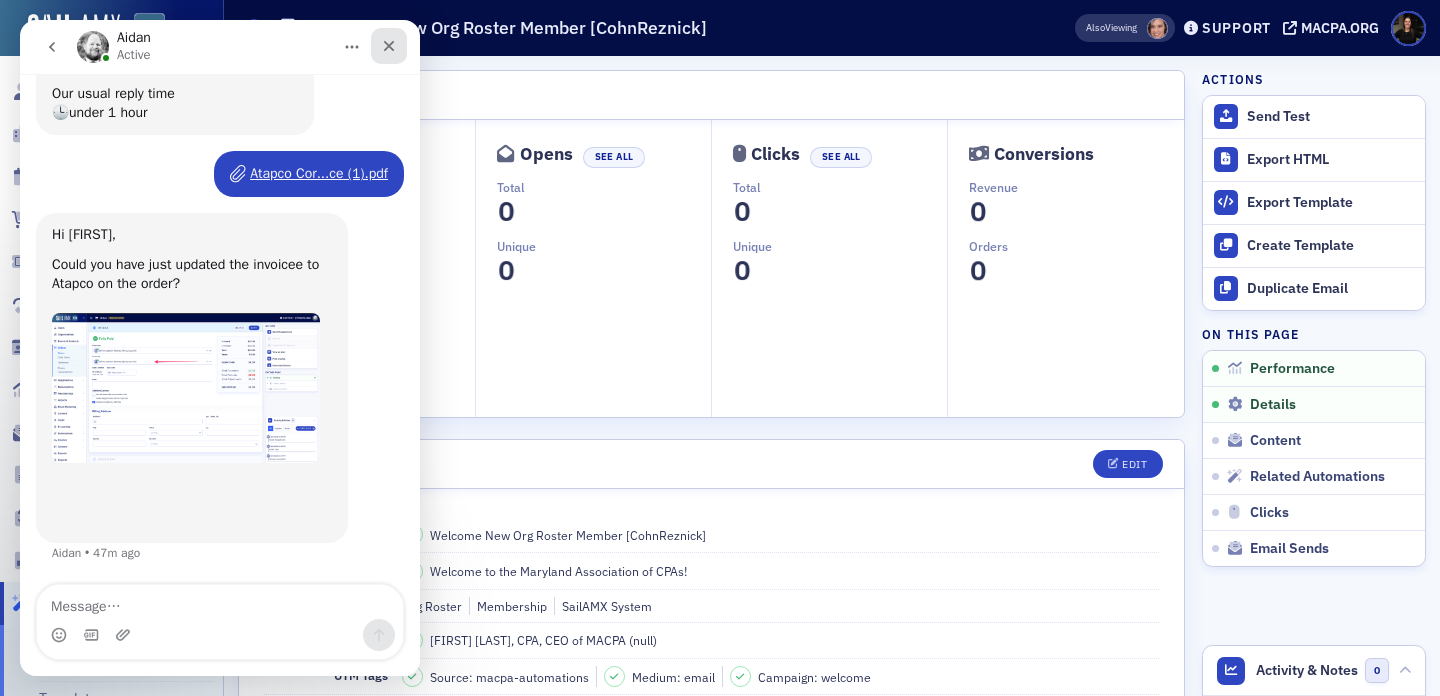 click 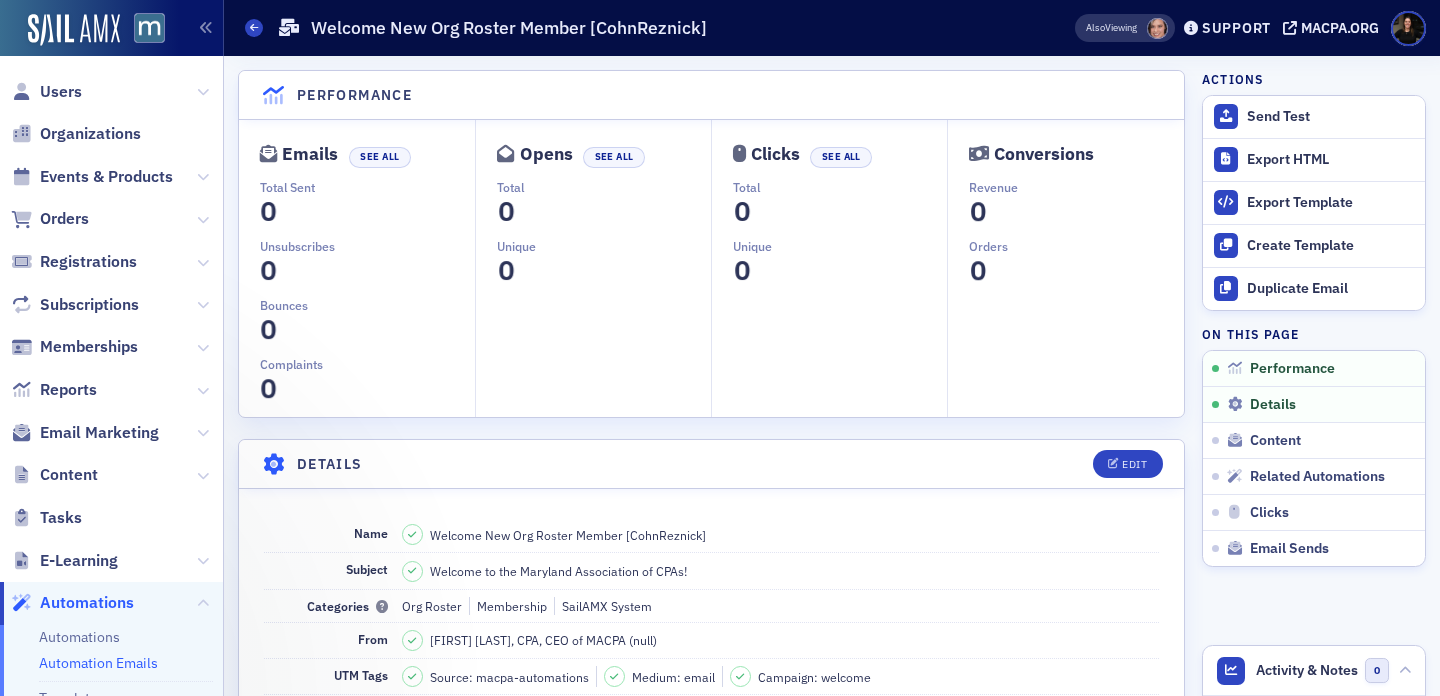 scroll, scrollTop: 0, scrollLeft: 0, axis: both 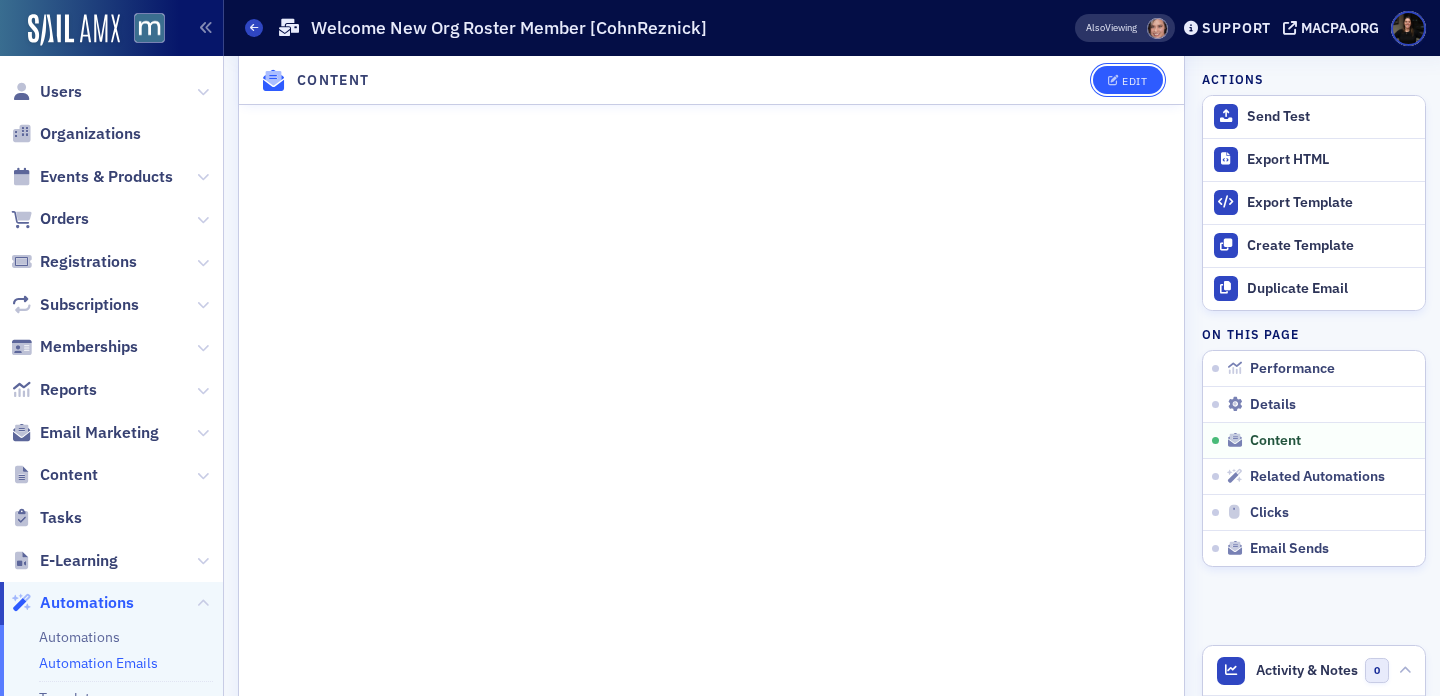 click 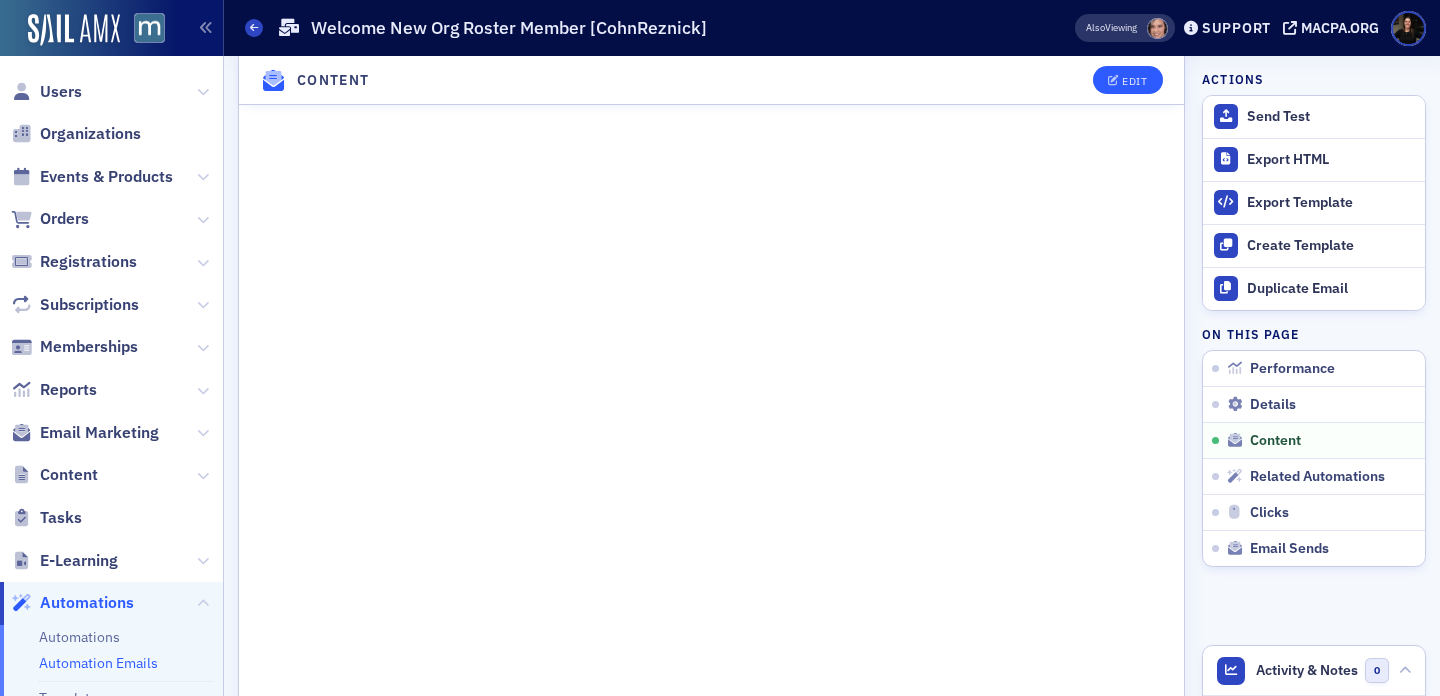 scroll, scrollTop: 558, scrollLeft: 0, axis: vertical 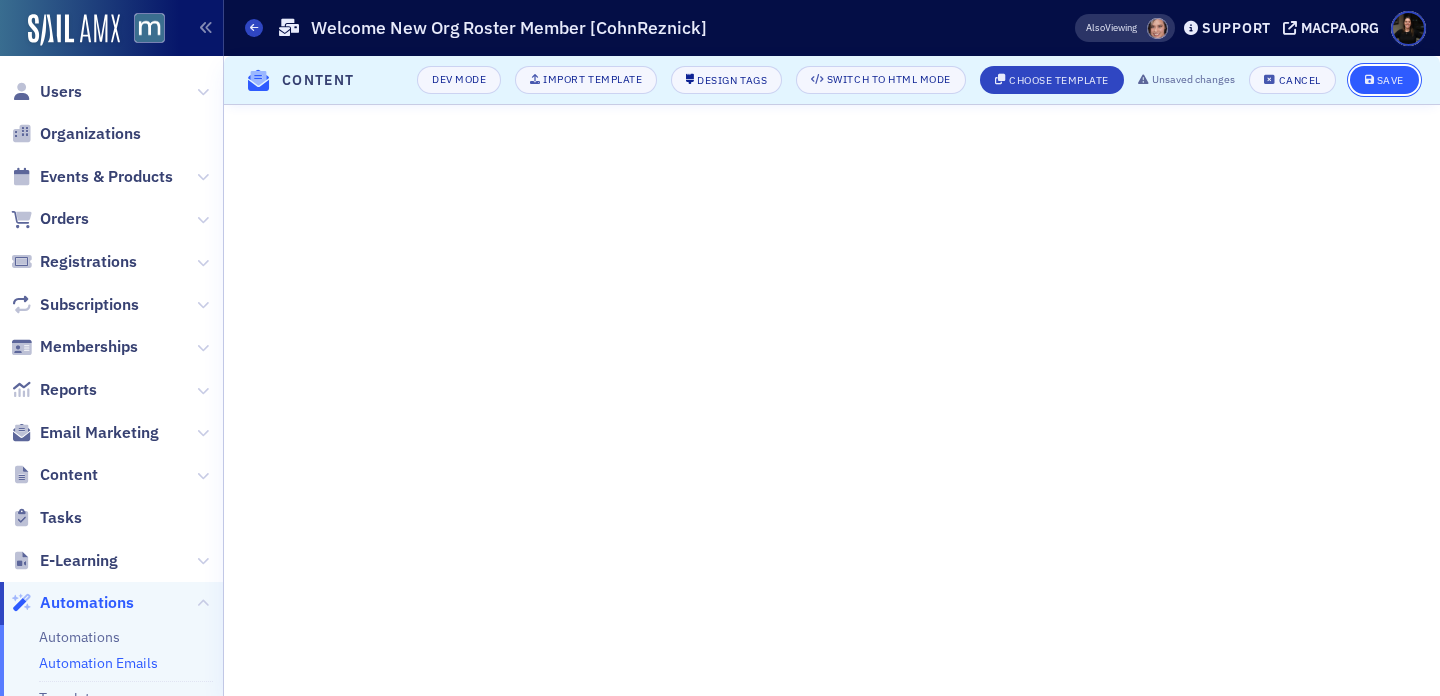 click on "Save" 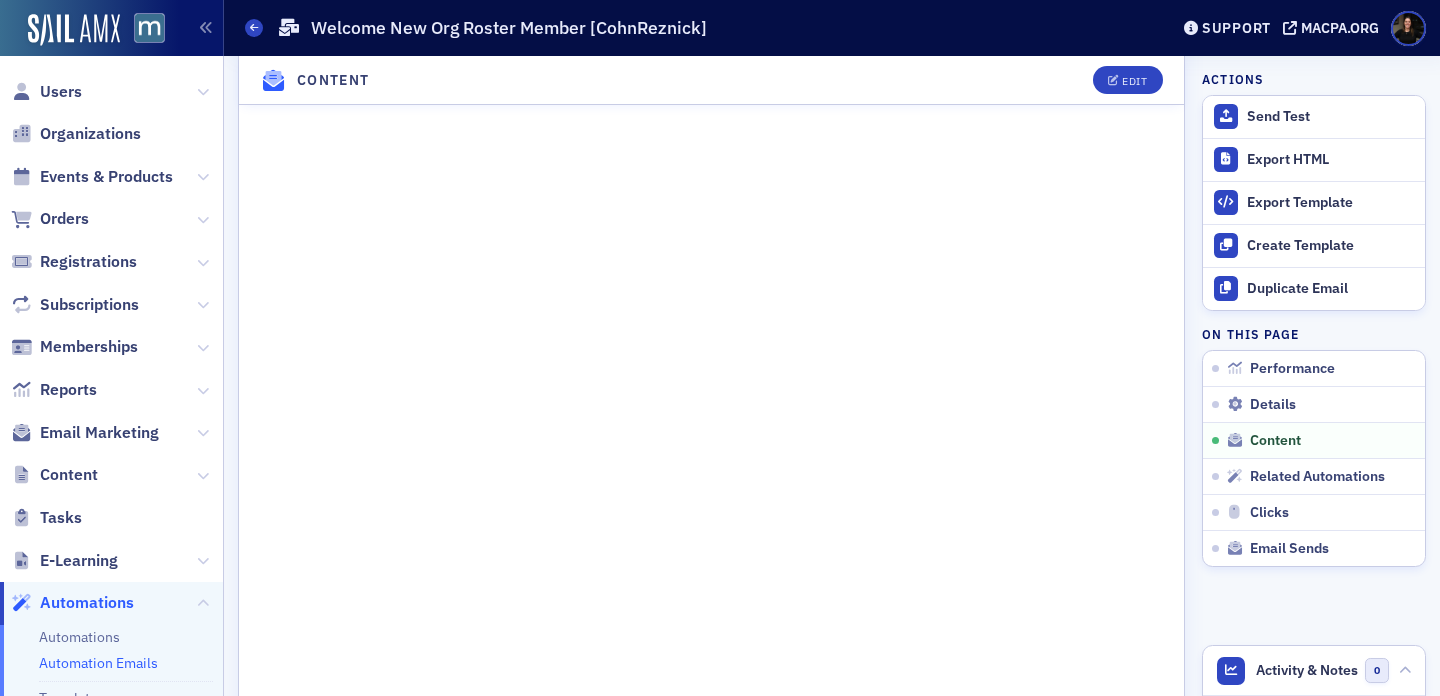 scroll, scrollTop: 1309, scrollLeft: 0, axis: vertical 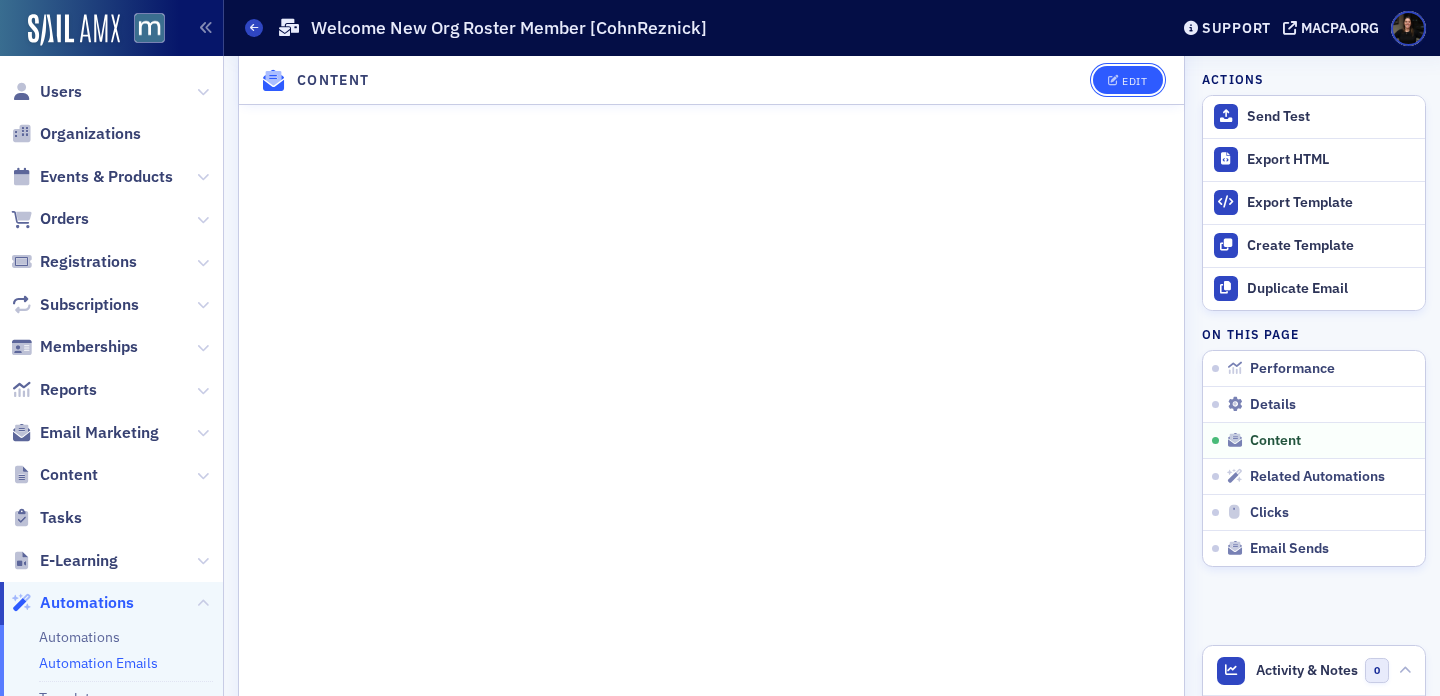 click on "Edit" 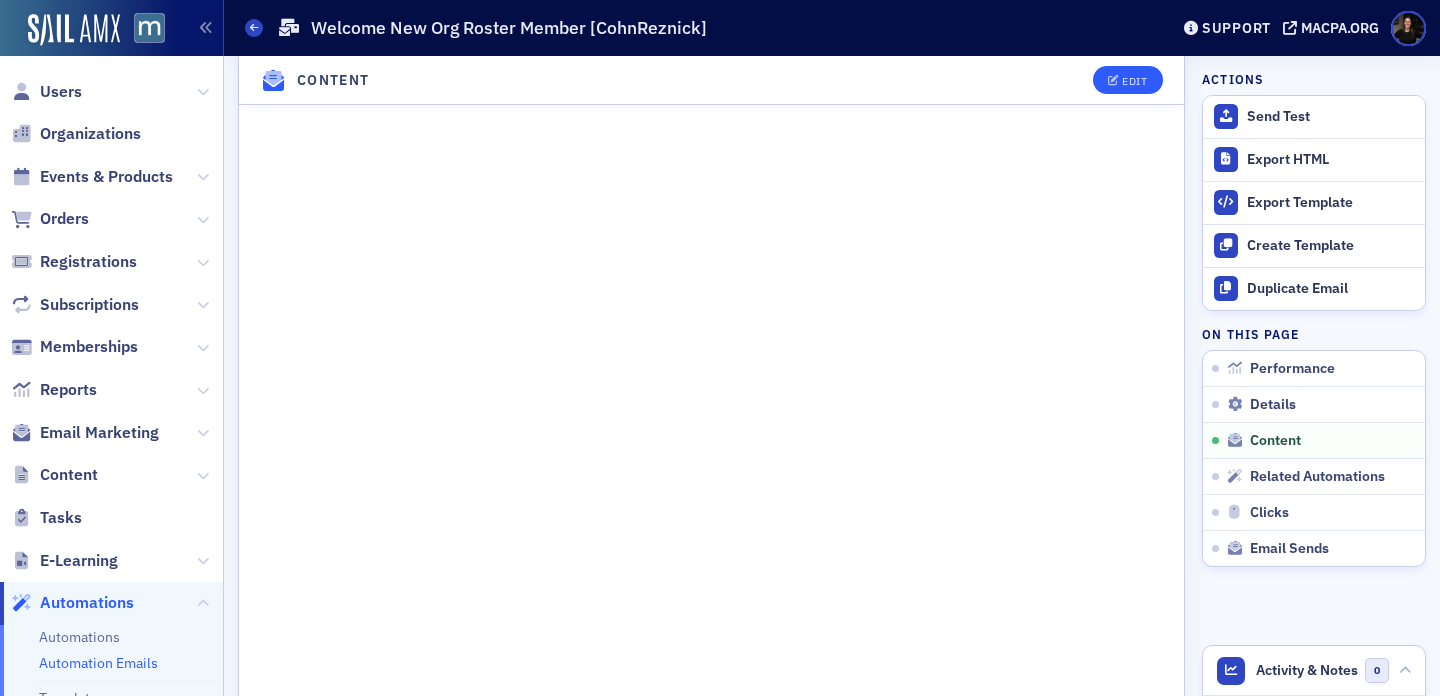 scroll, scrollTop: 558, scrollLeft: 0, axis: vertical 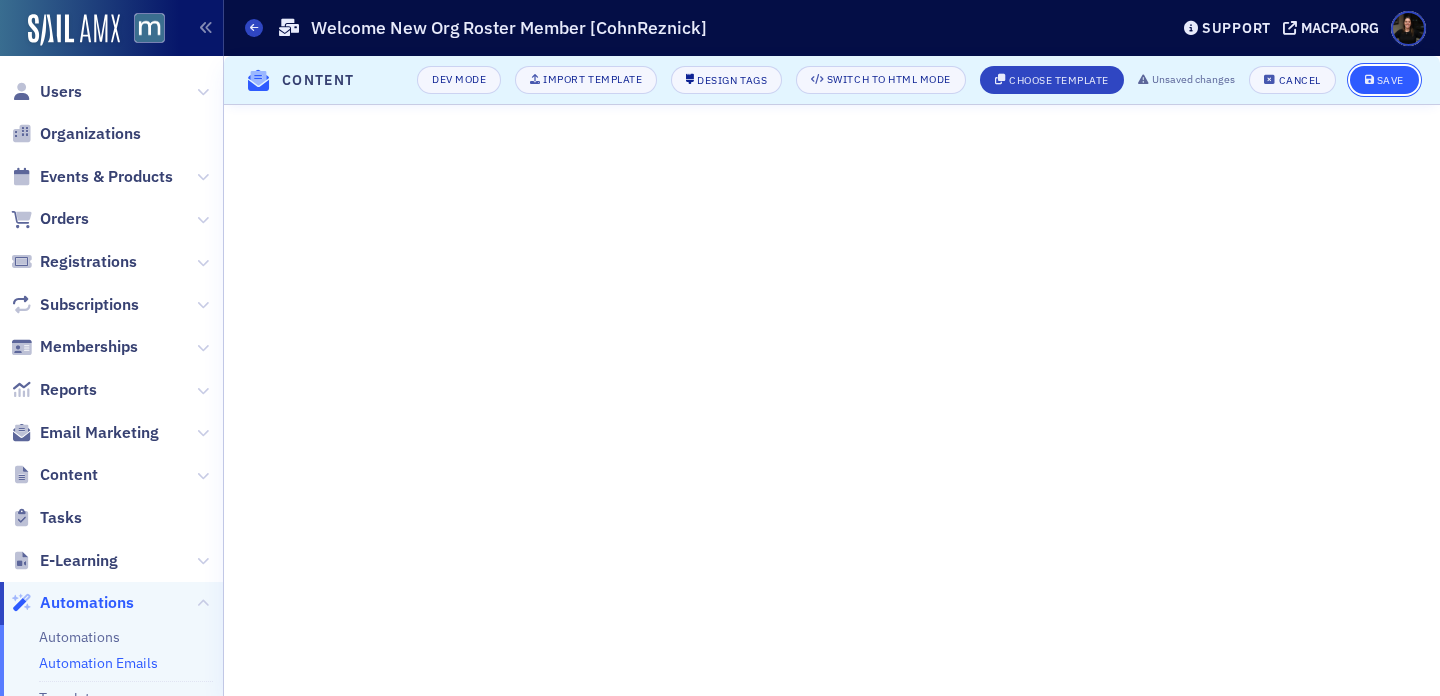 click 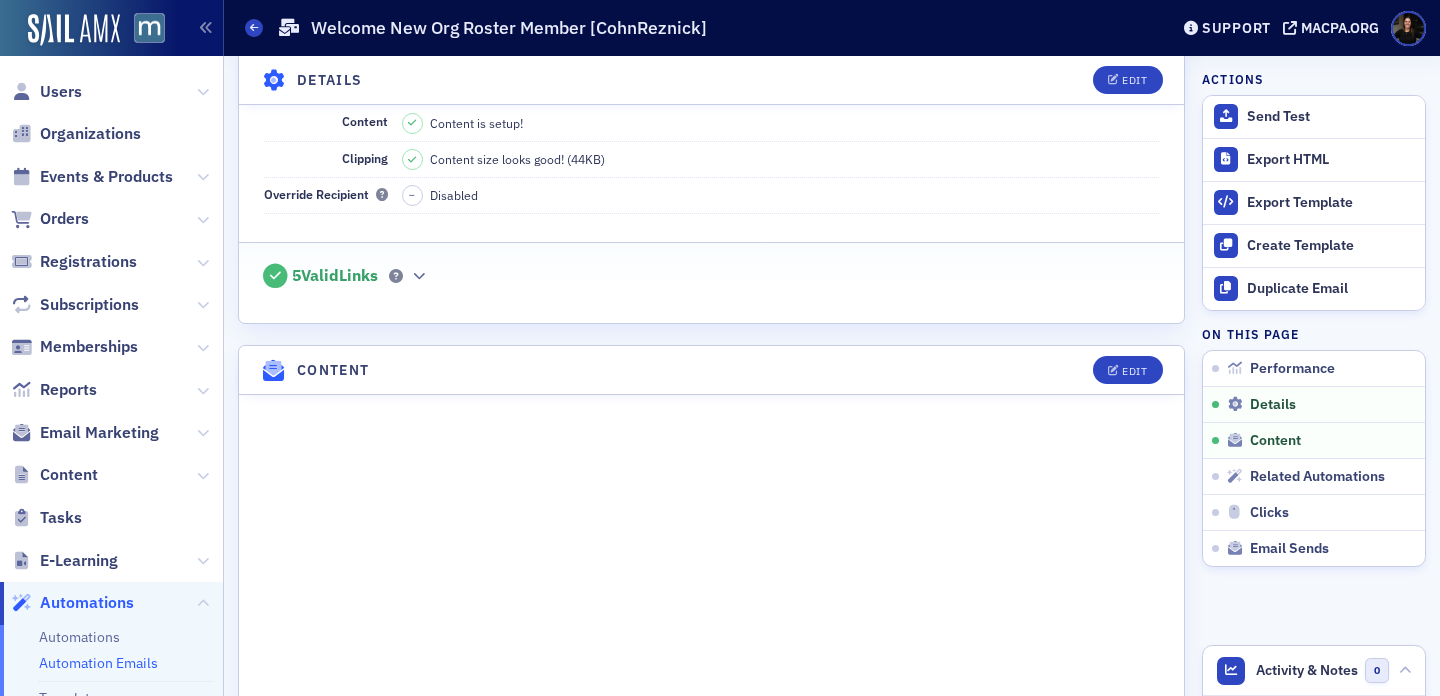 scroll, scrollTop: 585, scrollLeft: 0, axis: vertical 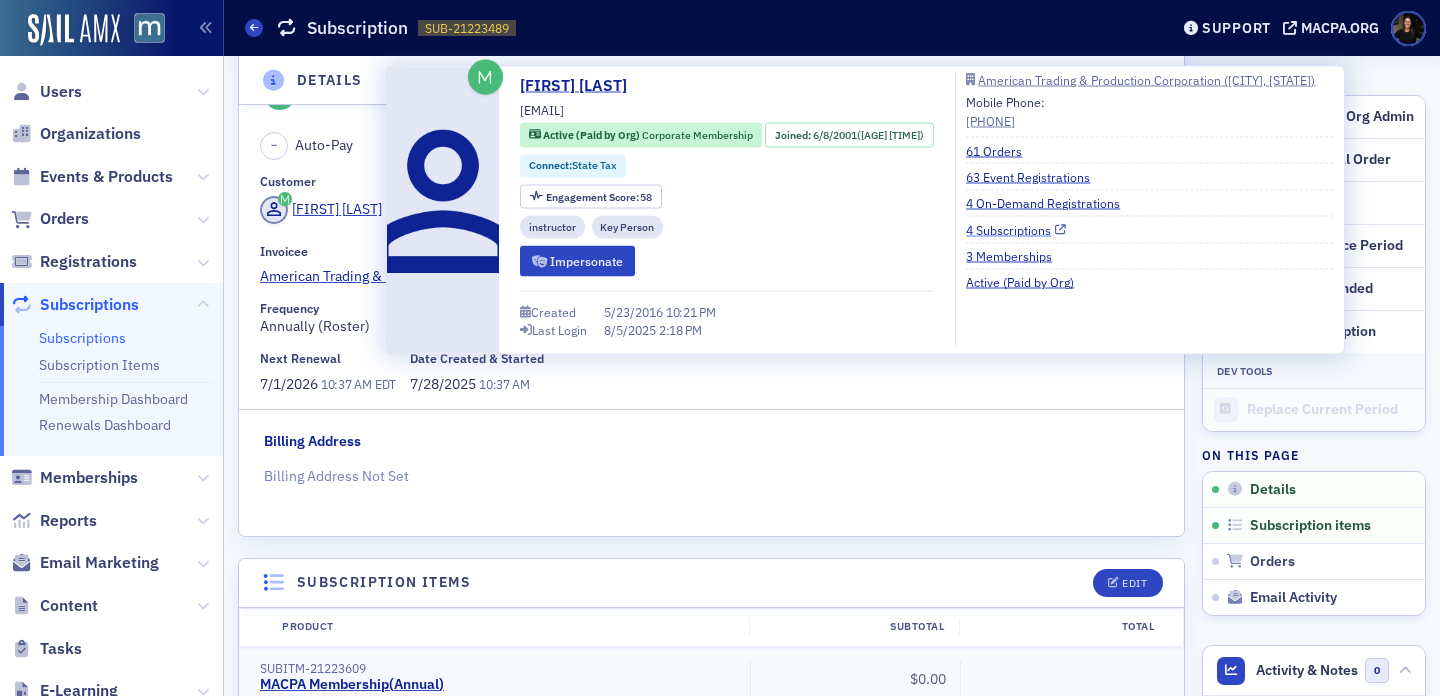 click on "4   Subscriptions" at bounding box center (1016, 229) 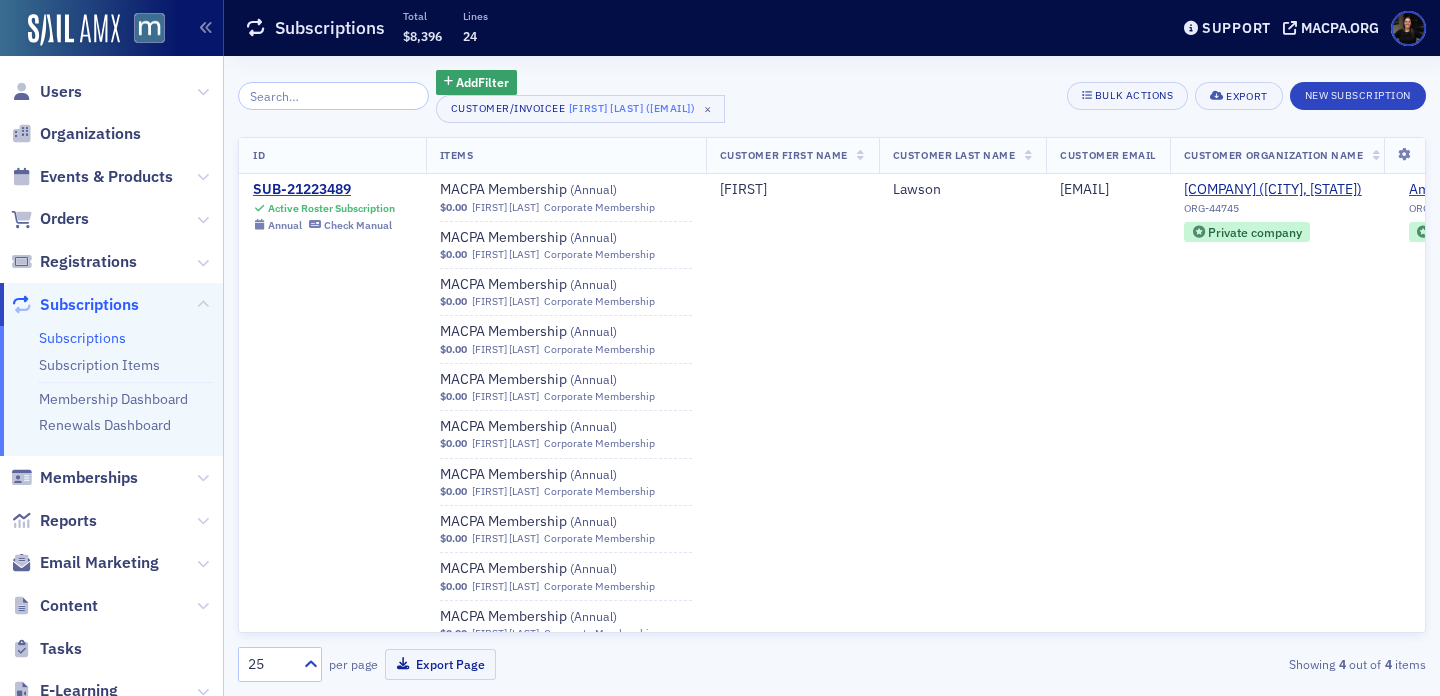 scroll, scrollTop: 0, scrollLeft: 0, axis: both 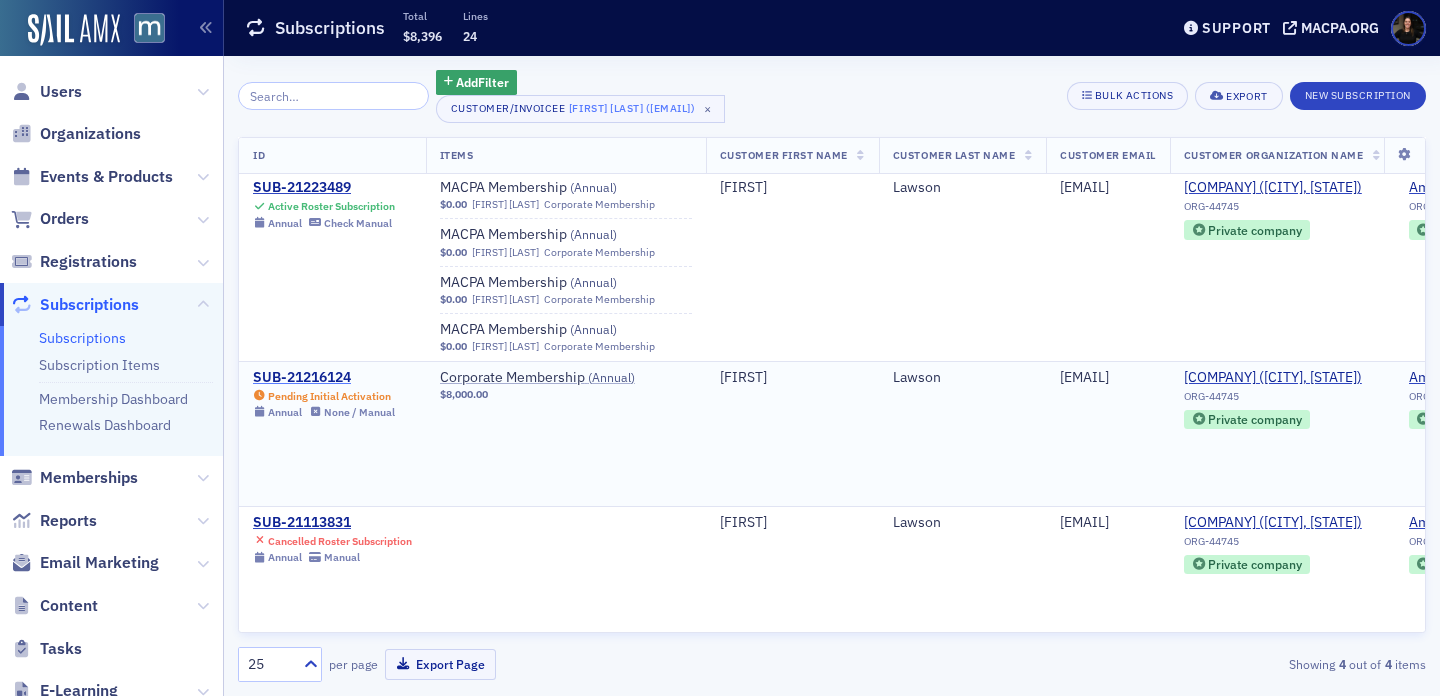 click on "SUB-21216124" 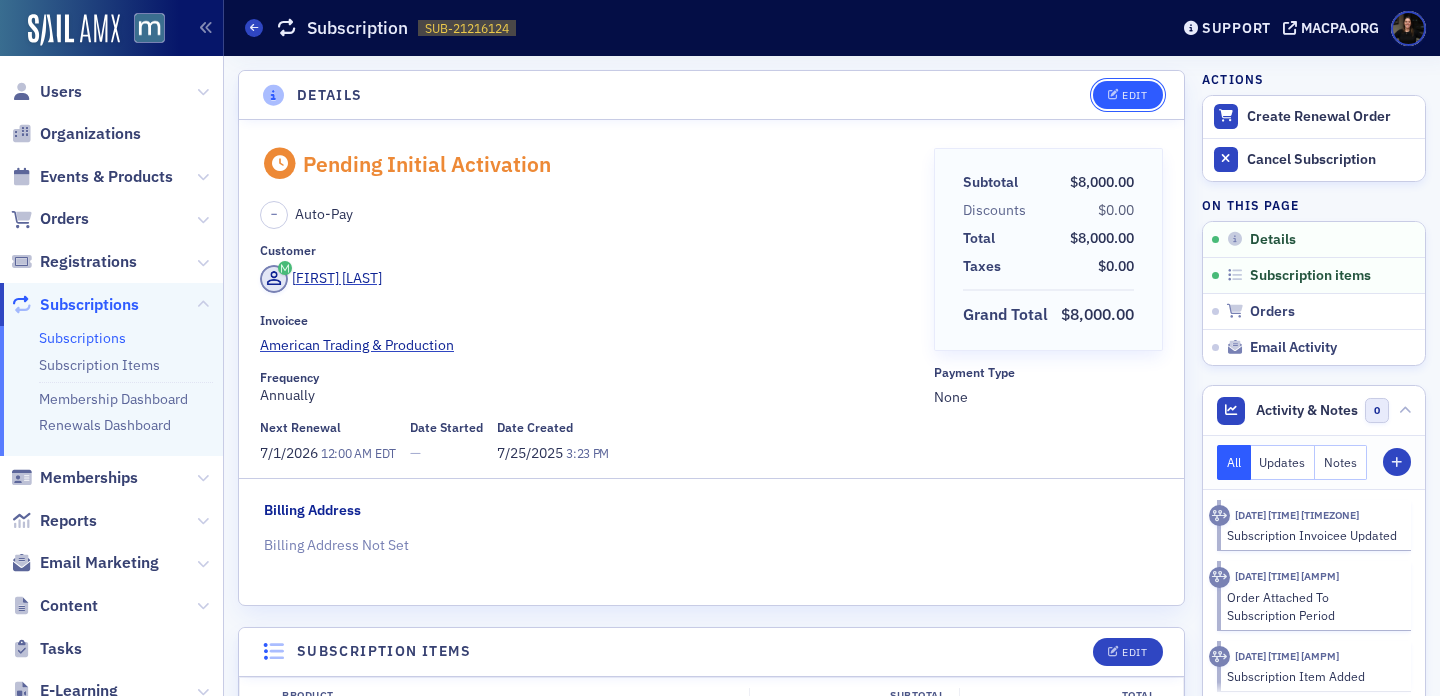 click 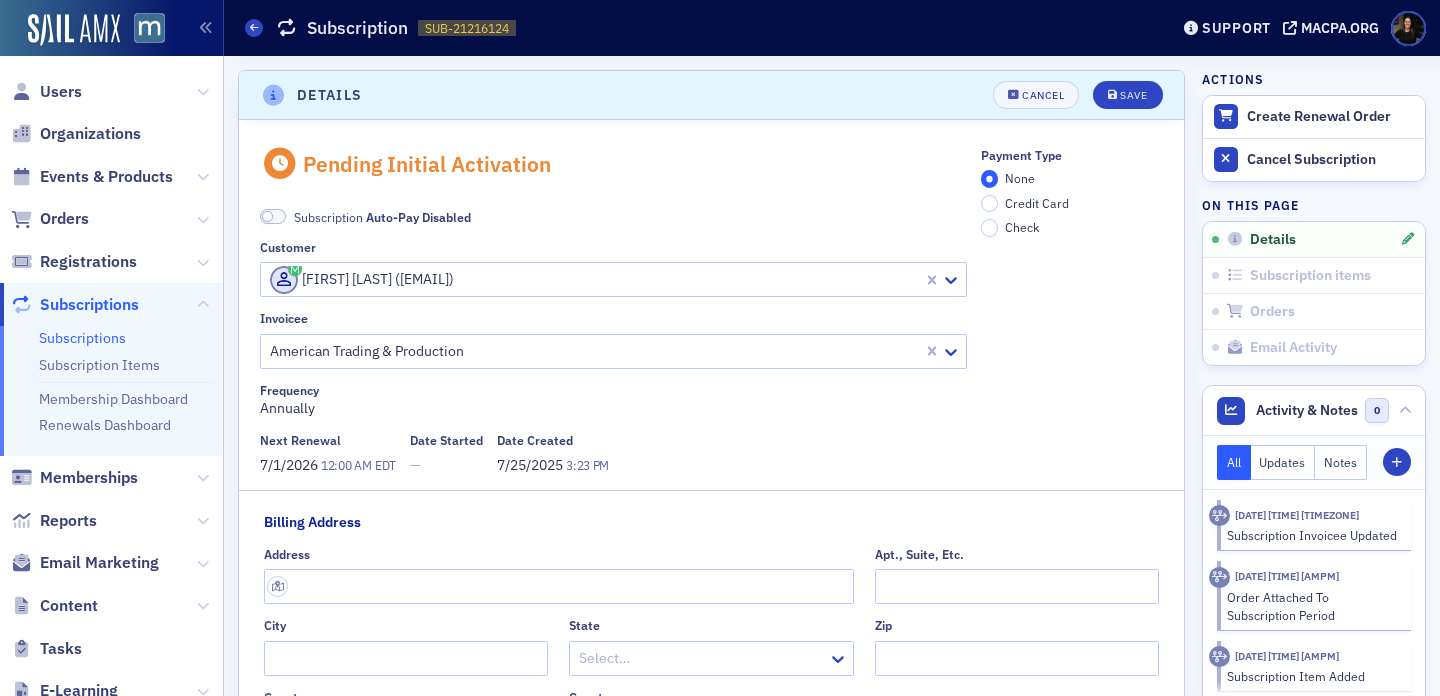 scroll, scrollTop: 4, scrollLeft: 0, axis: vertical 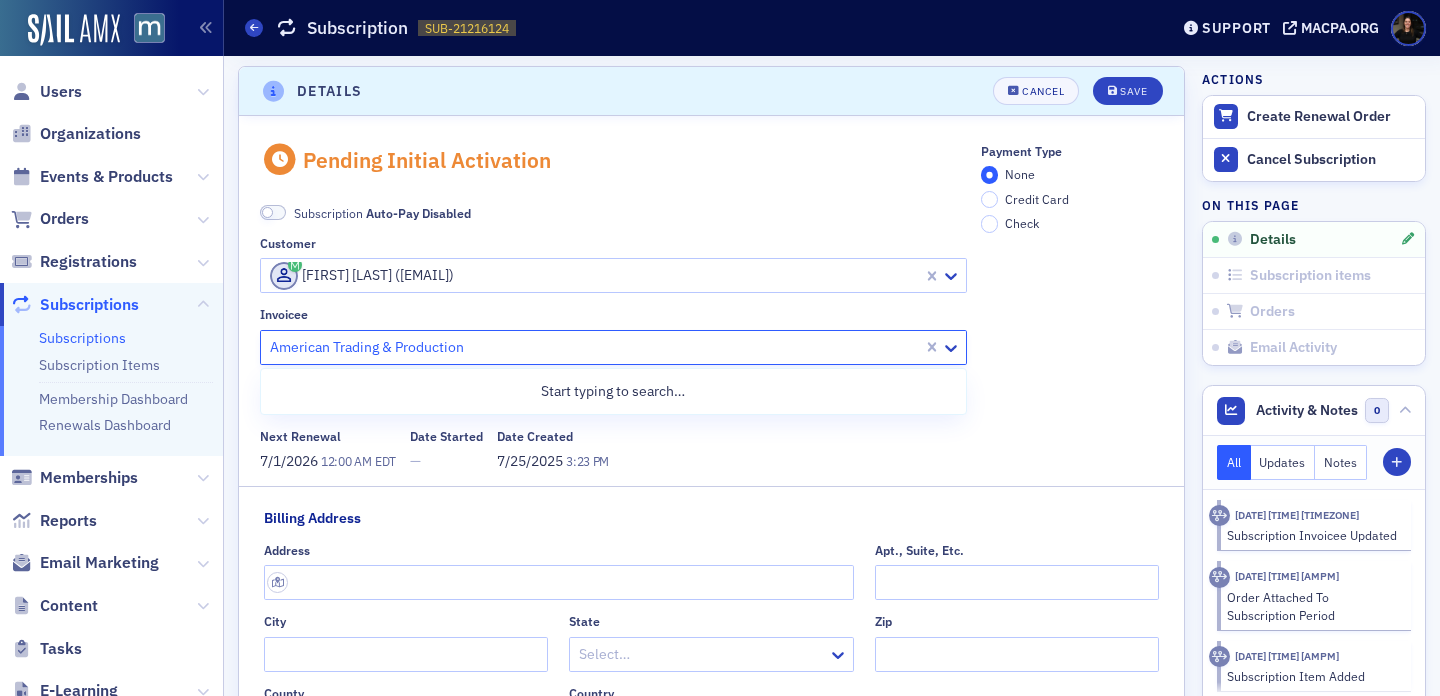 click on "American Trading & Production" 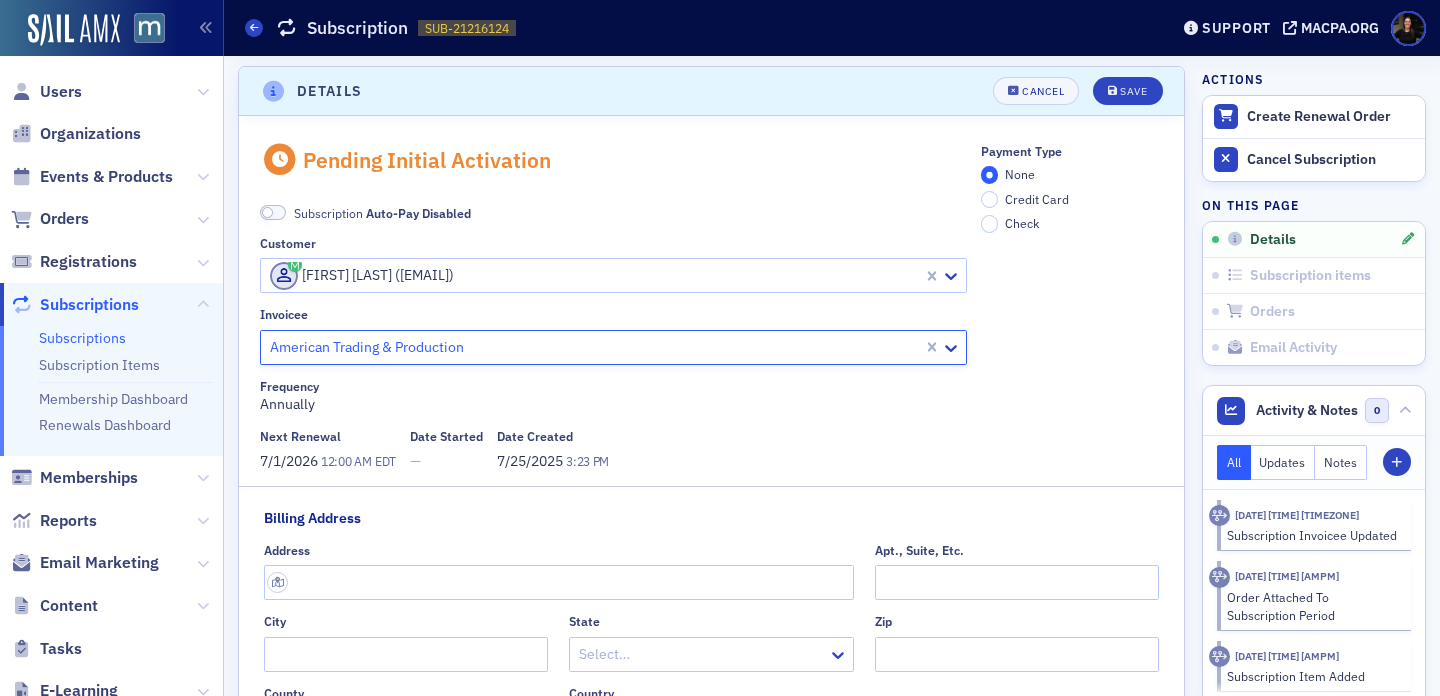 click 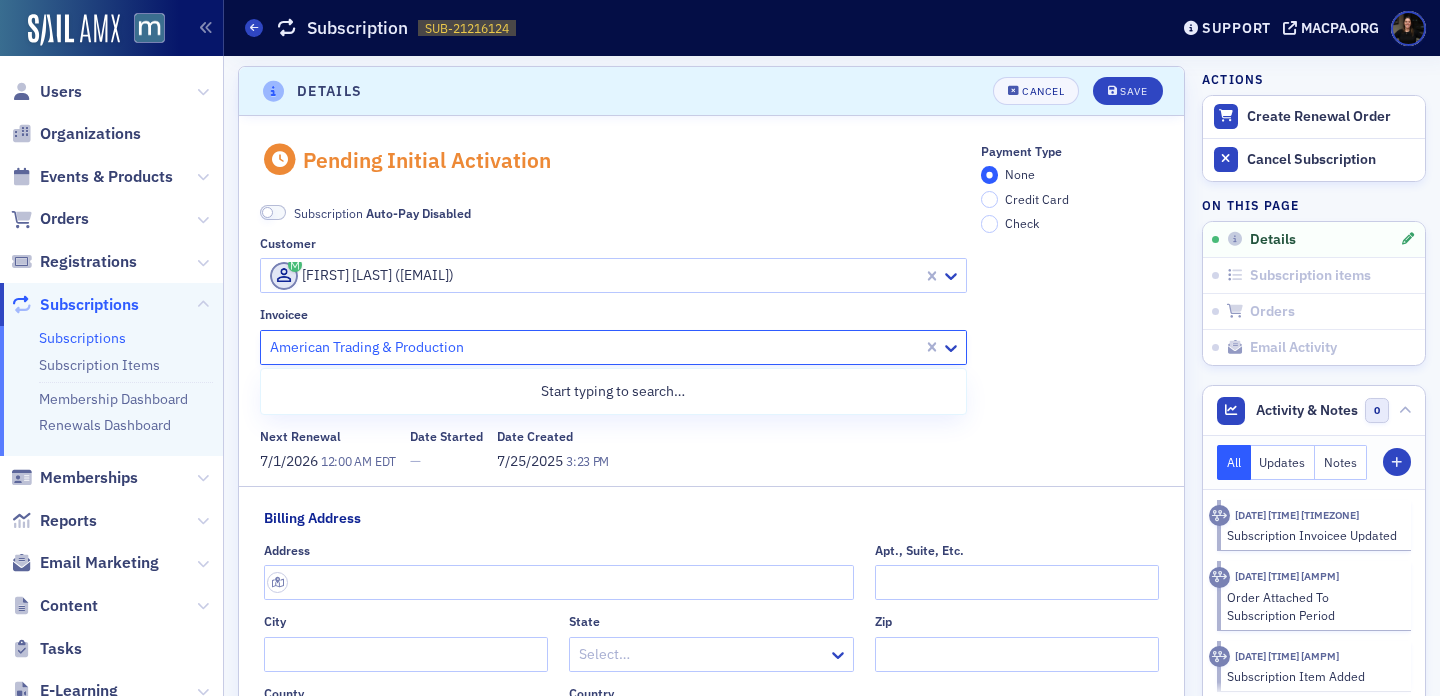 drag, startPoint x: 495, startPoint y: 346, endPoint x: 428, endPoint y: 347, distance: 67.00746 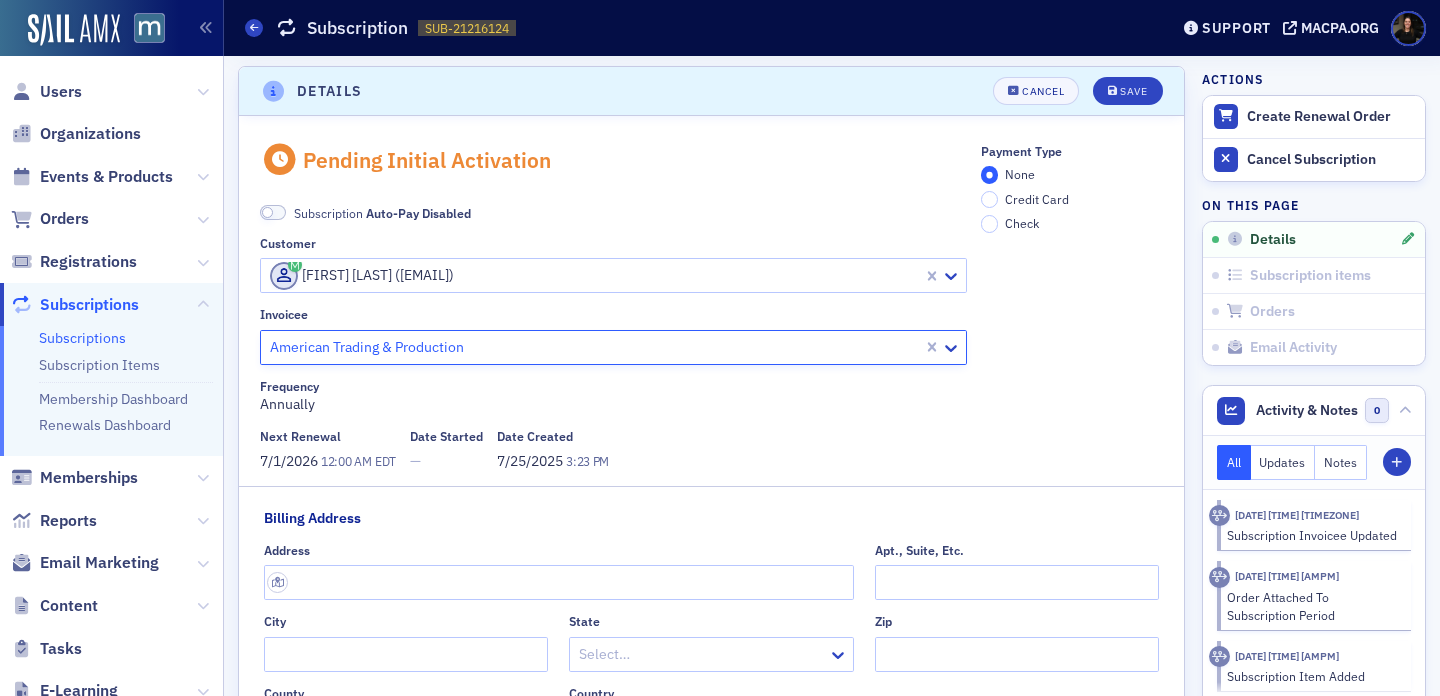 click 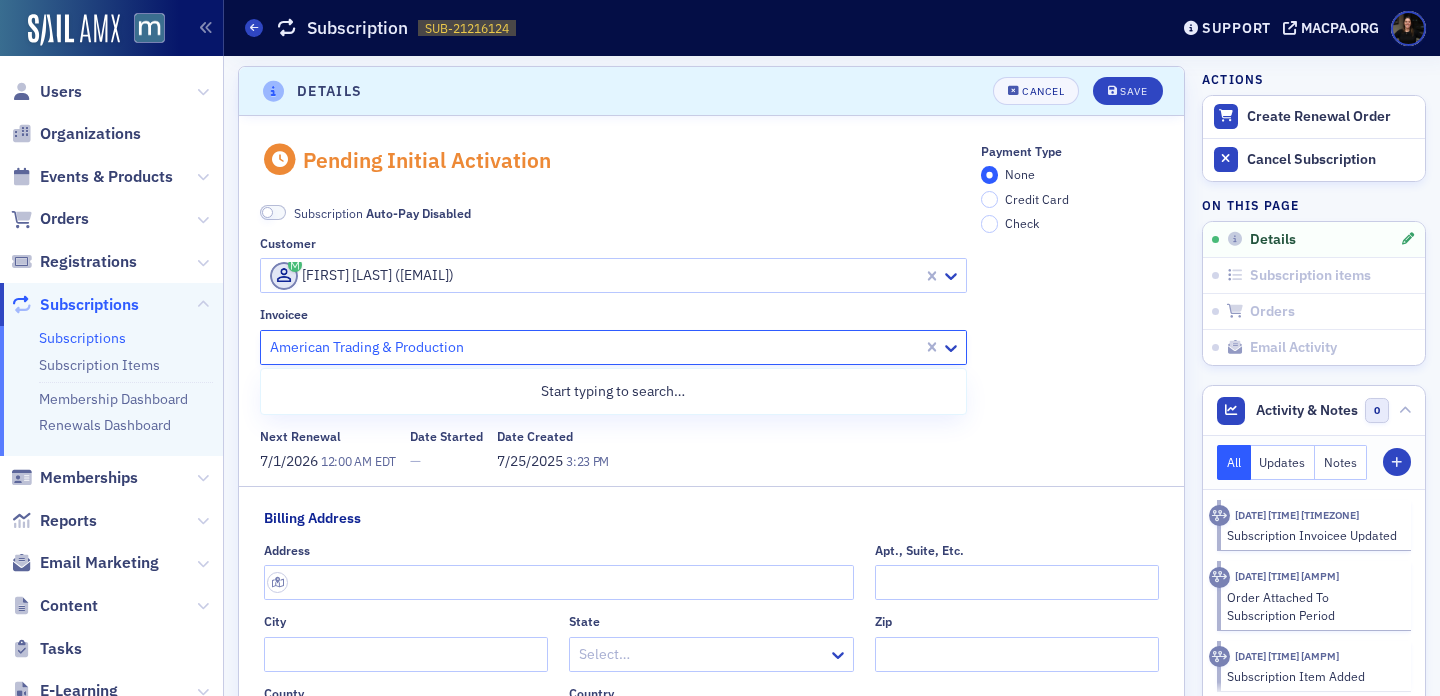 click 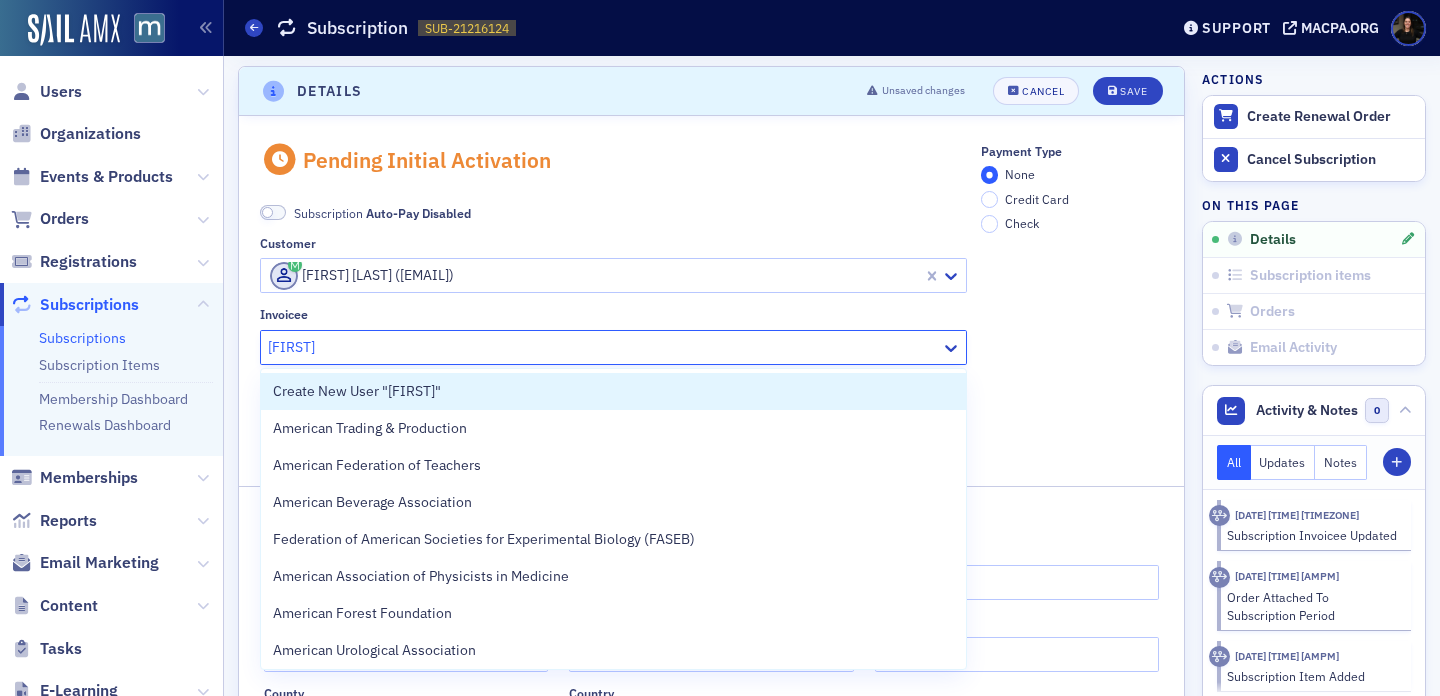 drag, startPoint x: 433, startPoint y: 470, endPoint x: 710, endPoint y: 333, distance: 309.0275 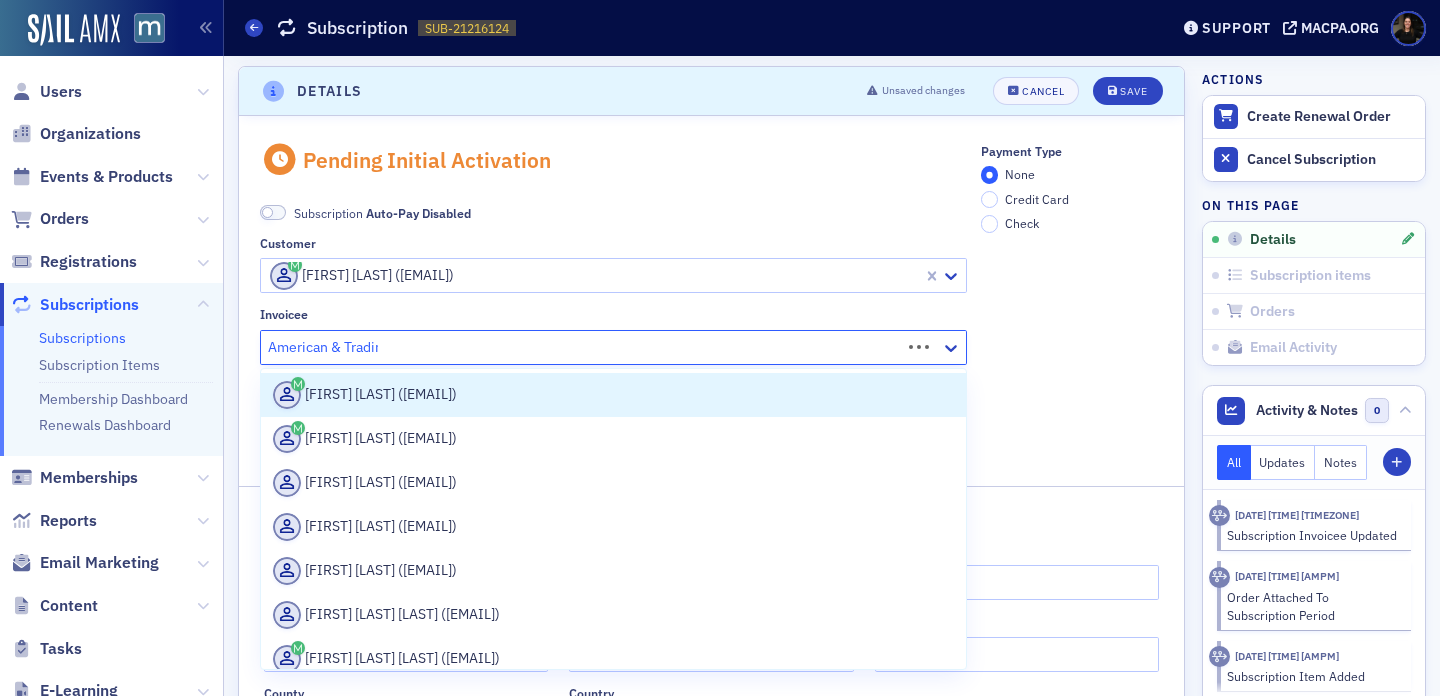 type on "American & Trading" 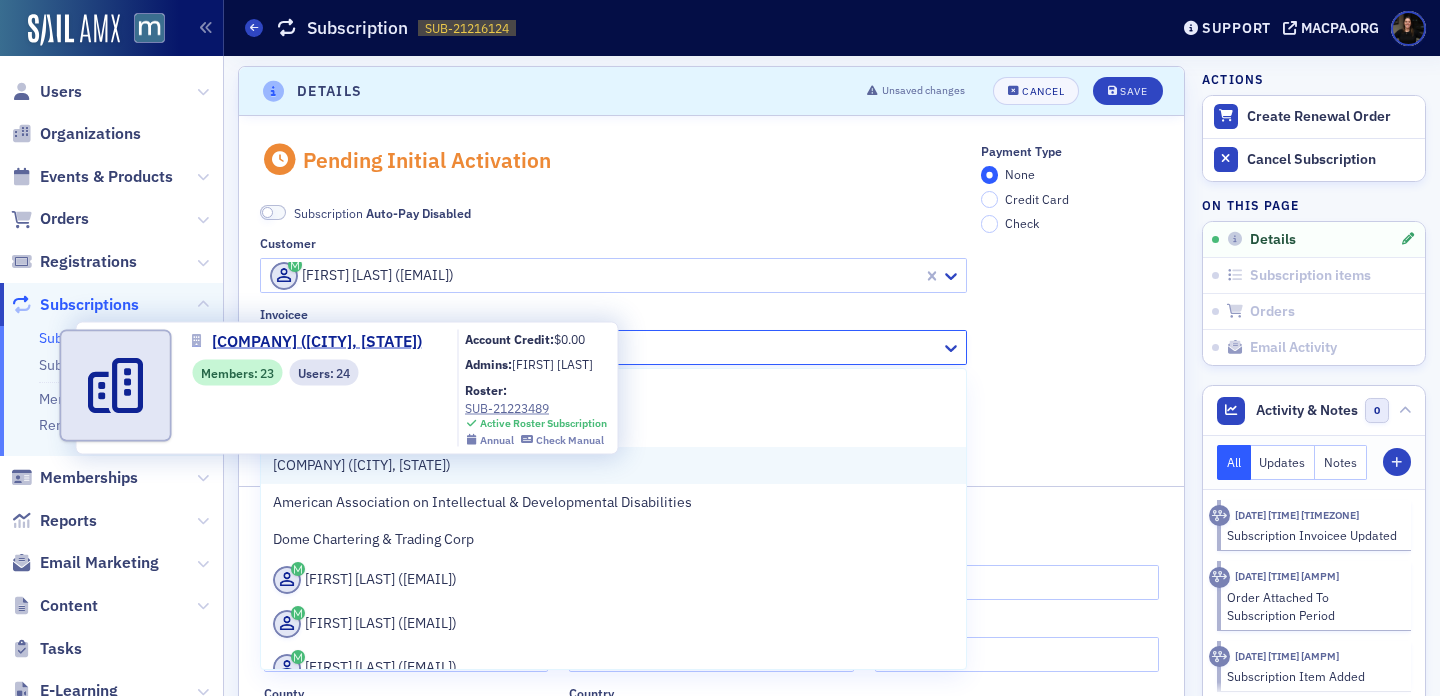 click on "[COMPANY] ([CITY], [STATE])" at bounding box center (364, 465) 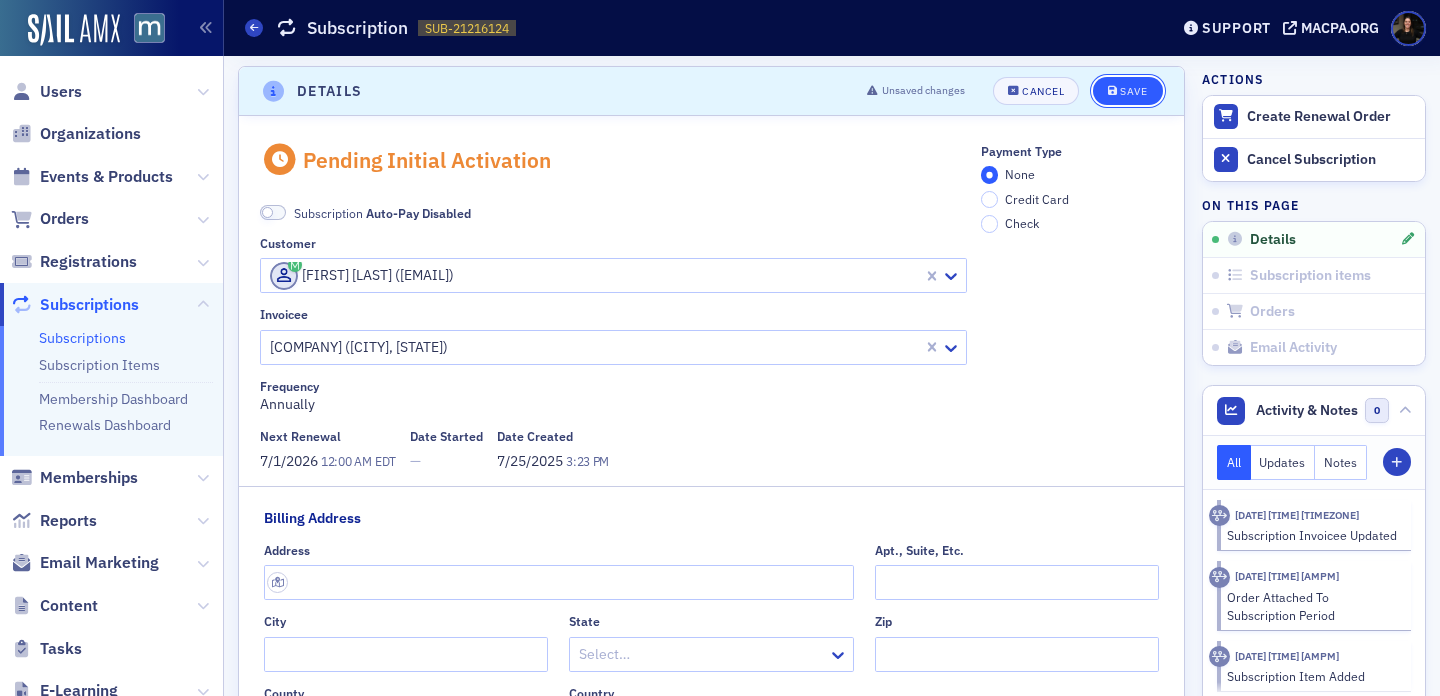click 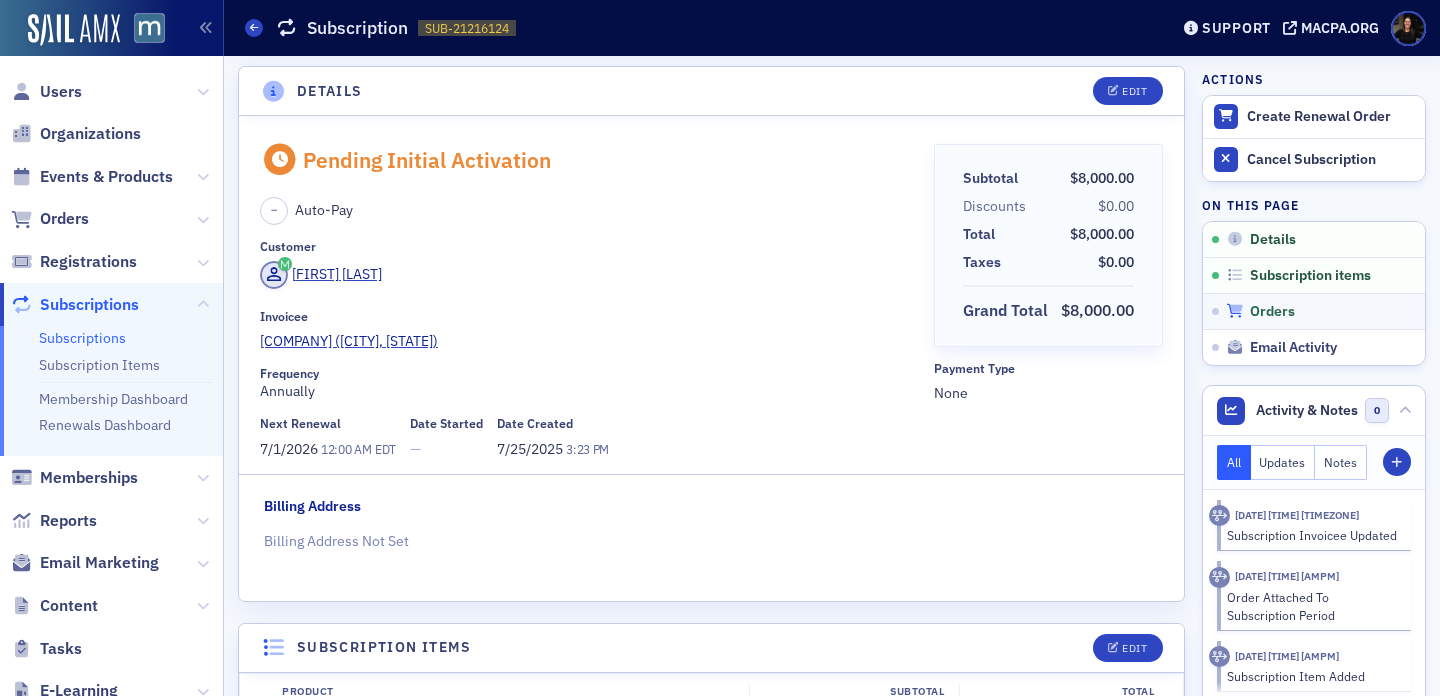 click on "Orders" 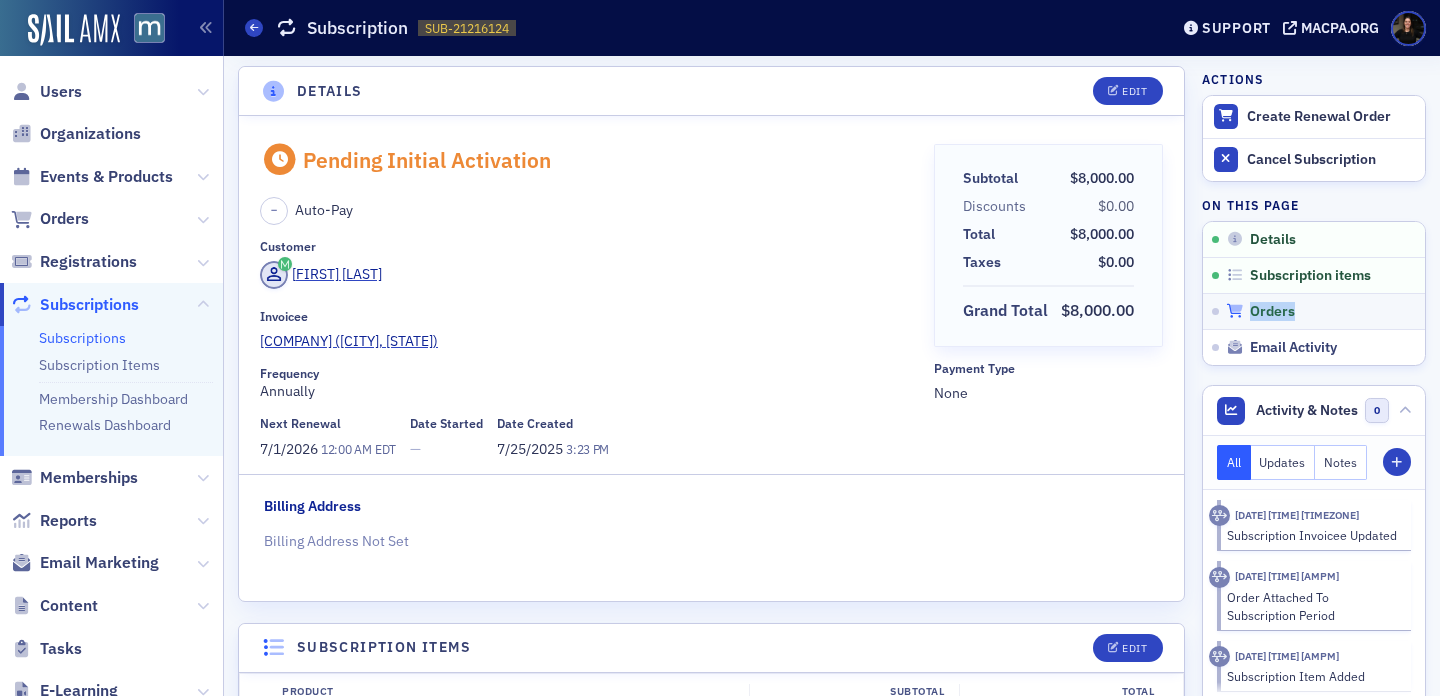 click on "Orders" 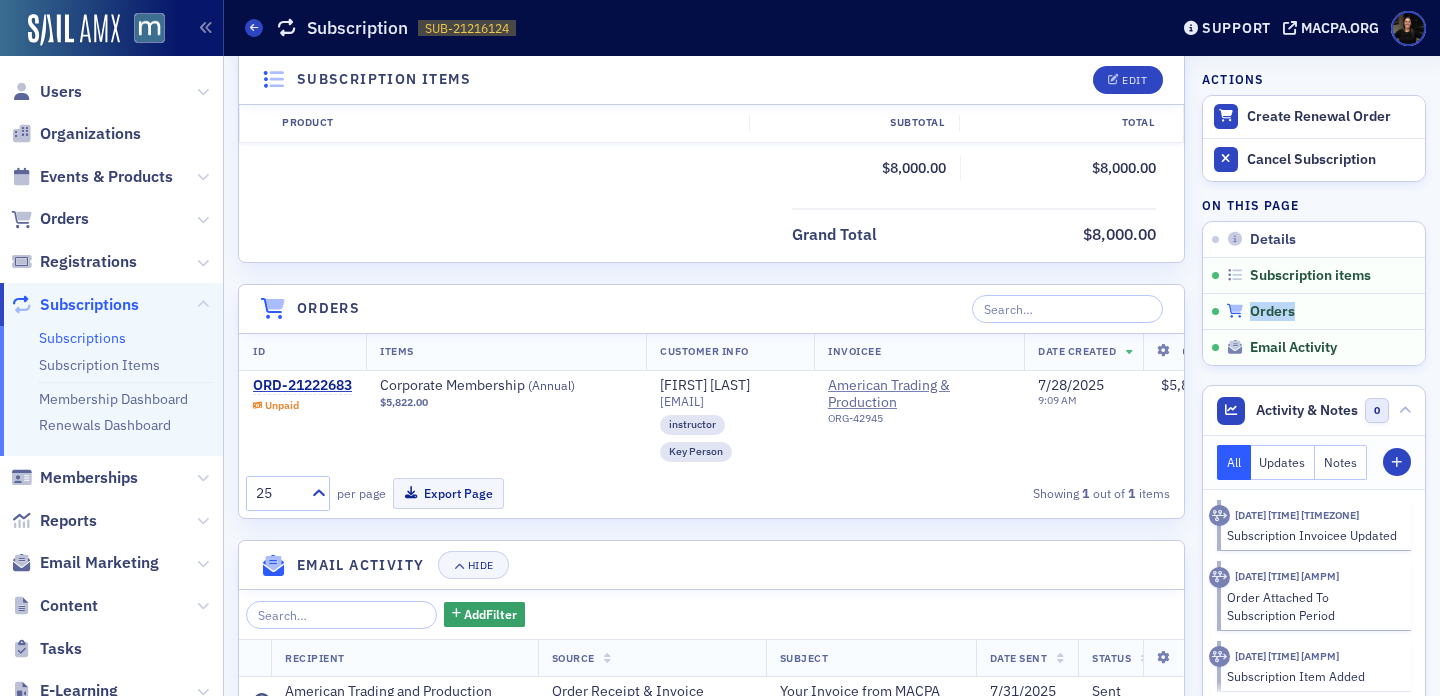 scroll, scrollTop: 862, scrollLeft: 0, axis: vertical 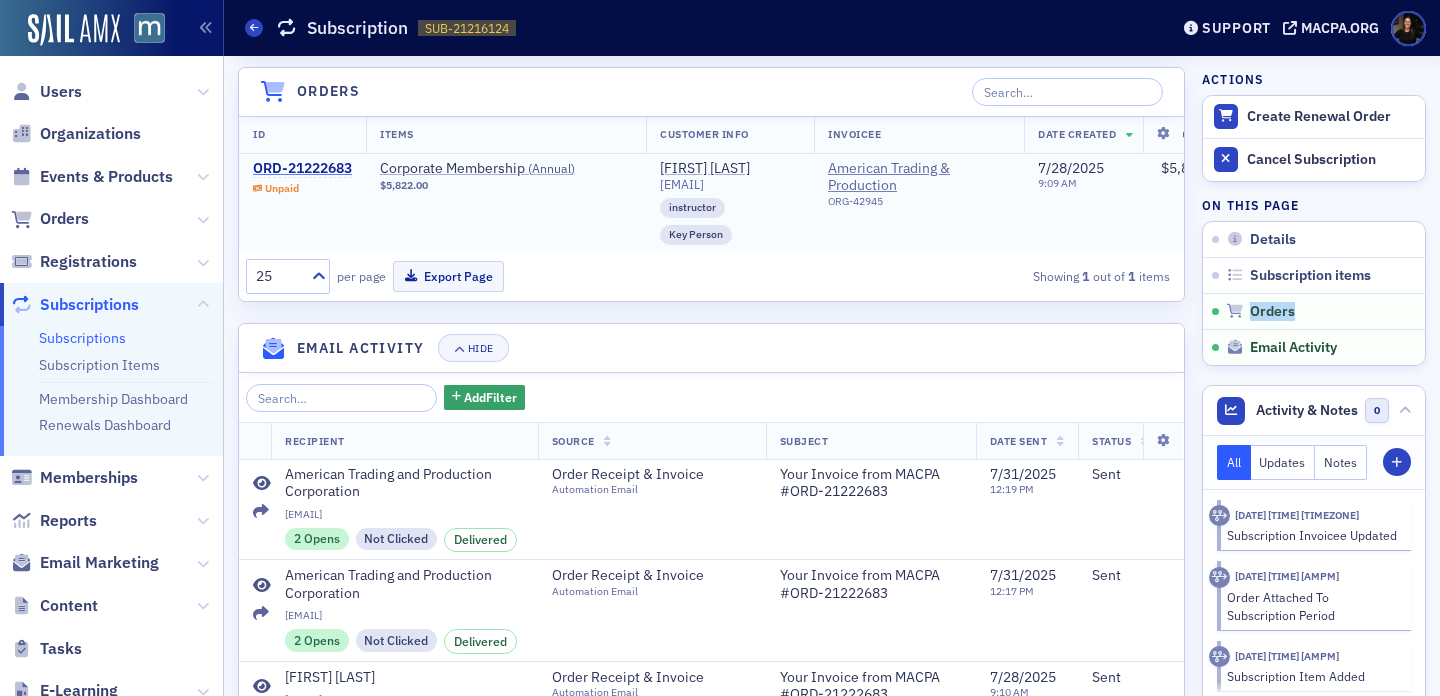 click on "ORD-21222683" 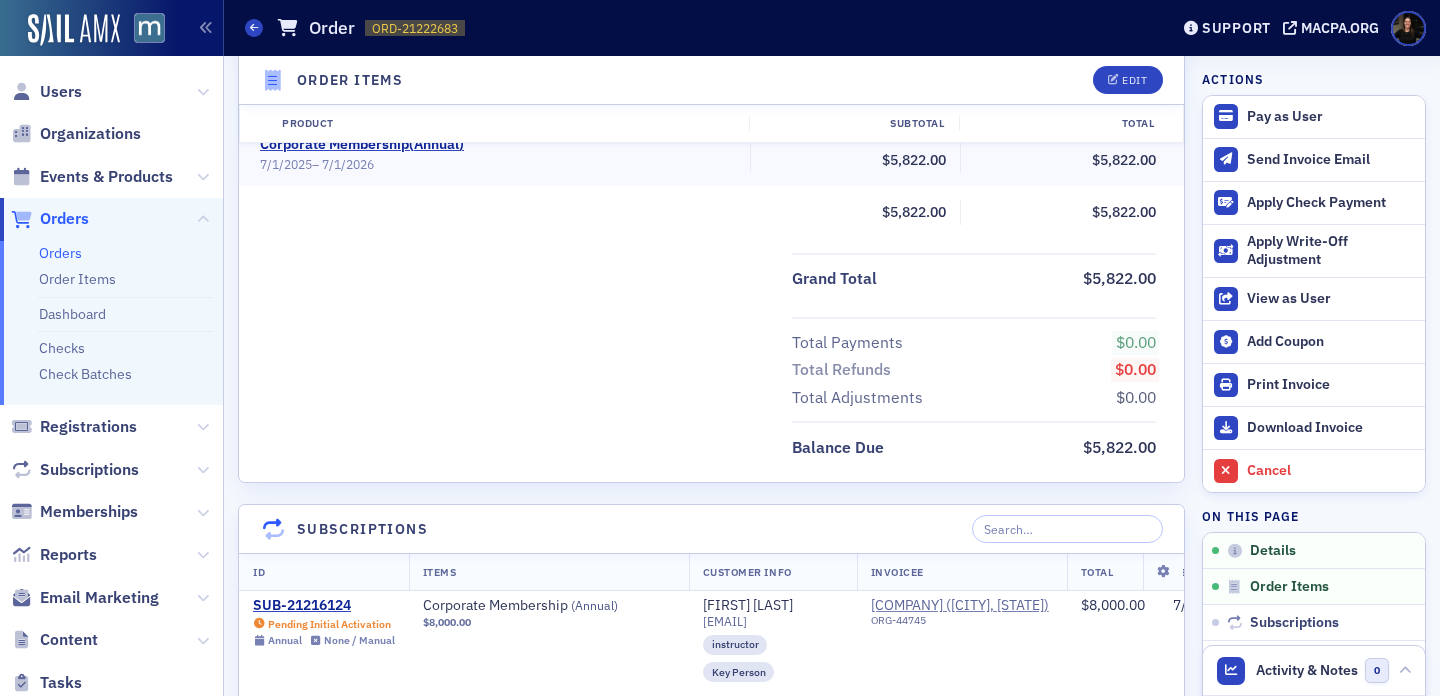 scroll, scrollTop: 0, scrollLeft: 0, axis: both 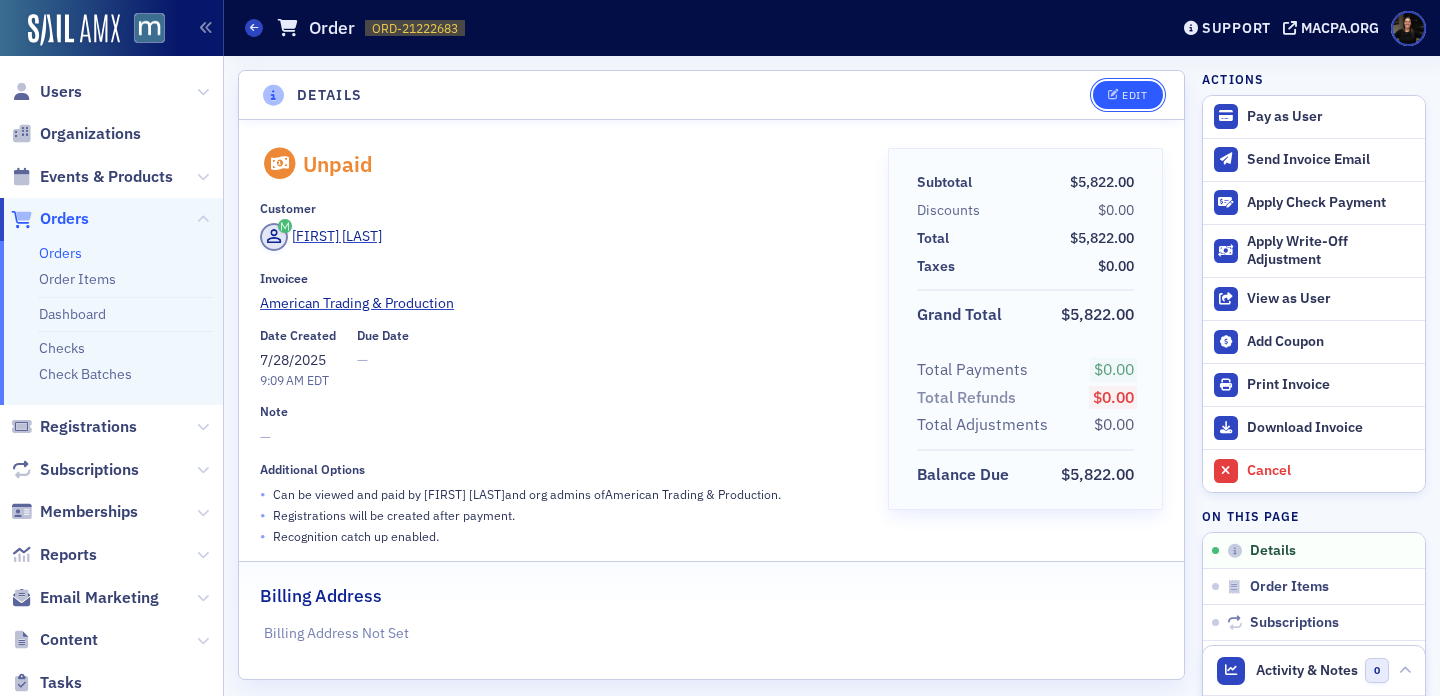 click on "Edit" 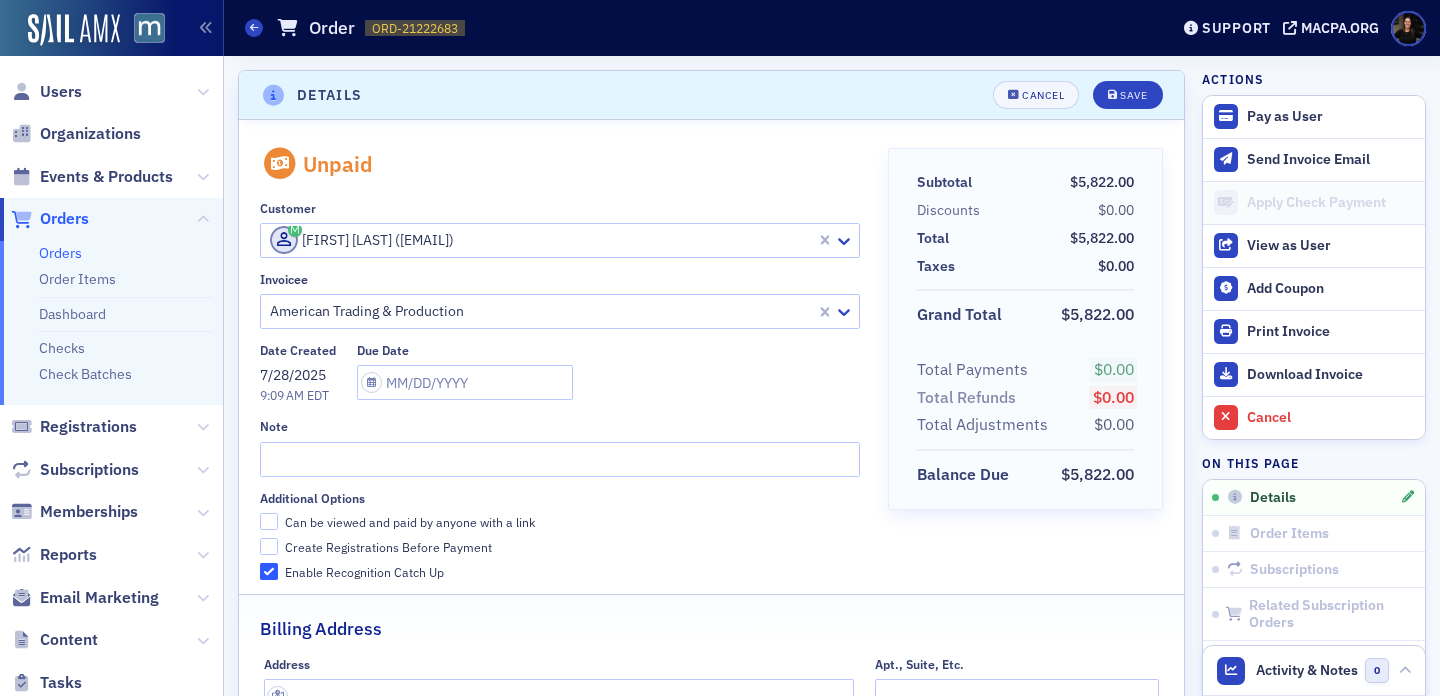 scroll, scrollTop: 4, scrollLeft: 0, axis: vertical 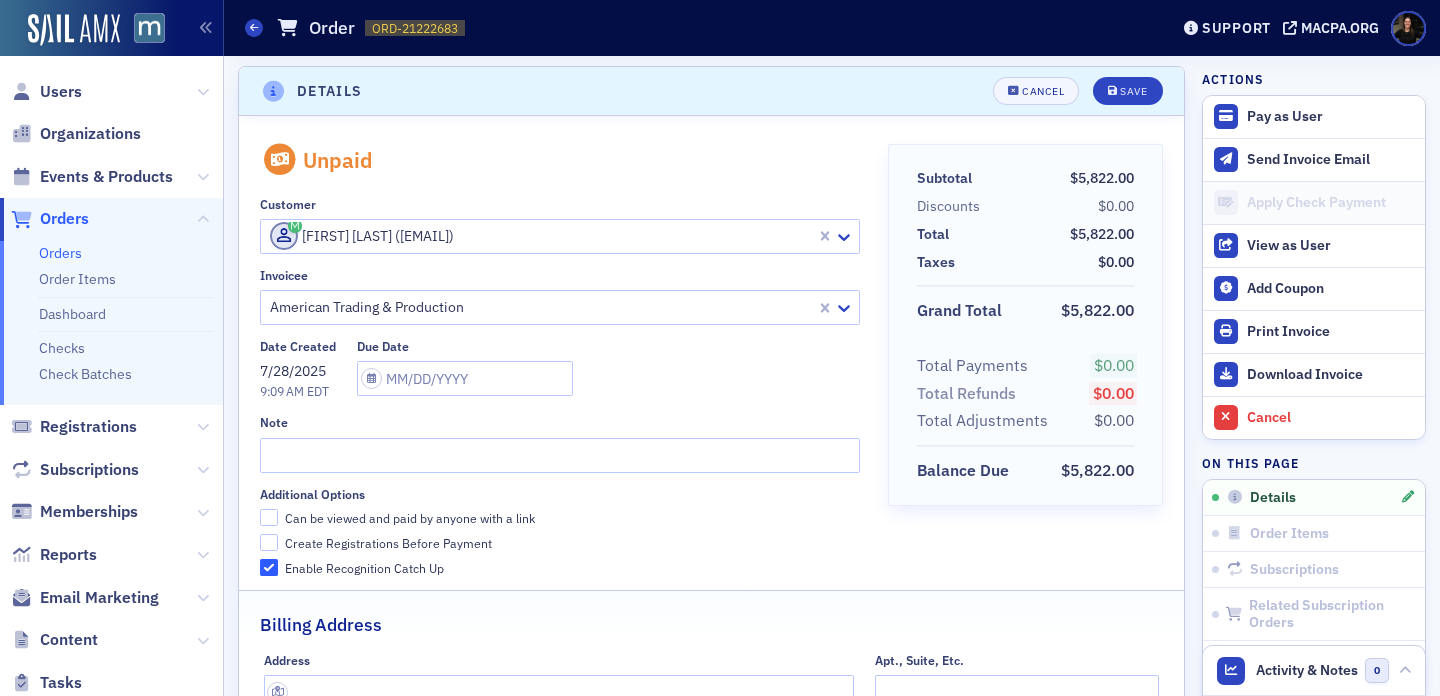 click 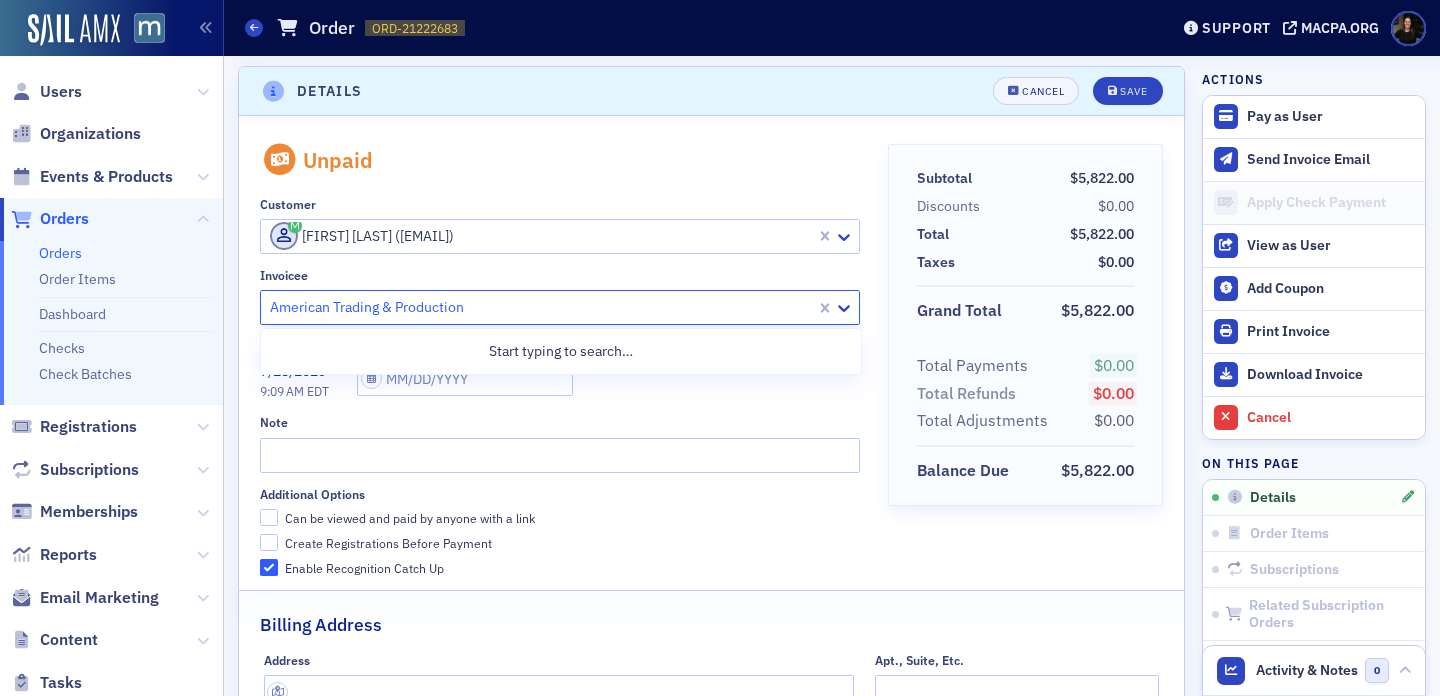 click 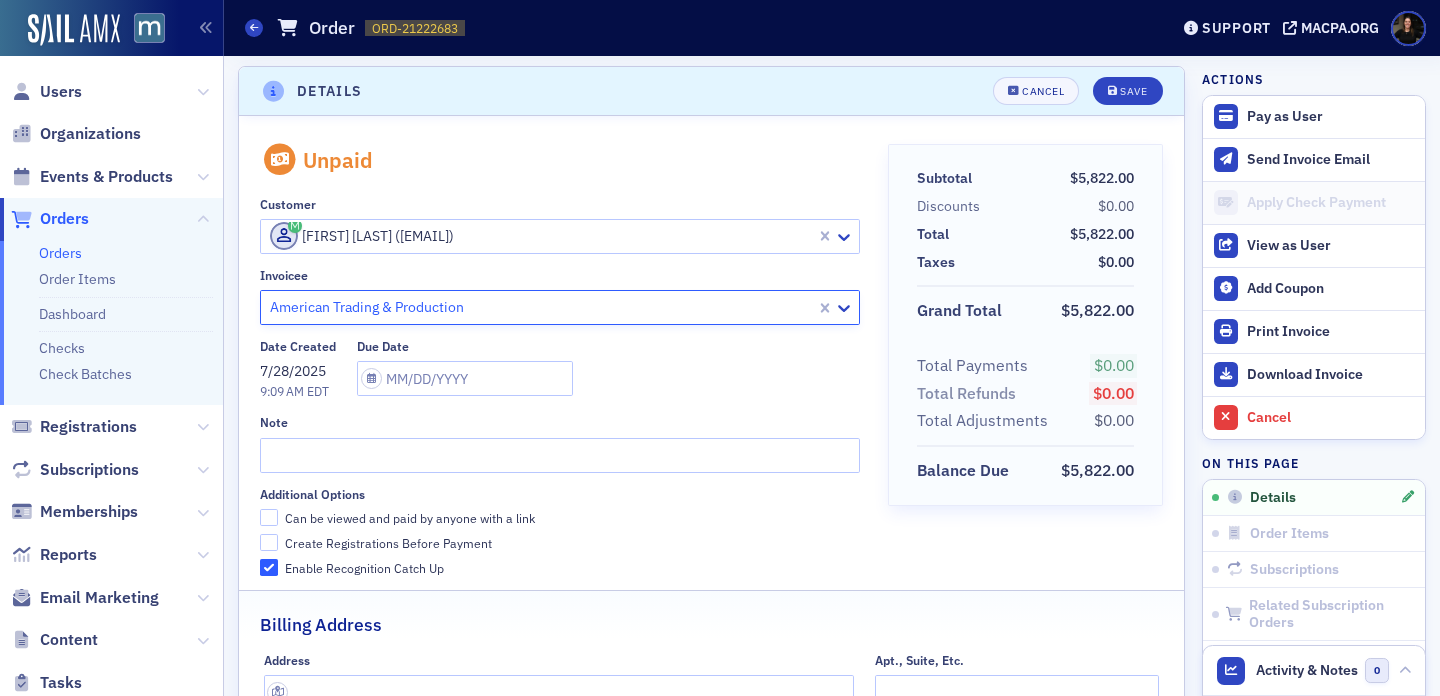 click 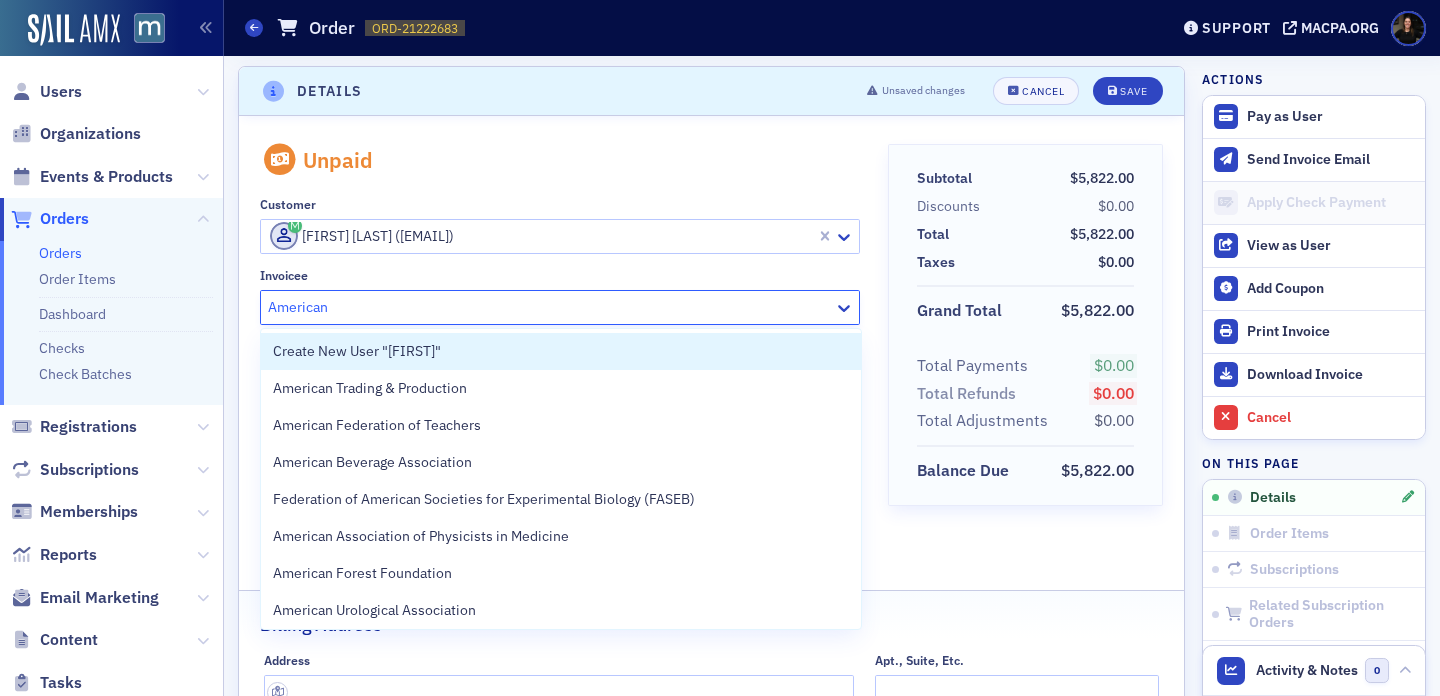 type on "American &" 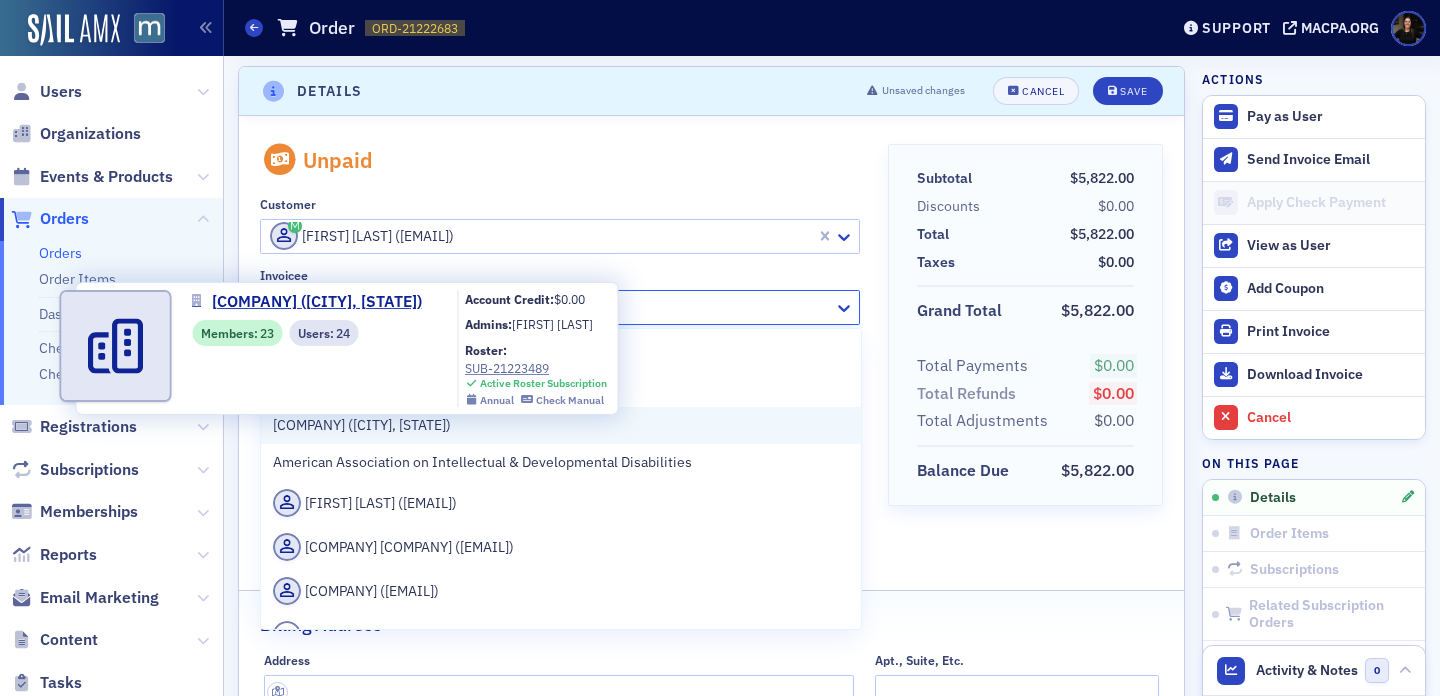 click on "[COMPANY] ([CITY], [STATE])" at bounding box center [364, 425] 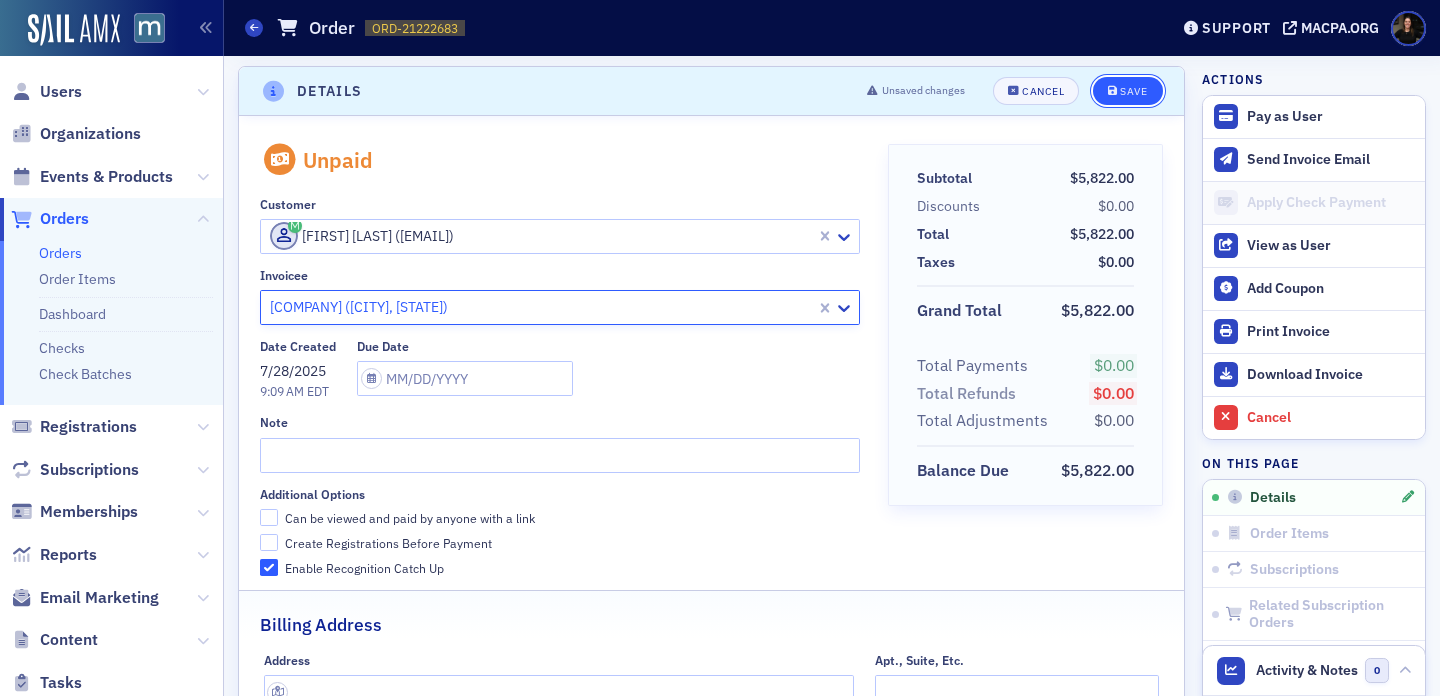 click on "Save" 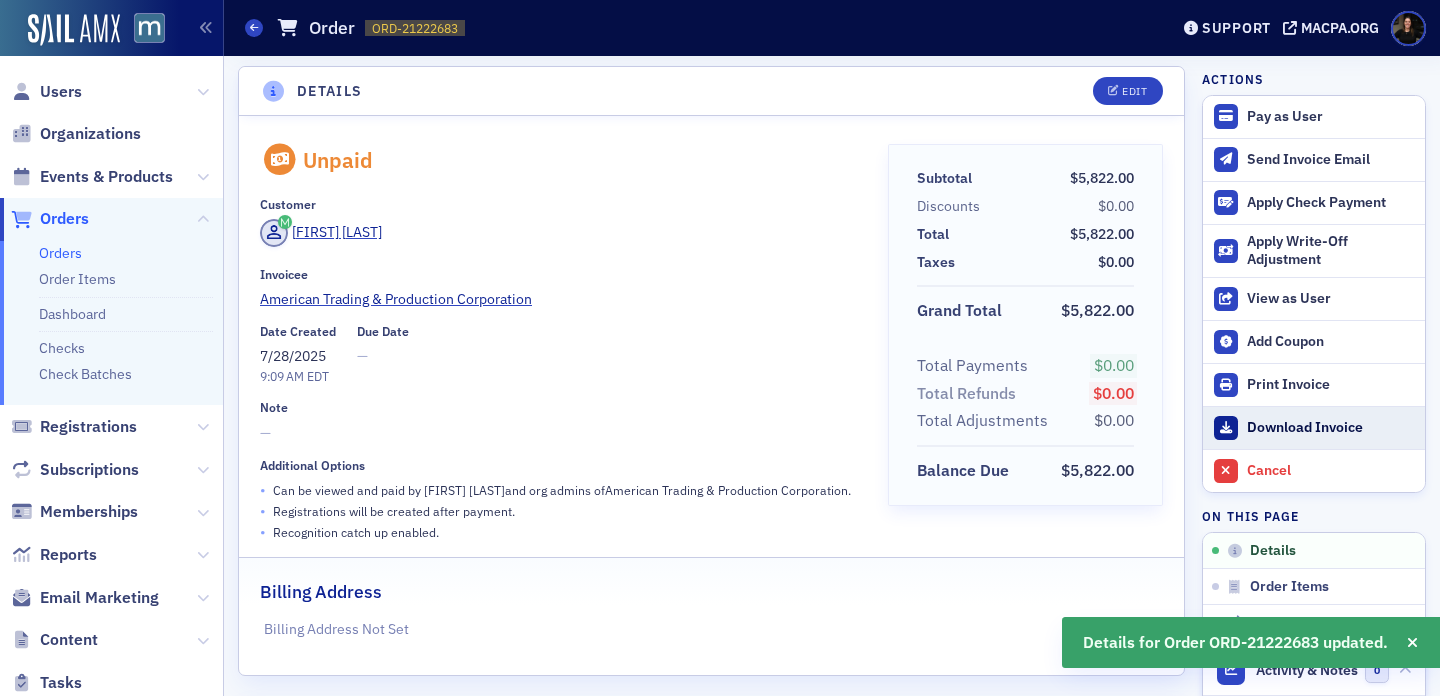 click on "Download Invoice" 